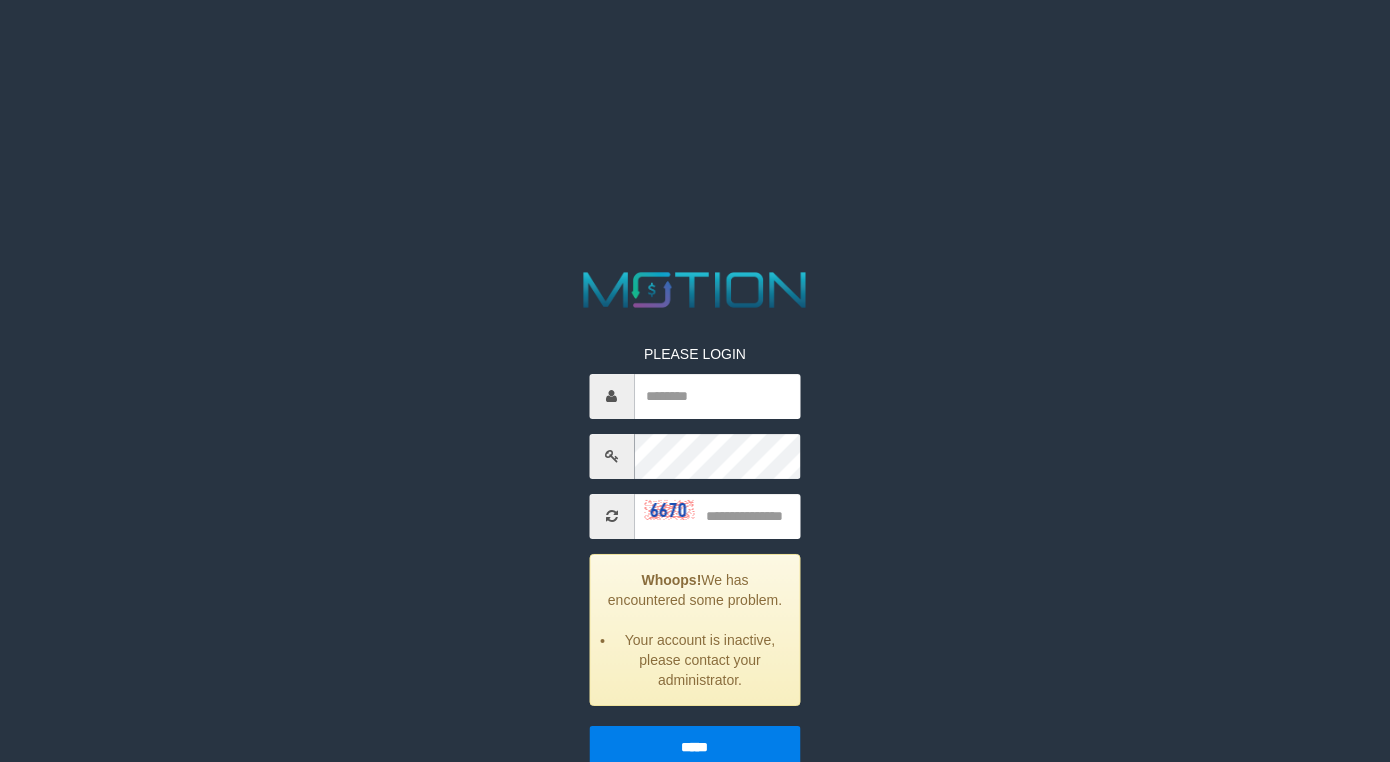 scroll, scrollTop: 0, scrollLeft: 0, axis: both 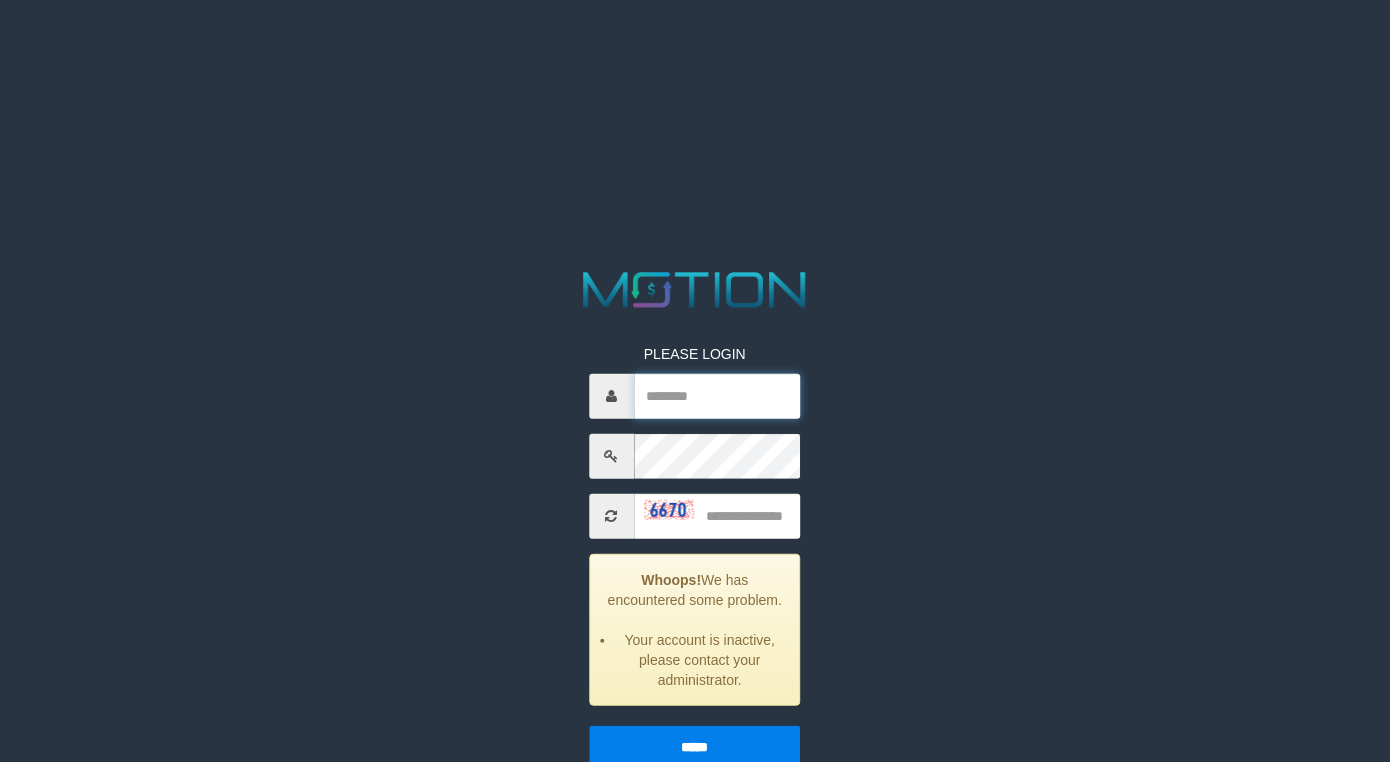 type on "*******" 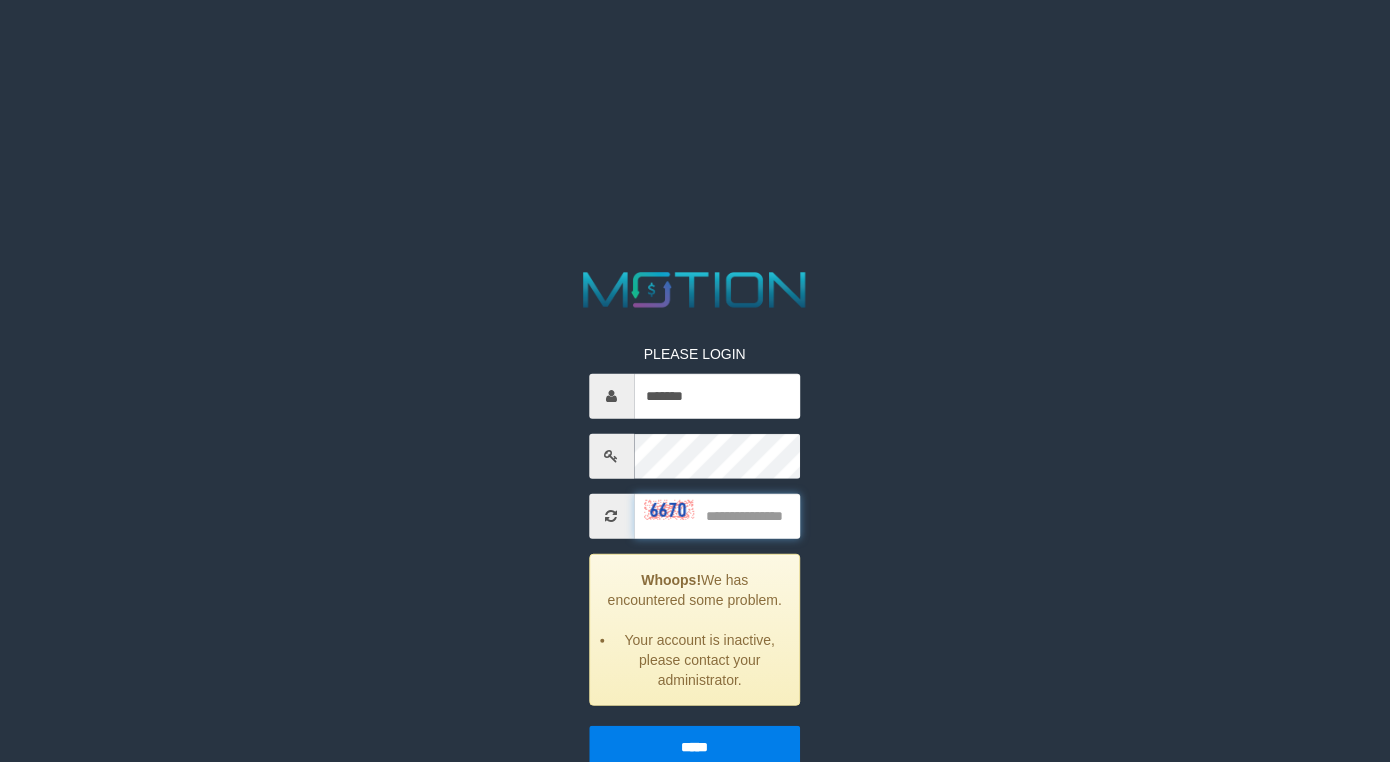 click at bounding box center [717, 516] 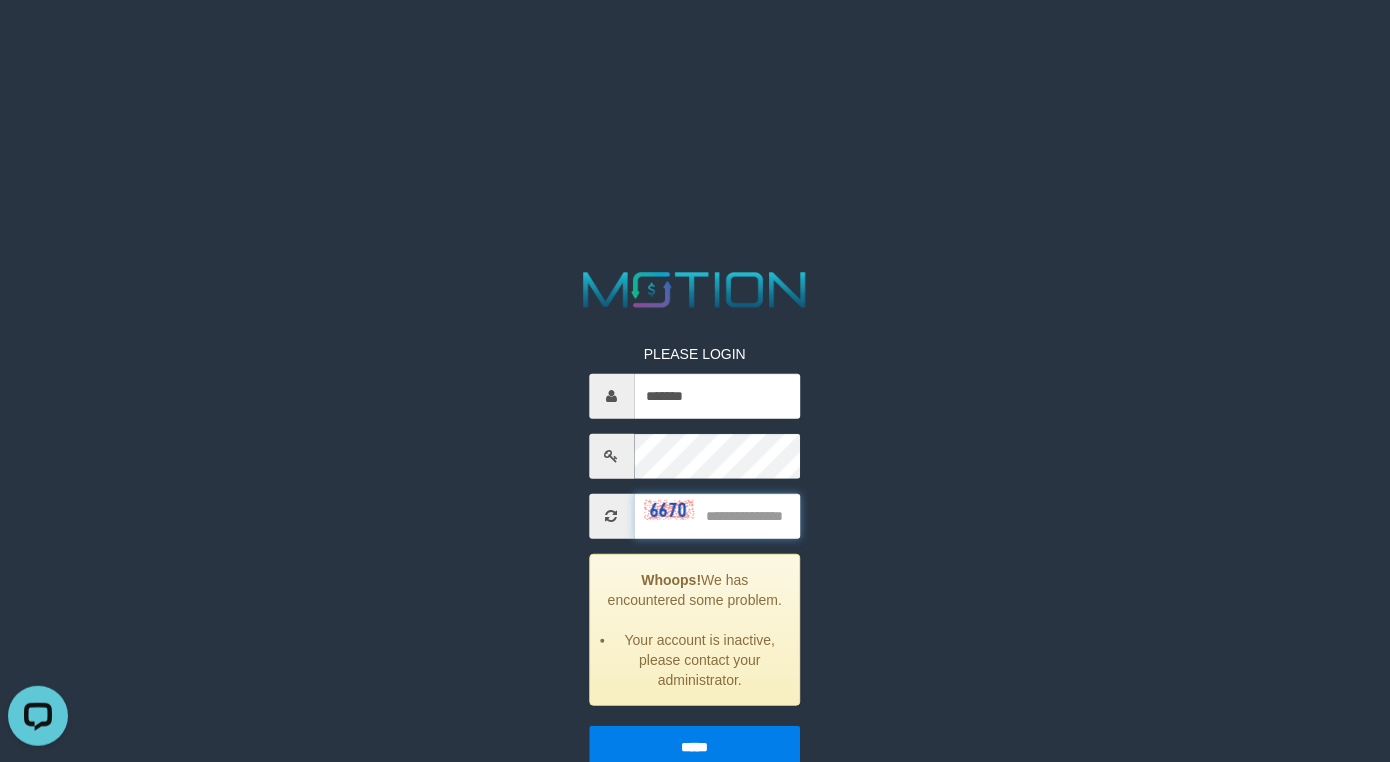 scroll, scrollTop: 0, scrollLeft: 0, axis: both 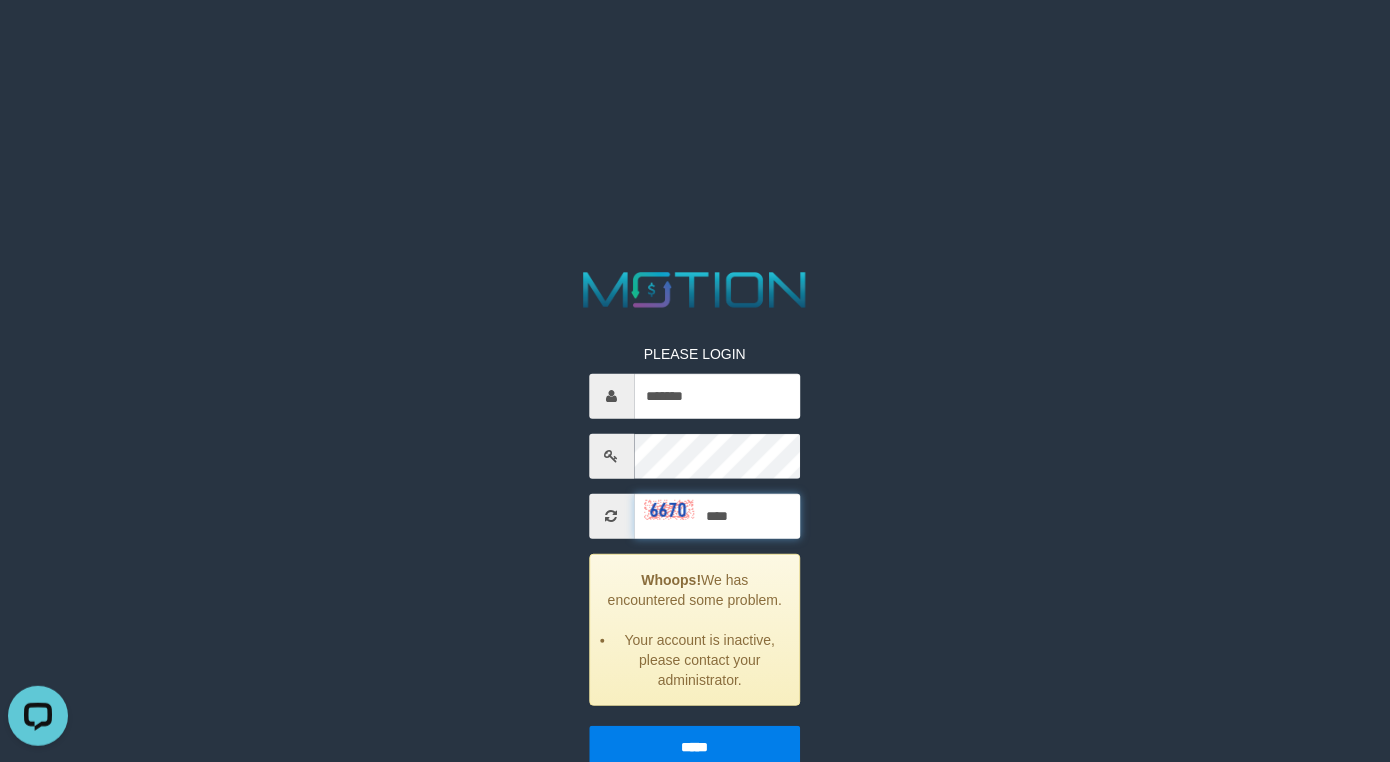type on "****" 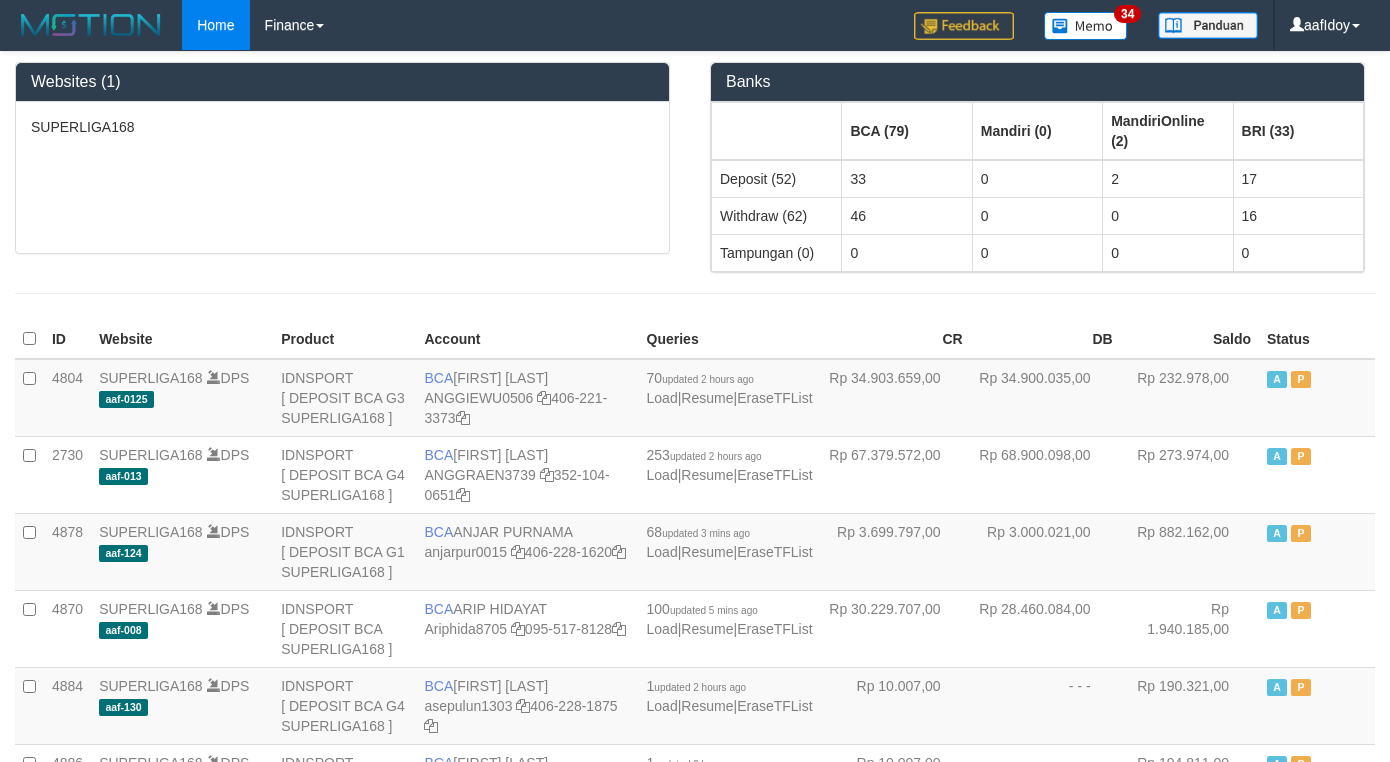 scroll, scrollTop: 0, scrollLeft: 0, axis: both 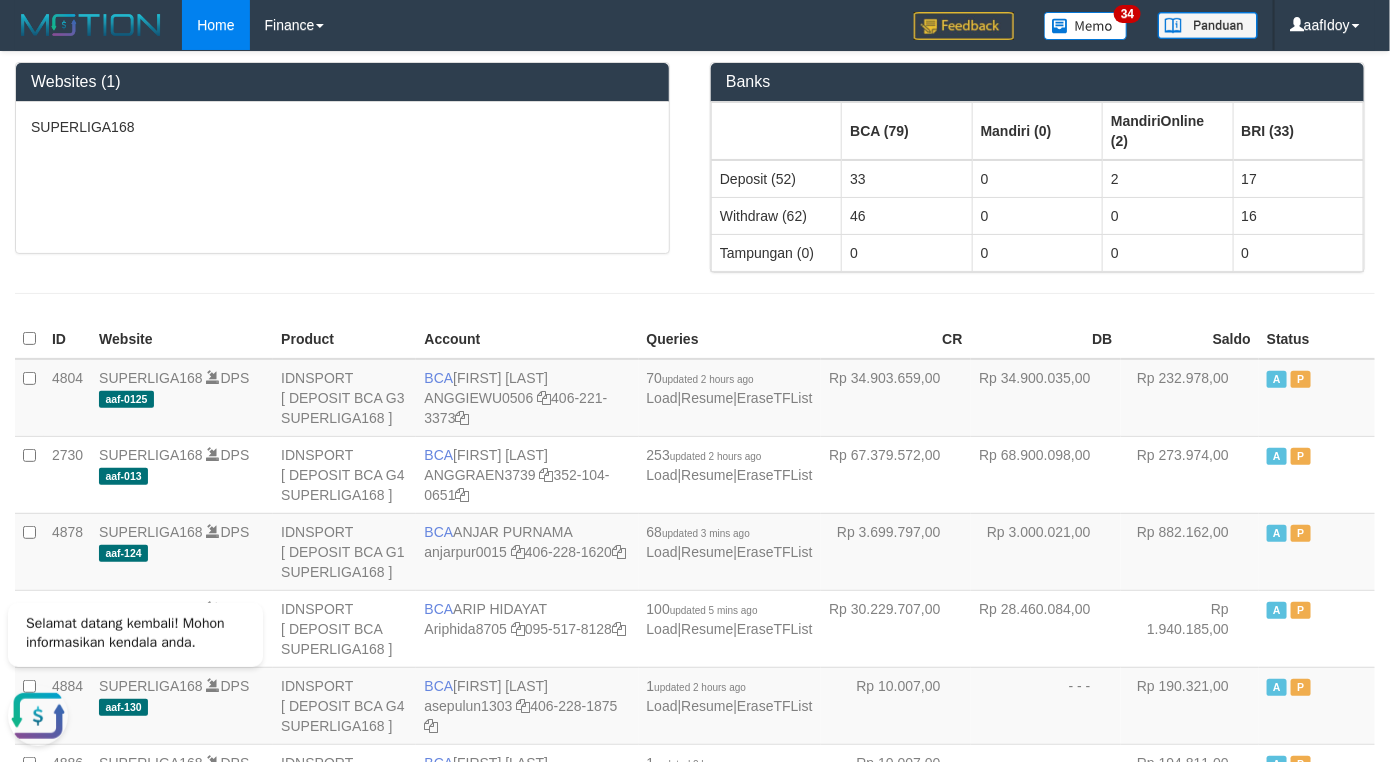 click on "Websites (1)
SUPERLIGA168
Banks
BCA (79)
Mandiri (0)
MandiriOnline (2)
BRI (33)
Deposit (52)
33
0
2
17
Withdraw (62)
46
0
0
16
Tampungan (0)
0
0
0
0
ID
Website
Product
Account
Queries
CR
DB
Saldo
Status
4804
SUPERLIGA168
DPS
aaf-0125" at bounding box center [695, 6046] 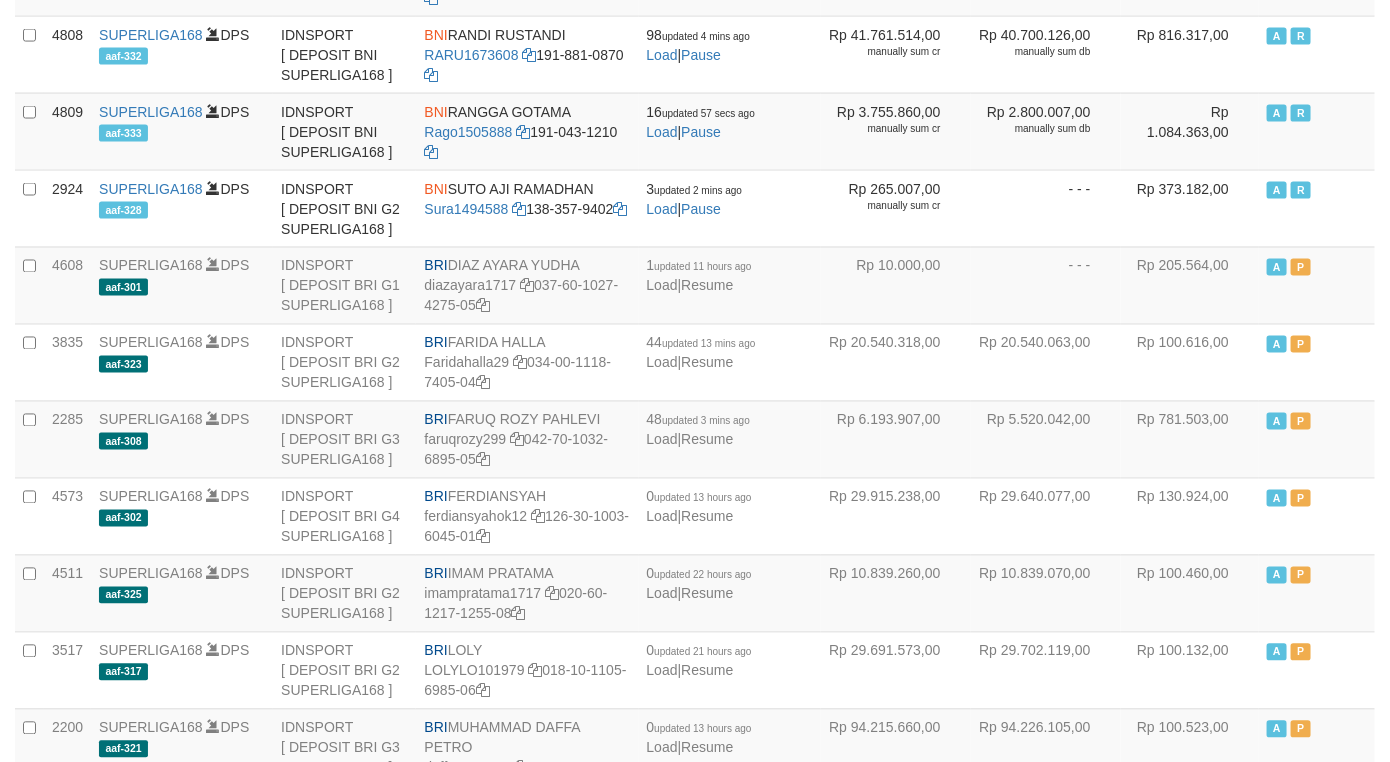 scroll, scrollTop: 4113, scrollLeft: 0, axis: vertical 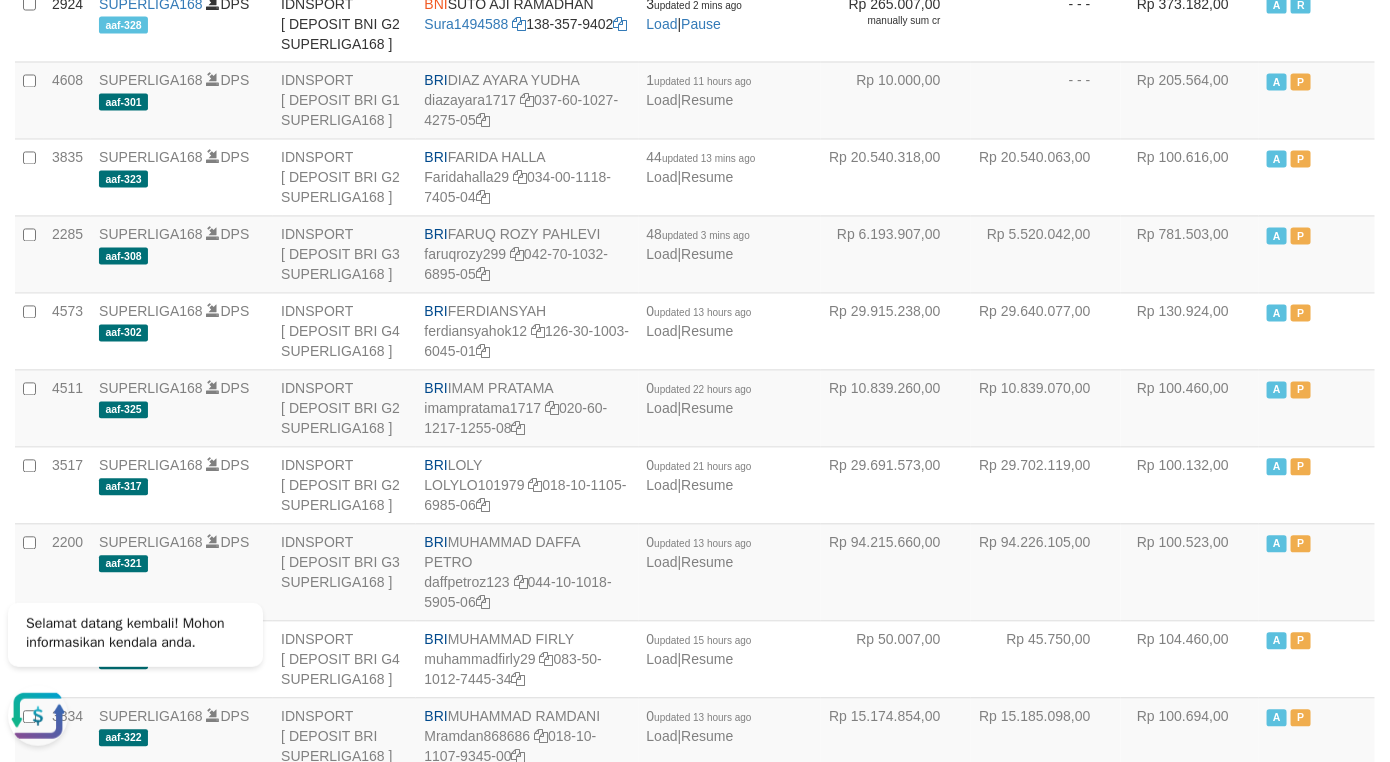 click on "Rp 2.800.007,00
manually sum db" at bounding box center [1046, -54] 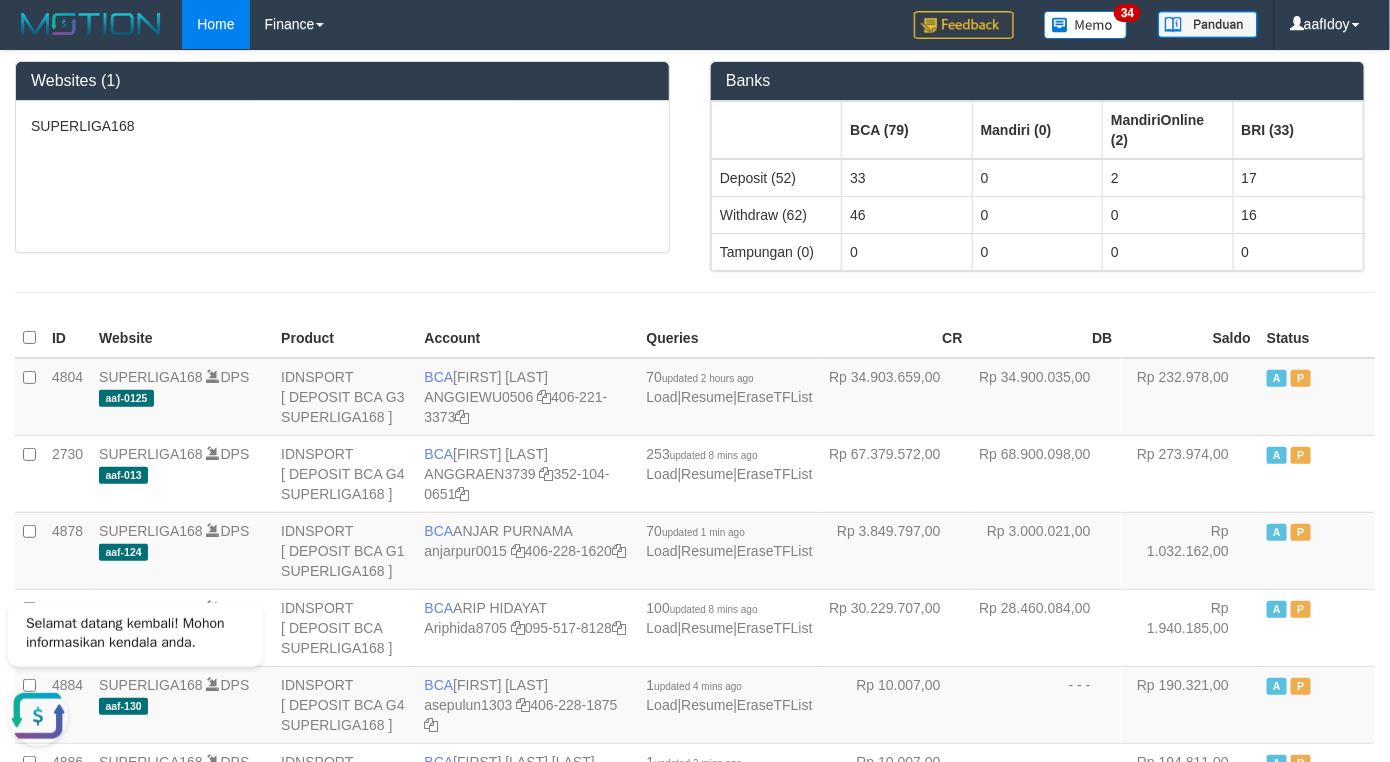 click at bounding box center [695, 292] 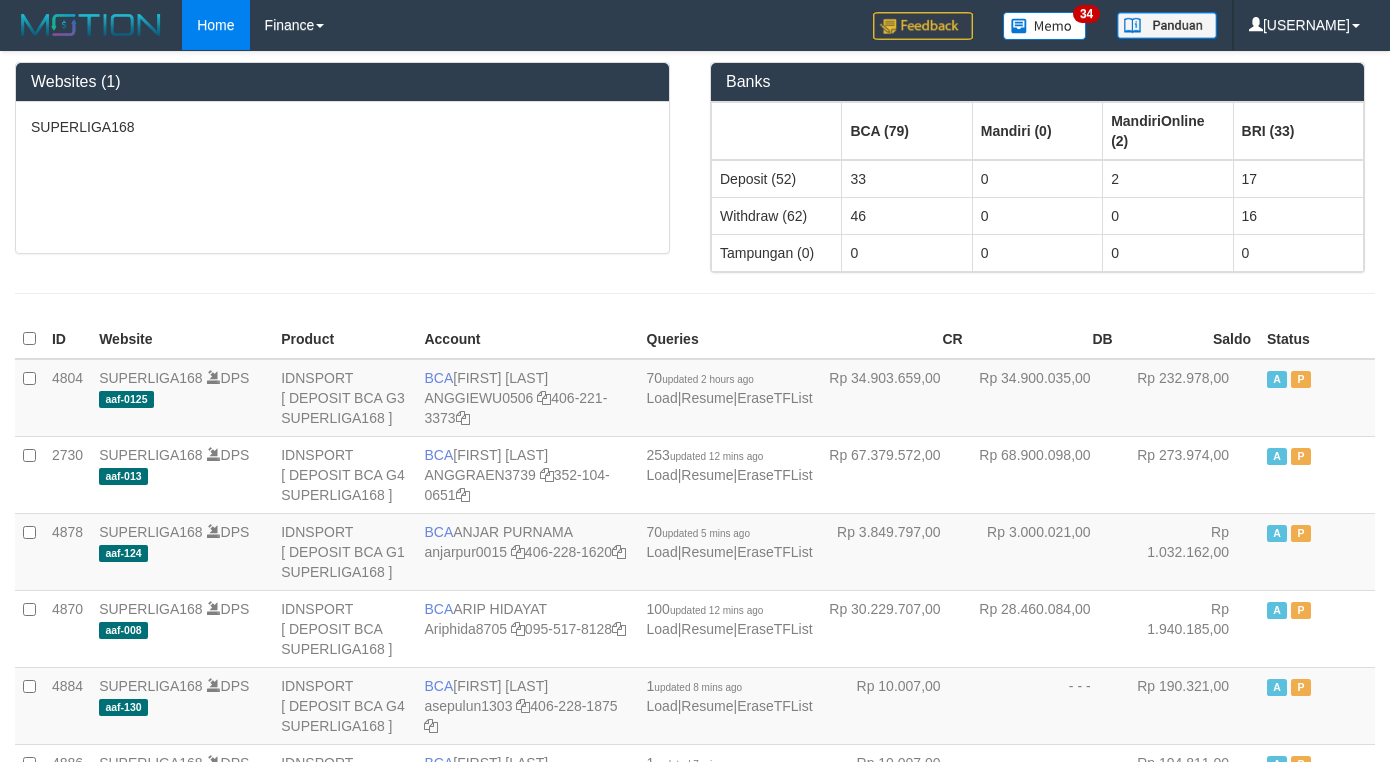 scroll, scrollTop: 1, scrollLeft: 0, axis: vertical 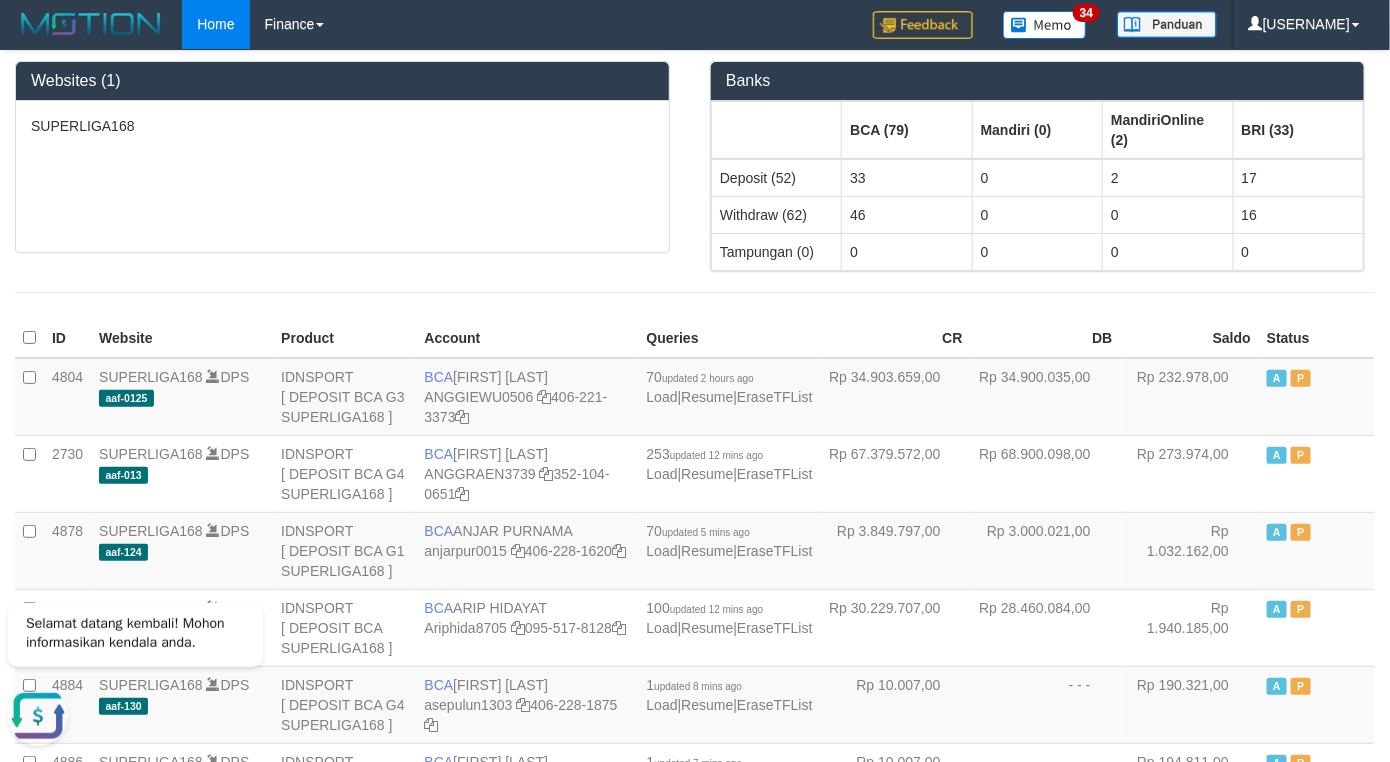 drag, startPoint x: 789, startPoint y: 295, endPoint x: 828, endPoint y: 294, distance: 39.012817 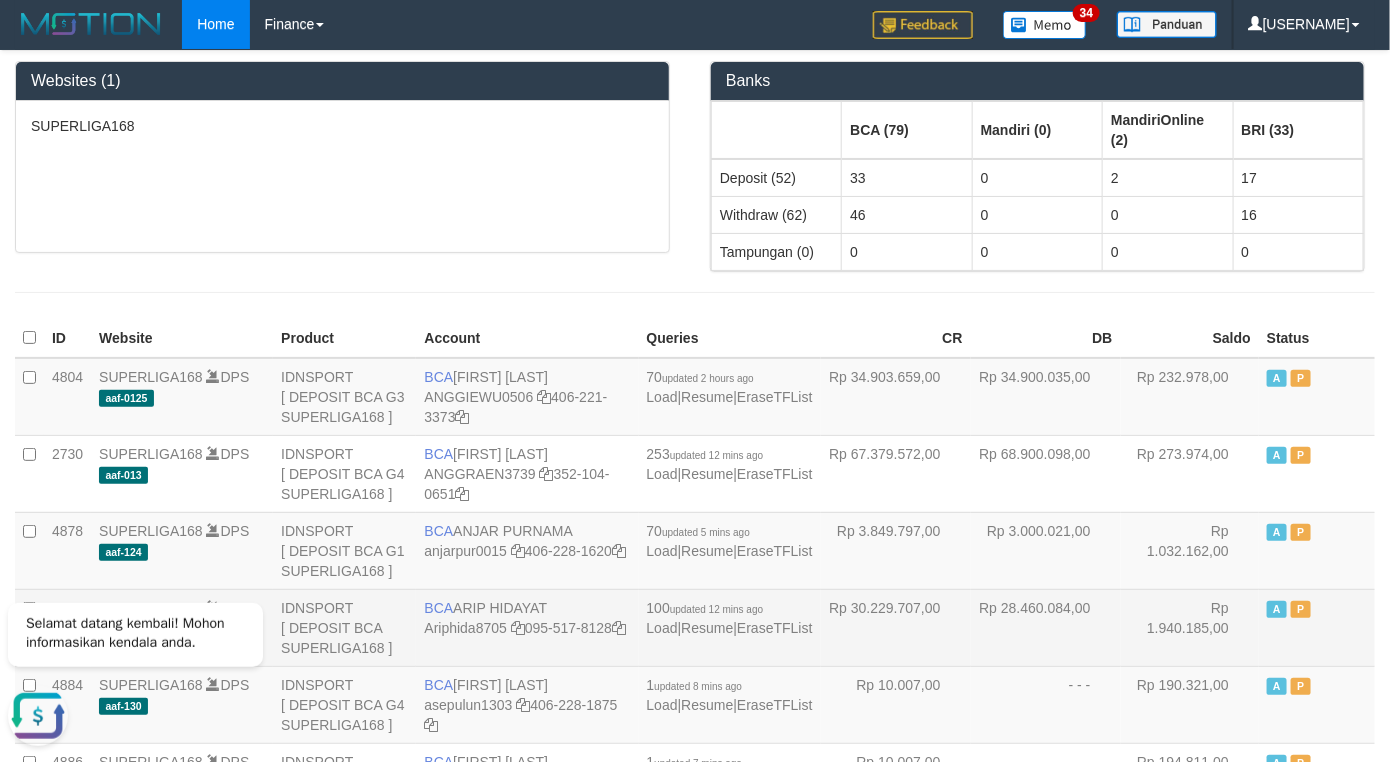 click on "BCA
ARIP HIDAYAT
Ariphida8705
095-517-8128" at bounding box center (527, 627) 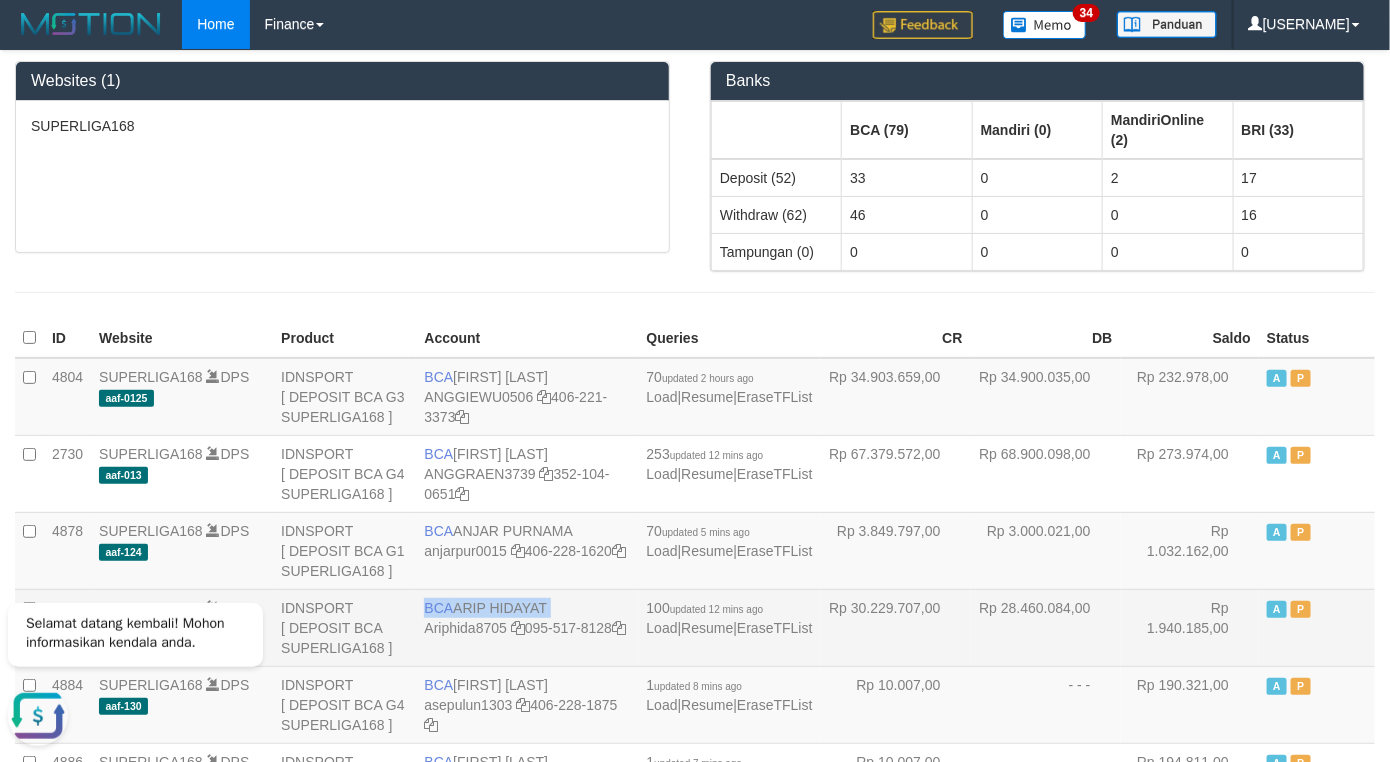 click on "BCA
ARIP HIDAYAT
Ariphida8705
095-517-8128" at bounding box center (527, 627) 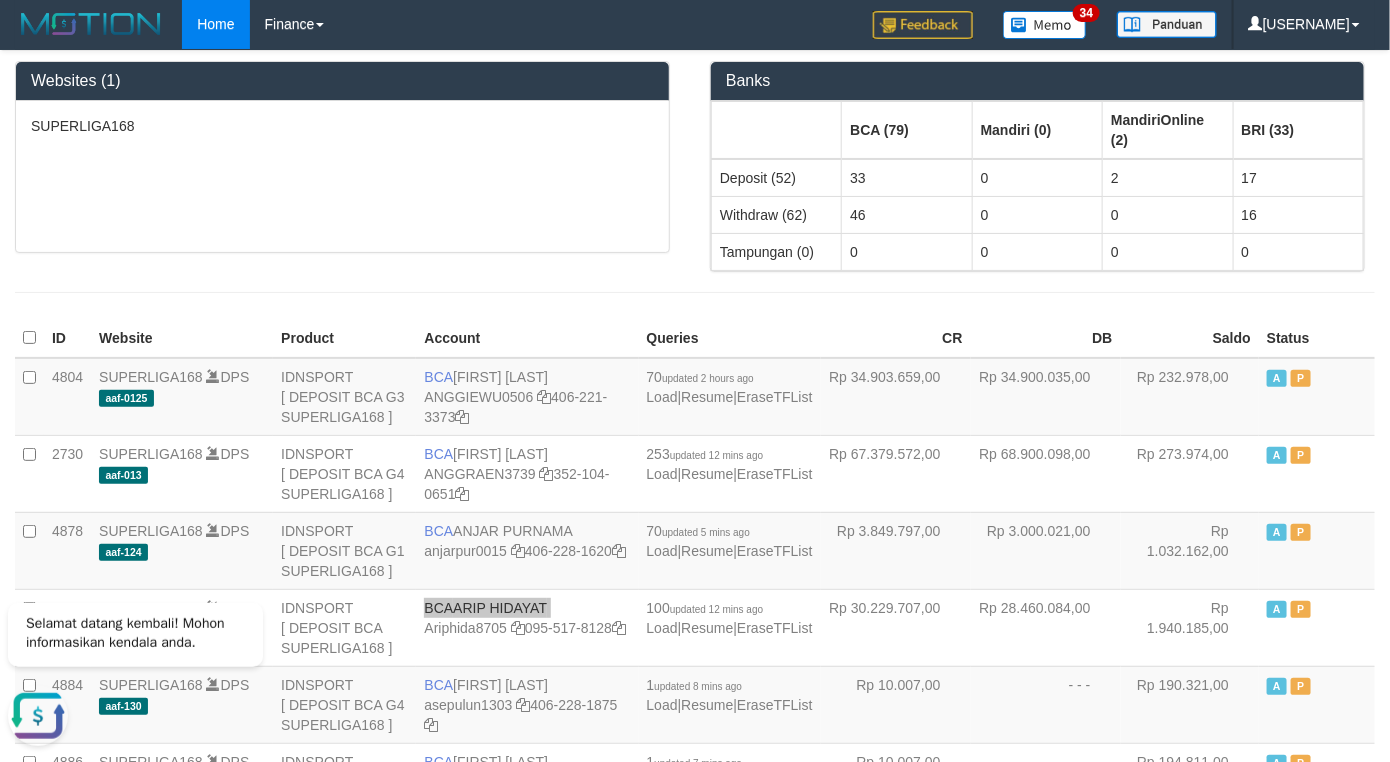scroll, scrollTop: 601, scrollLeft: 0, axis: vertical 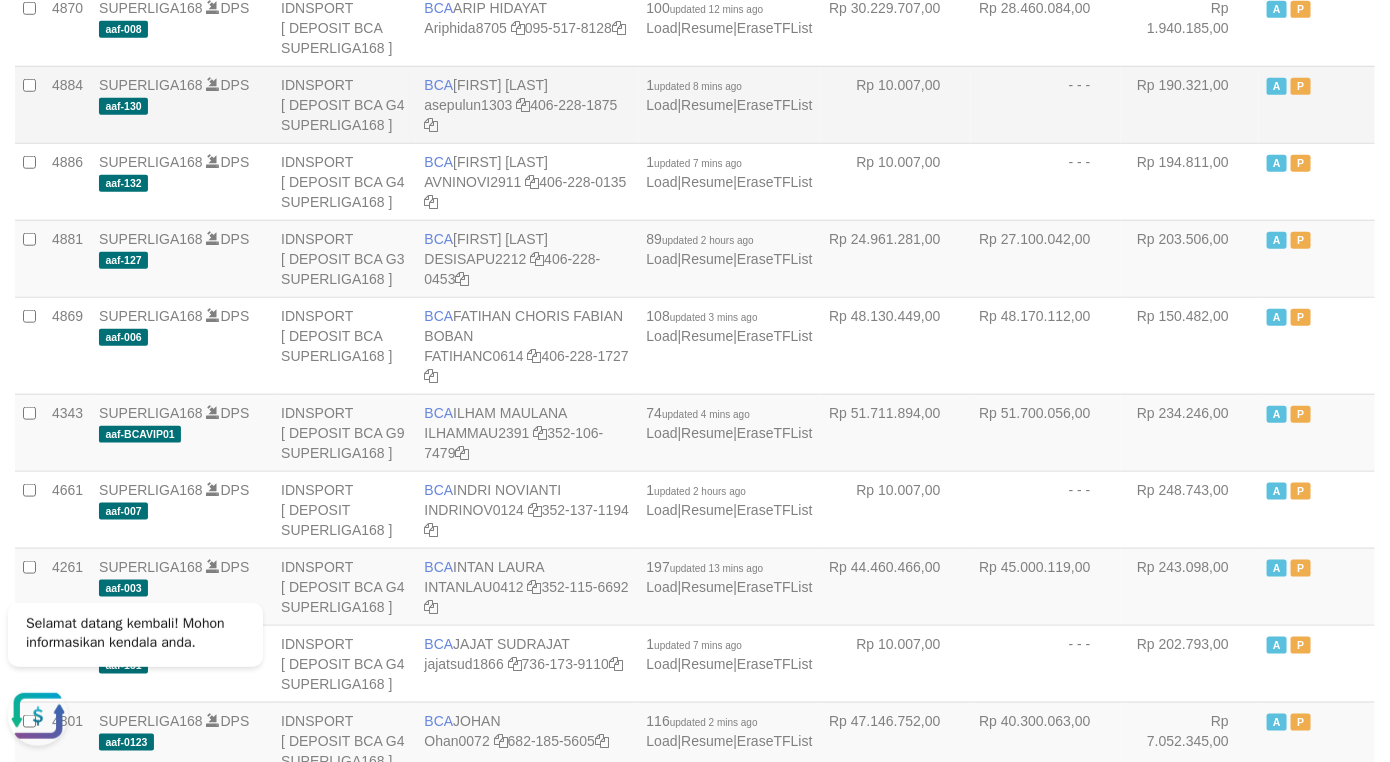 click on "- - -" at bounding box center [1046, 104] 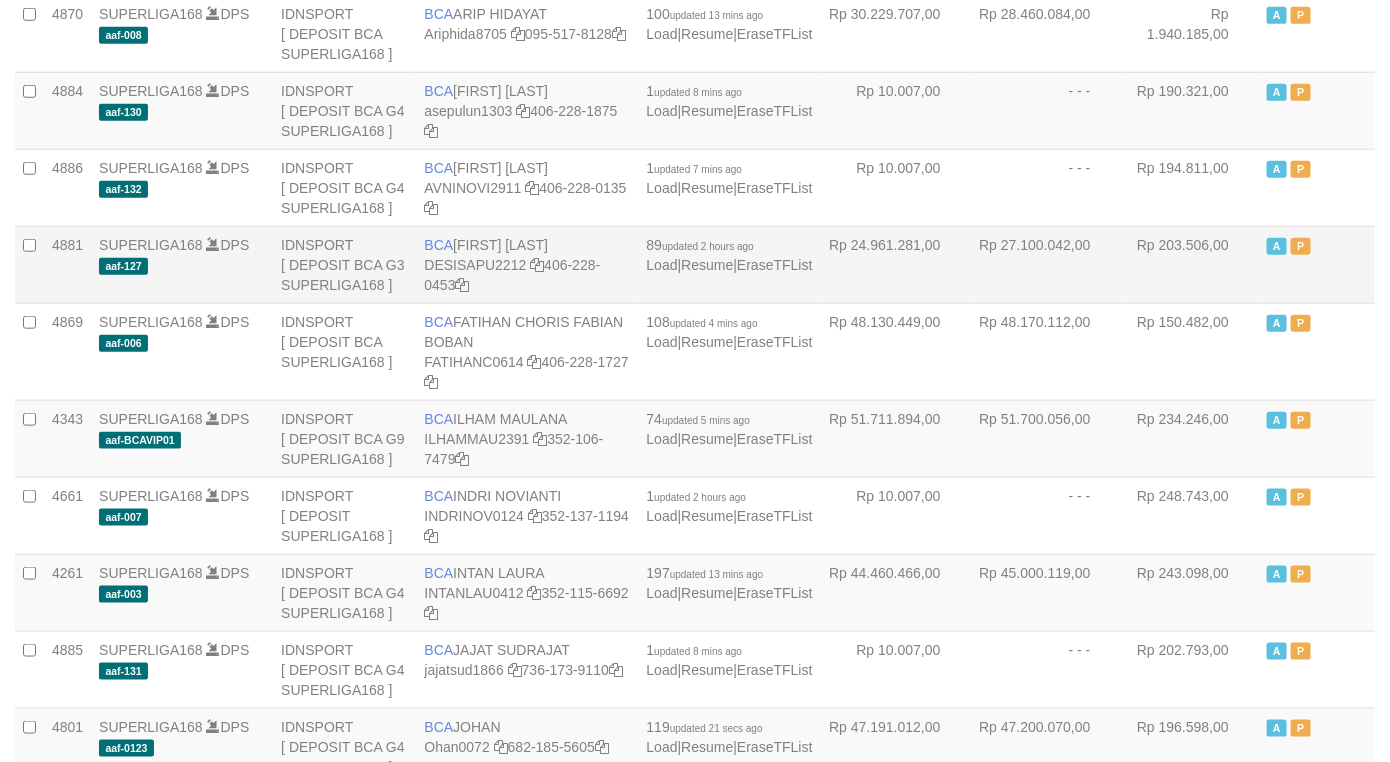 scroll, scrollTop: 601, scrollLeft: 0, axis: vertical 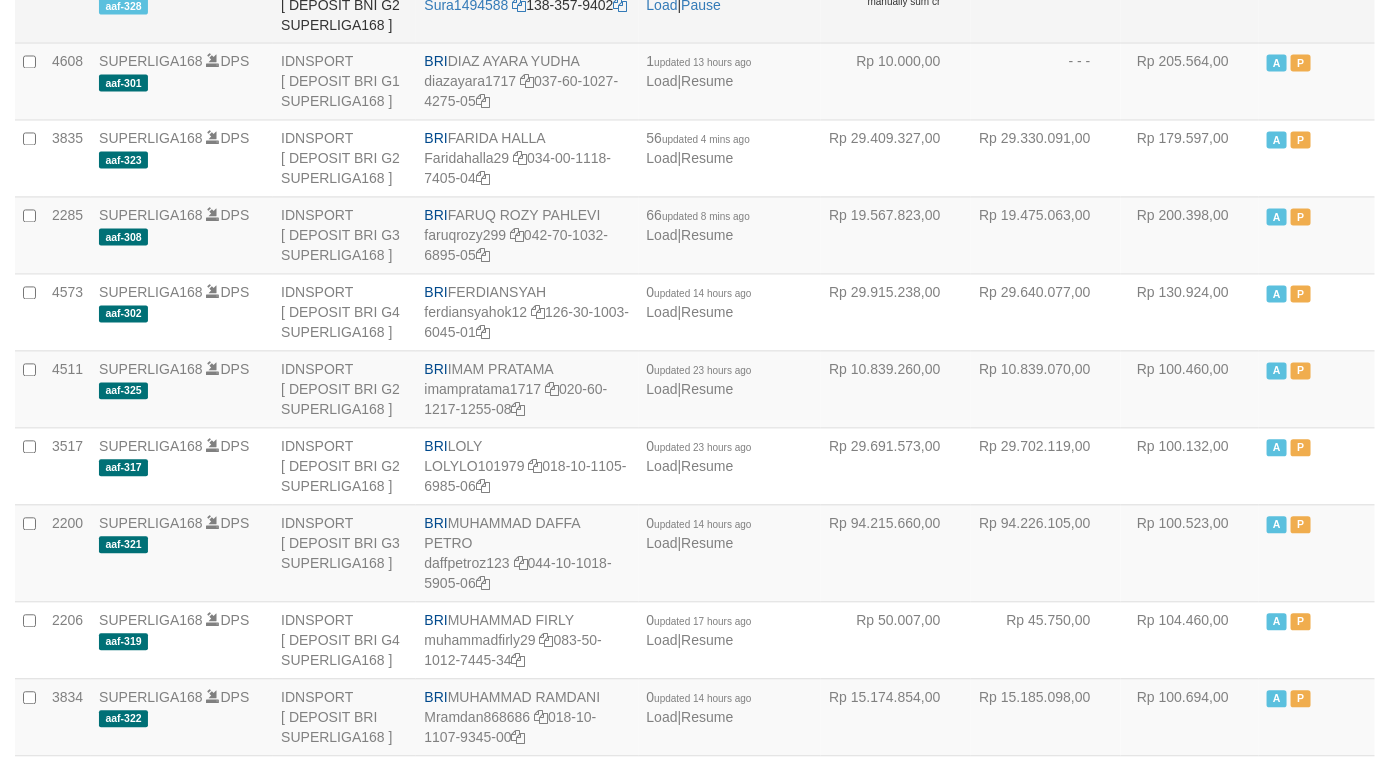 click on "- - -" at bounding box center (1046, 4) 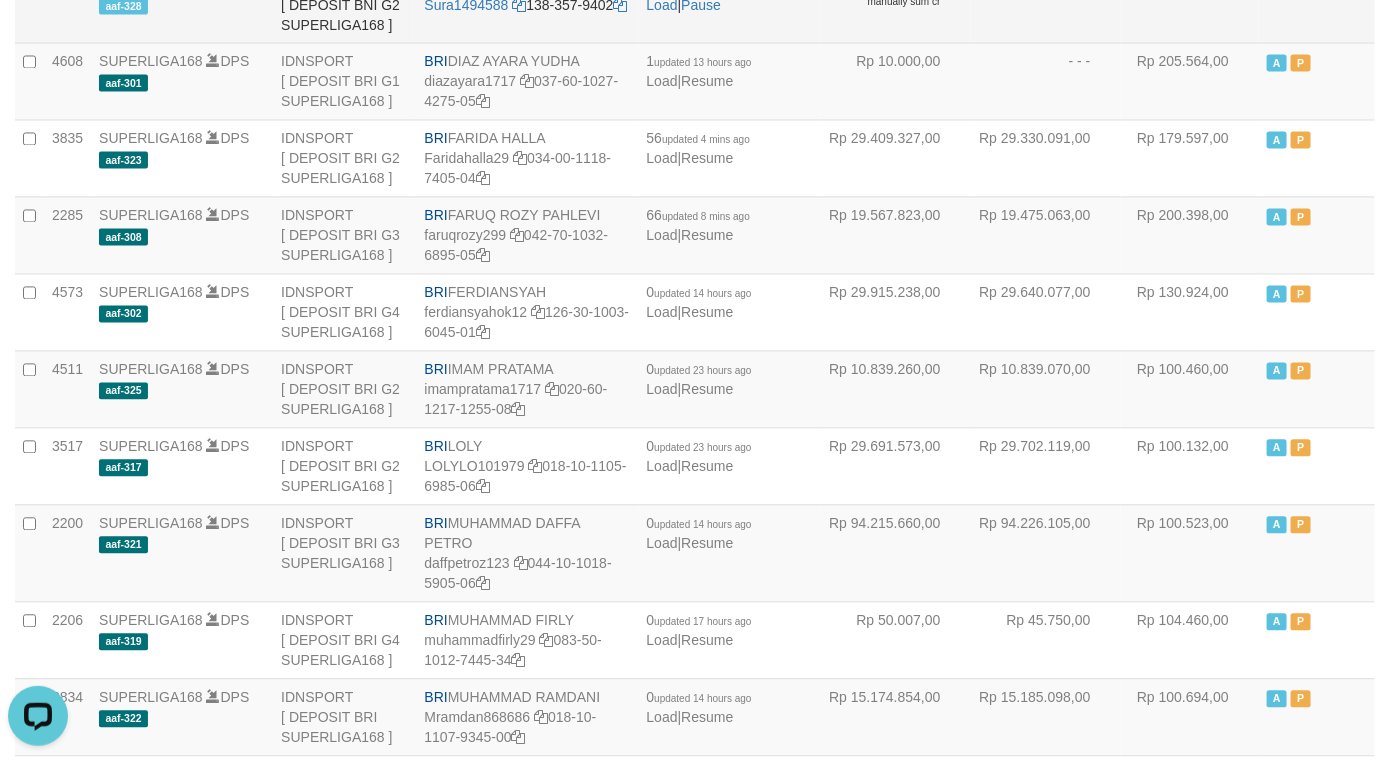 scroll, scrollTop: 0, scrollLeft: 0, axis: both 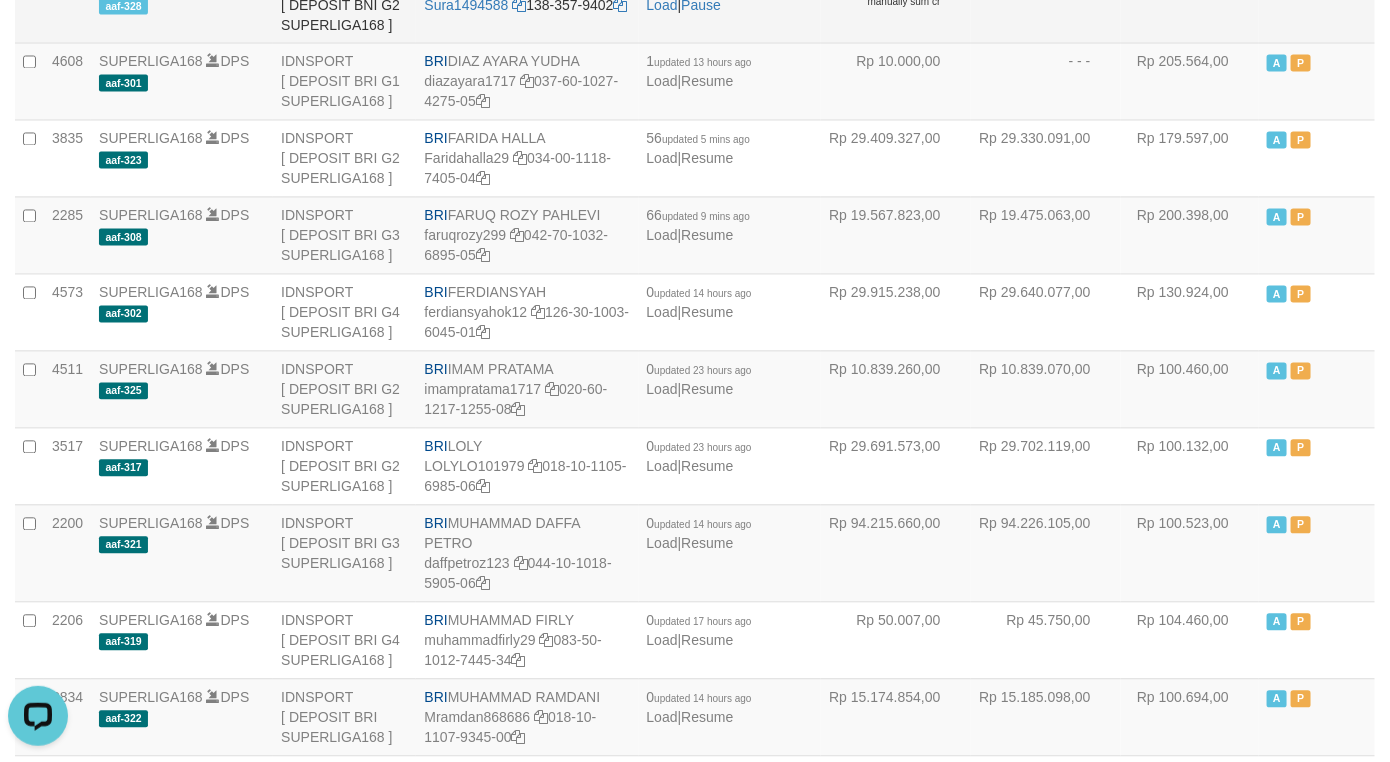click on "- - -" at bounding box center (1046, 4) 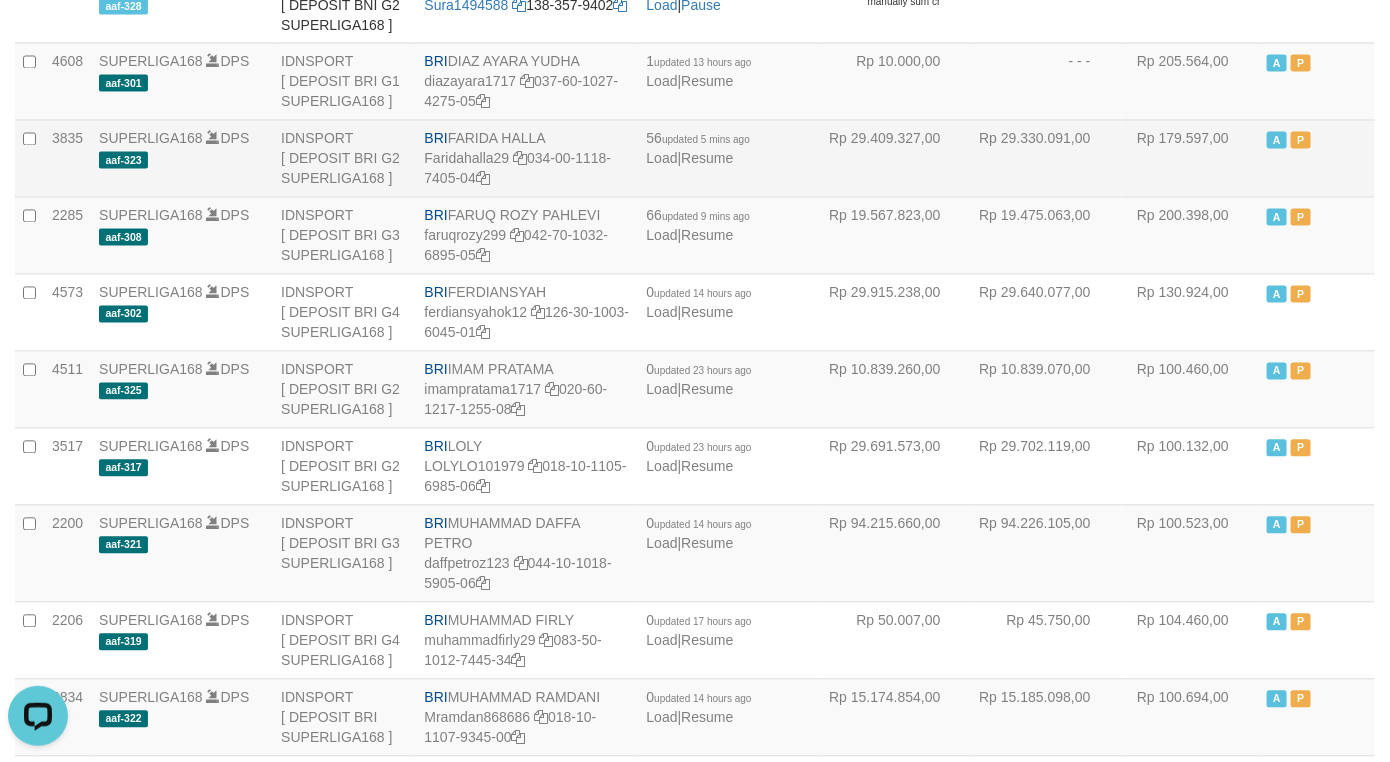 click on "BRI
FARIDA HALLA
Faridahalla29
034-00-1118-7405-04" at bounding box center (527, 158) 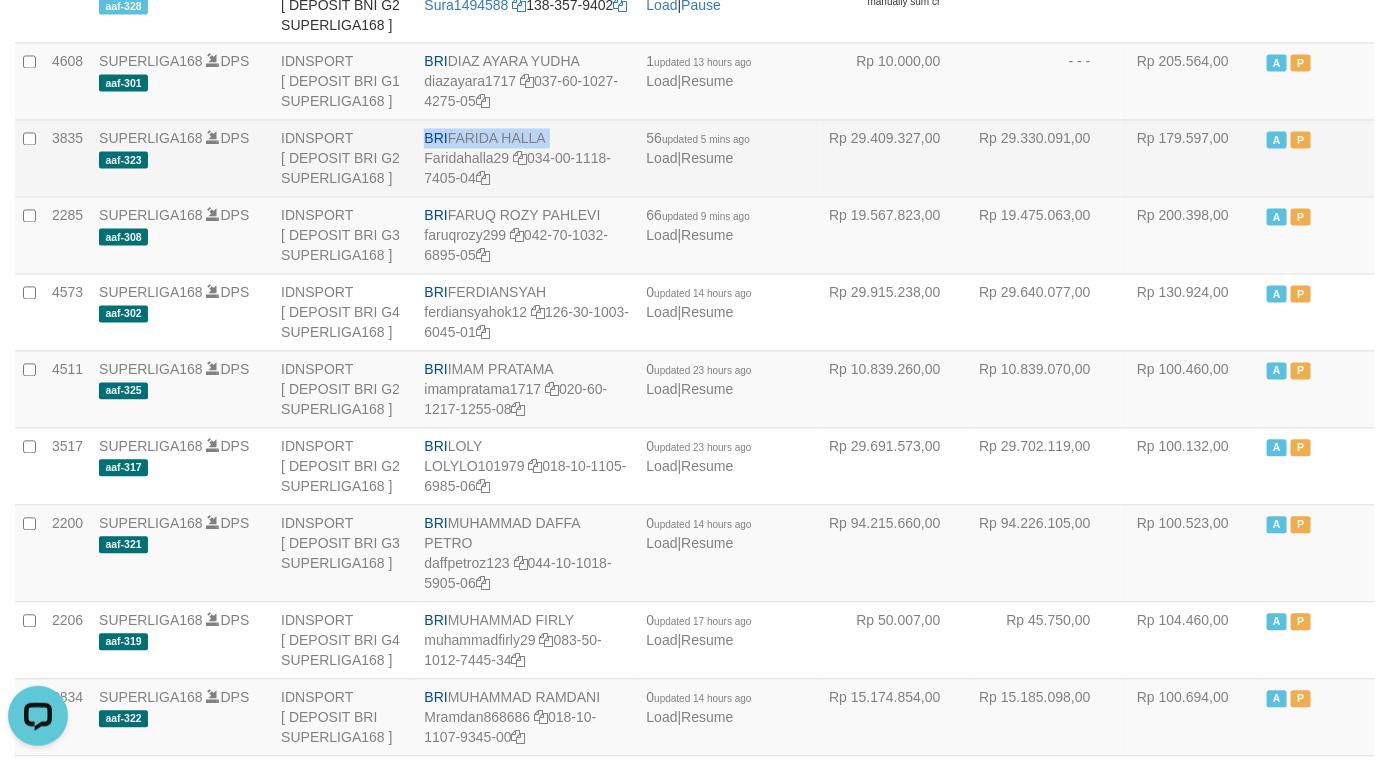 click on "BRI
FARIDA HALLA
Faridahalla29
034-00-1118-7405-04" at bounding box center [527, 158] 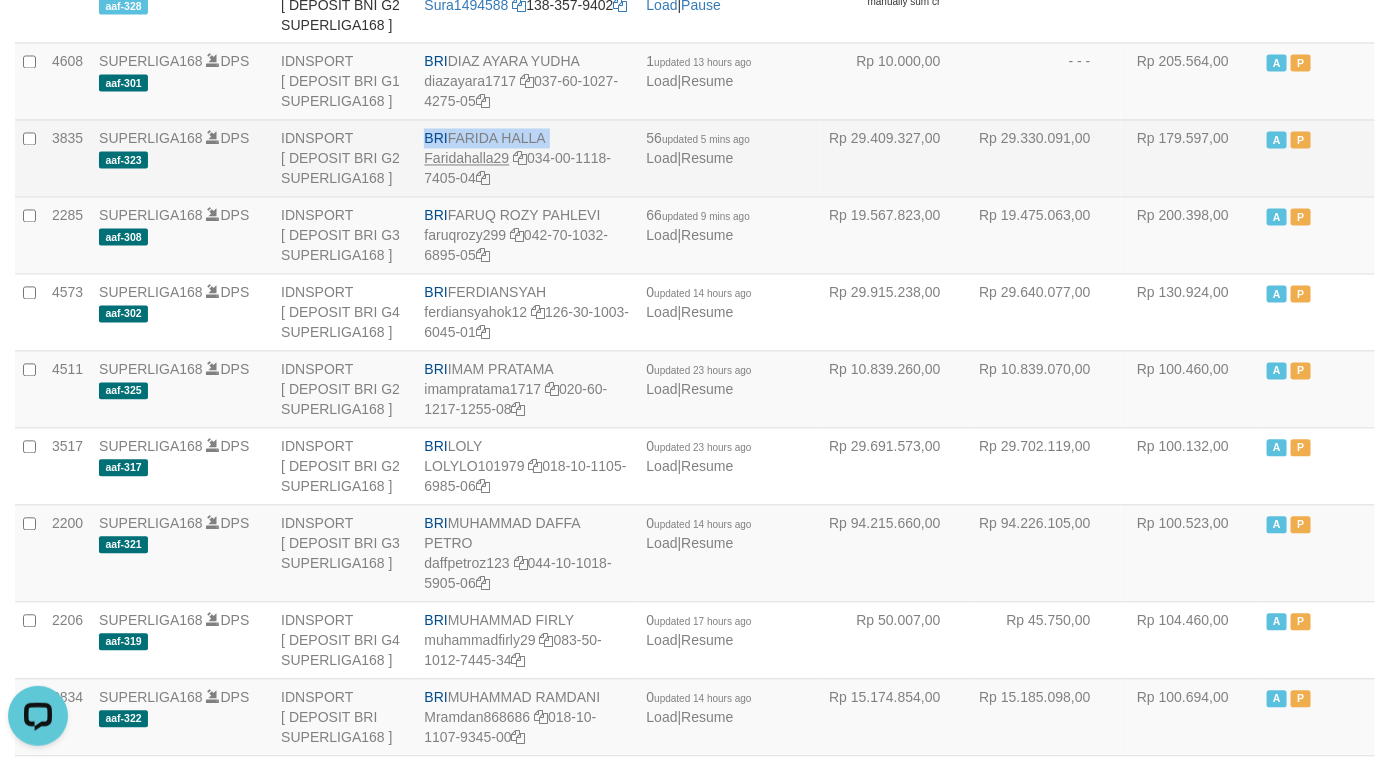 copy on "BRI
FARIDA HALLA" 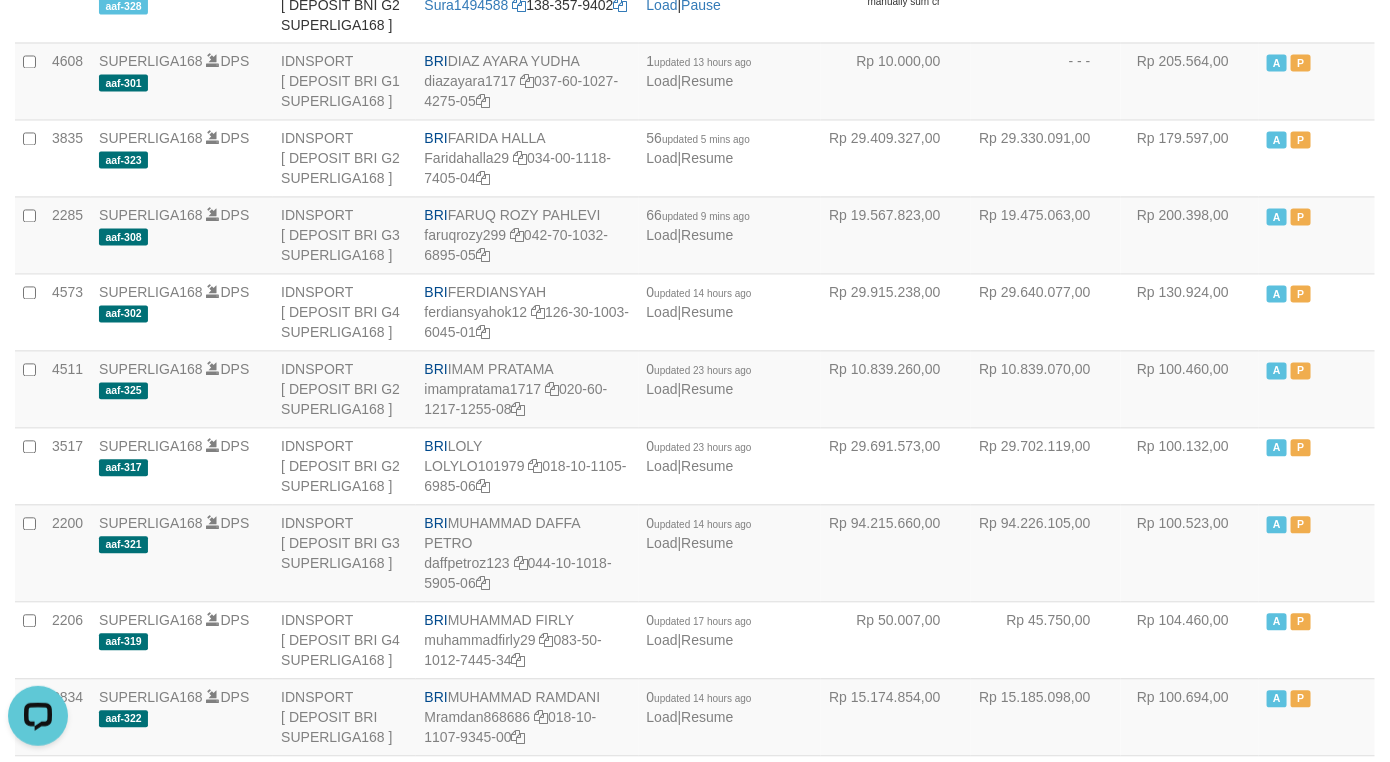 scroll, scrollTop: 1282, scrollLeft: 0, axis: vertical 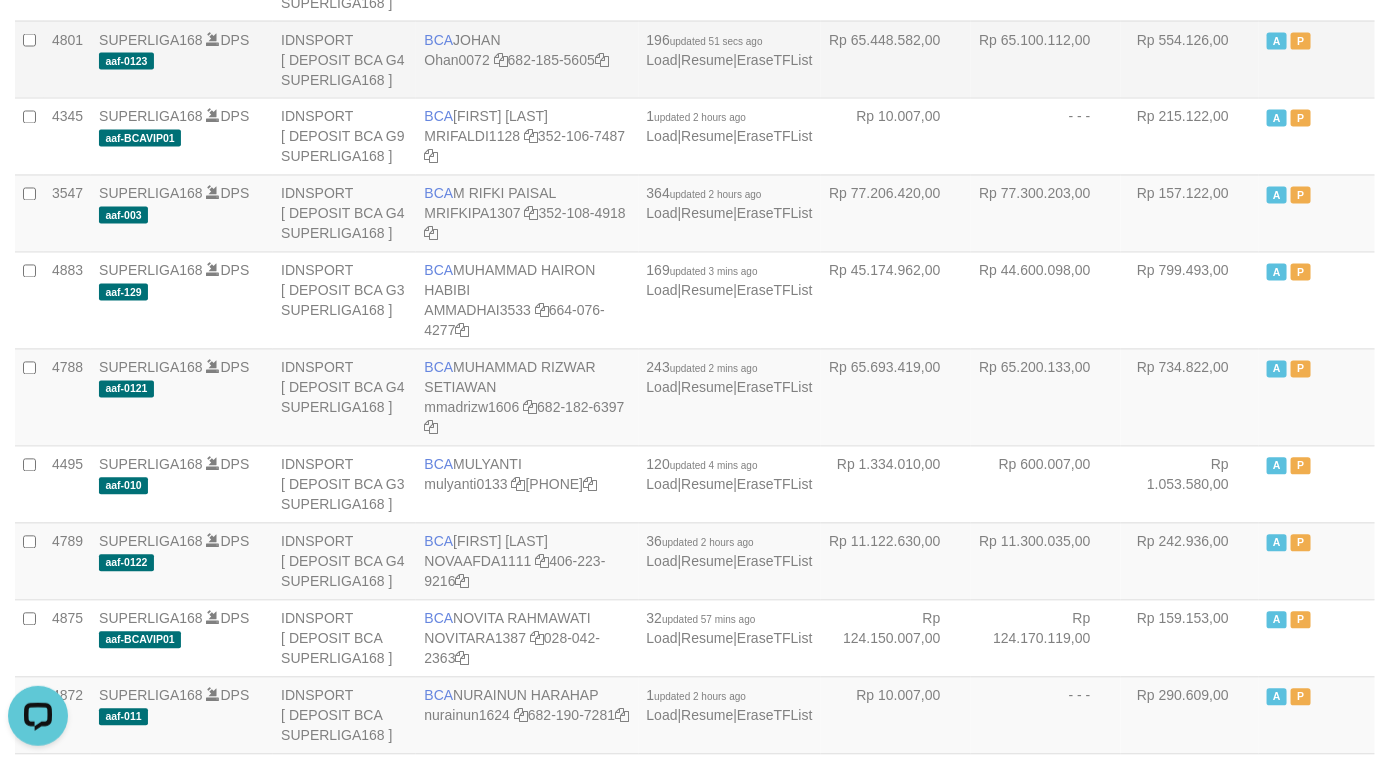 click on "Rp 65.100.112,00" at bounding box center (1046, 59) 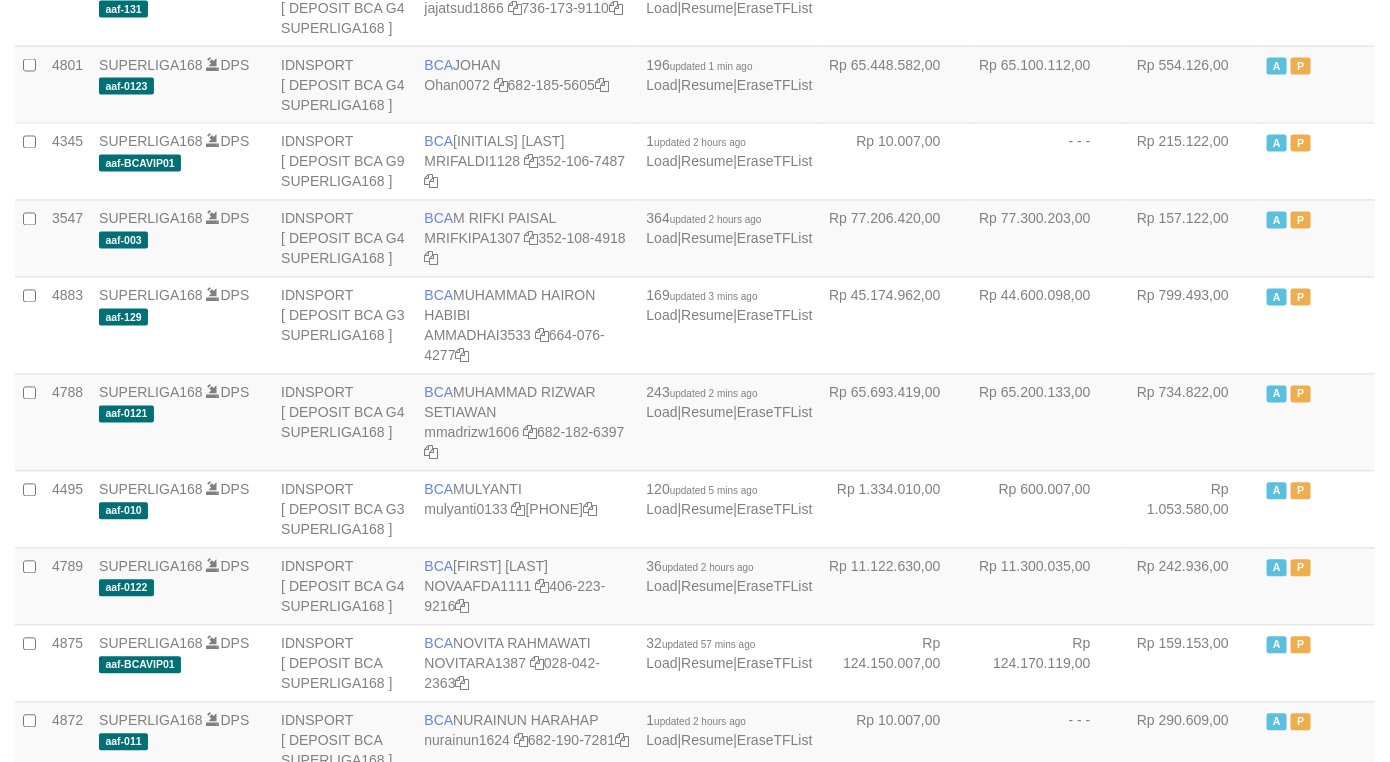 scroll, scrollTop: 1282, scrollLeft: 0, axis: vertical 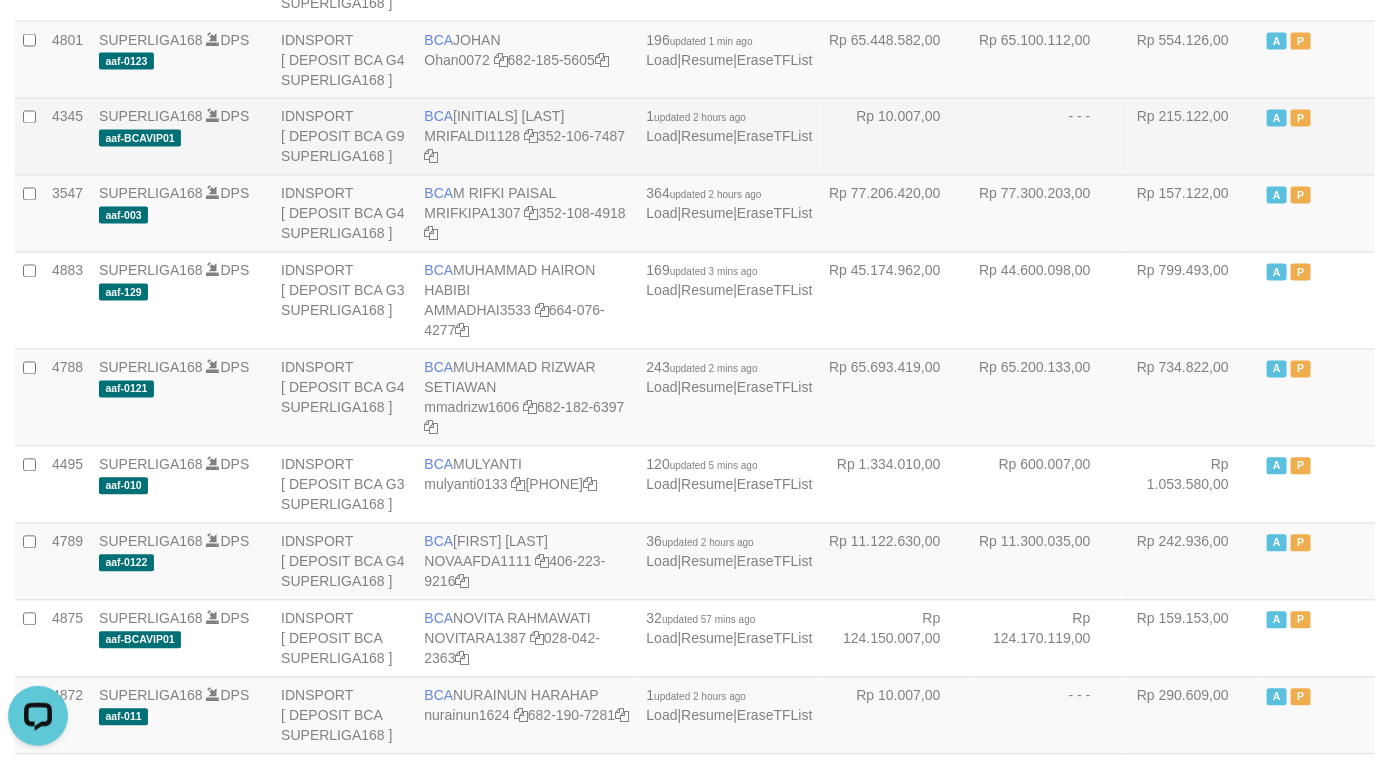 click on "- - -" at bounding box center (1046, 136) 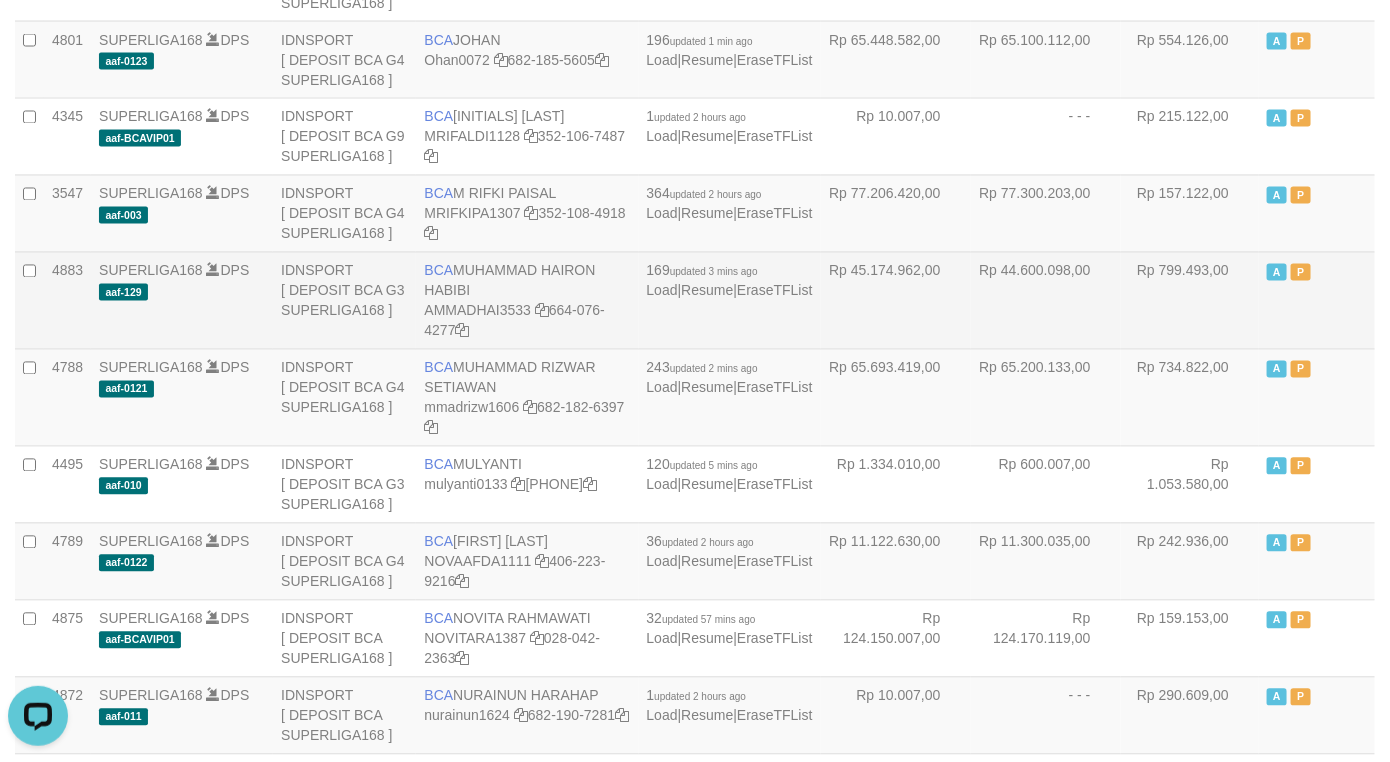 click on "BCA
MUHAMMAD HAIRON HABIBI
AMMADHAI3533
664-076-4277" at bounding box center [527, 300] 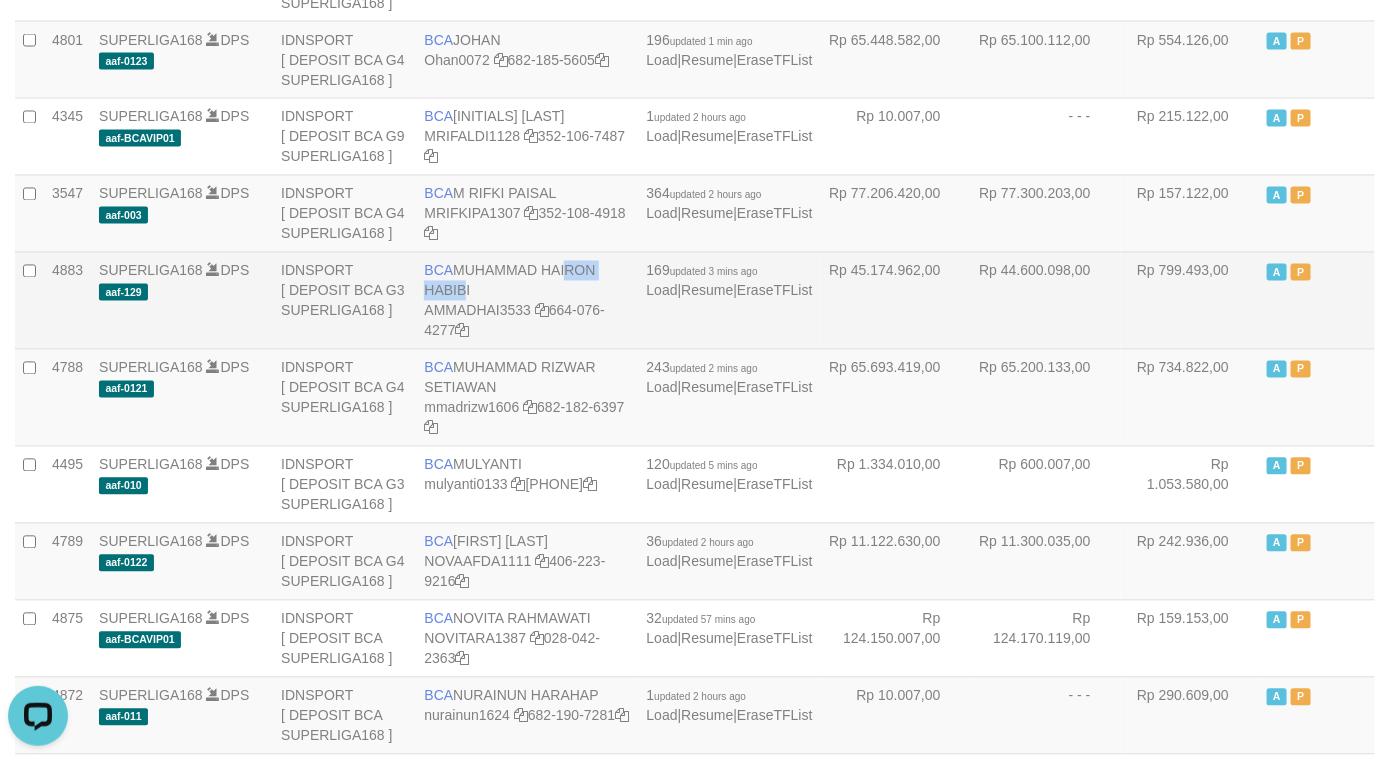 click on "BCA
MUHAMMAD HAIRON HABIBI
AMMADHAI3533
664-076-4277" at bounding box center (527, 300) 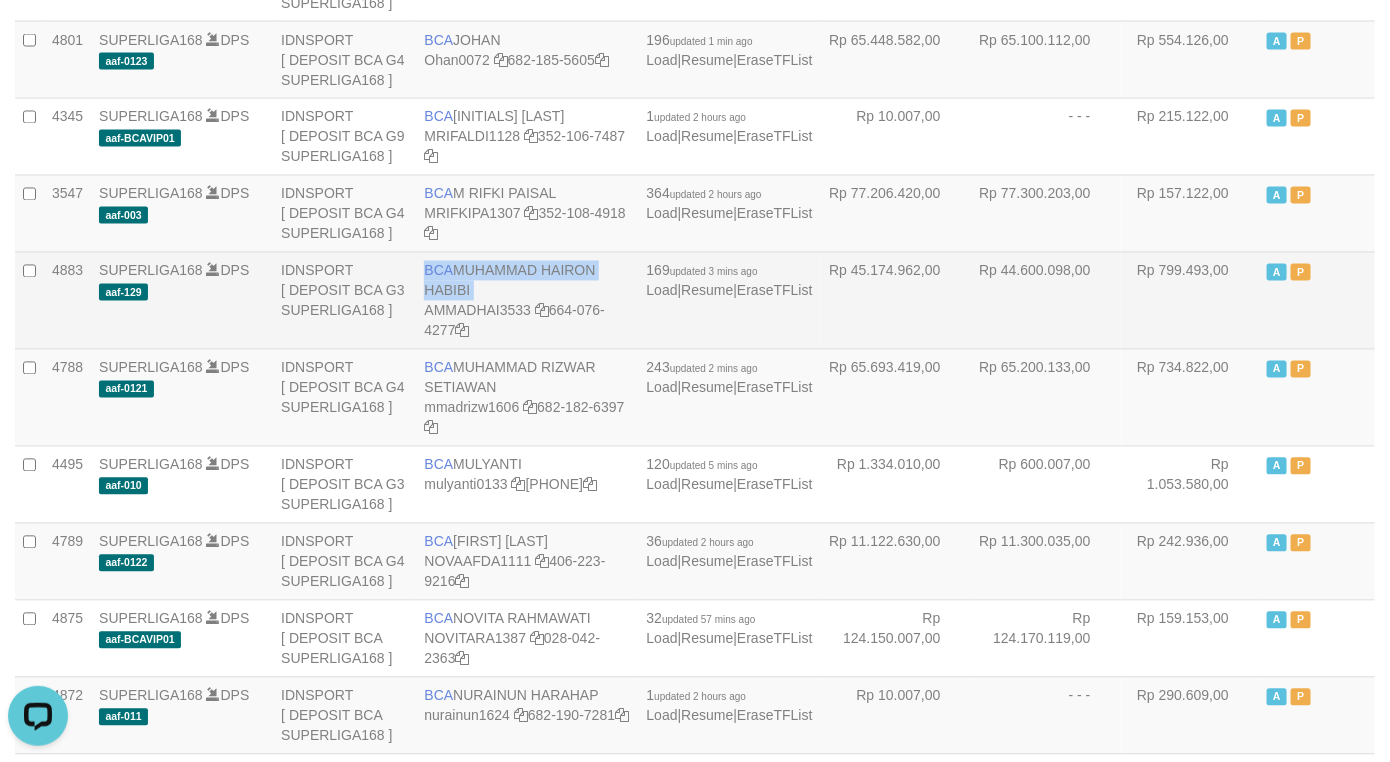 click on "BCA
MUHAMMAD HAIRON HABIBI
AMMADHAI3533
664-076-4277" at bounding box center [527, 300] 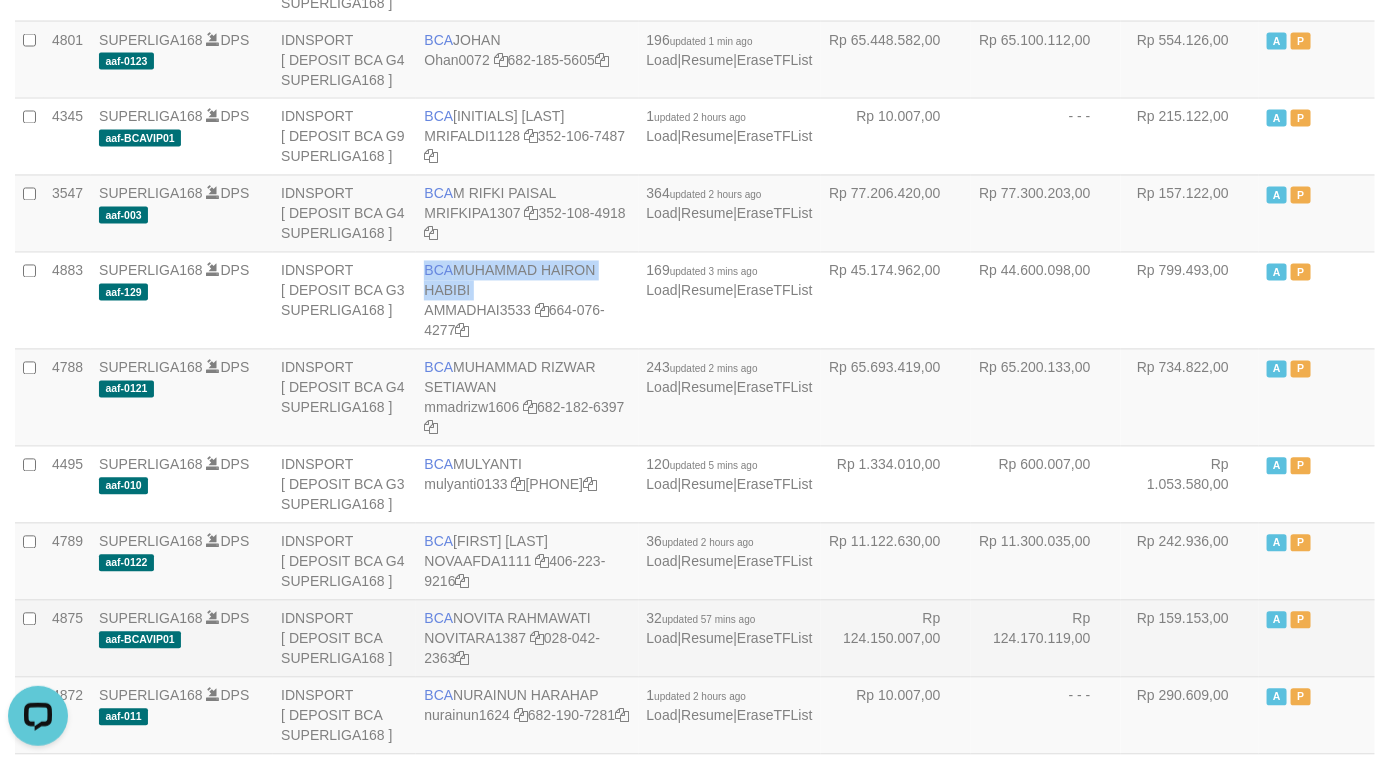 copy on "BCA
MUHAMMAD HAIRON HABIBI" 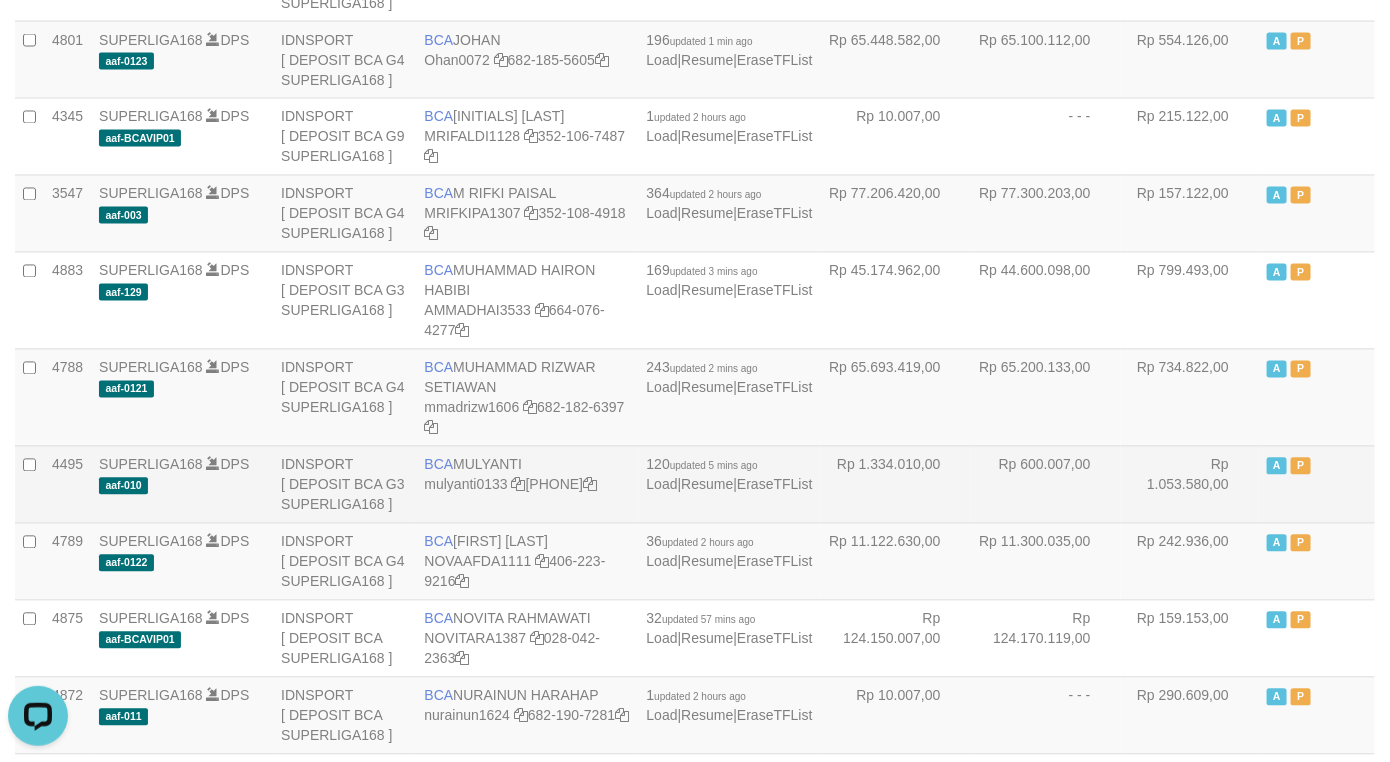 drag, startPoint x: 1359, startPoint y: 529, endPoint x: 1290, endPoint y: 550, distance: 72.12489 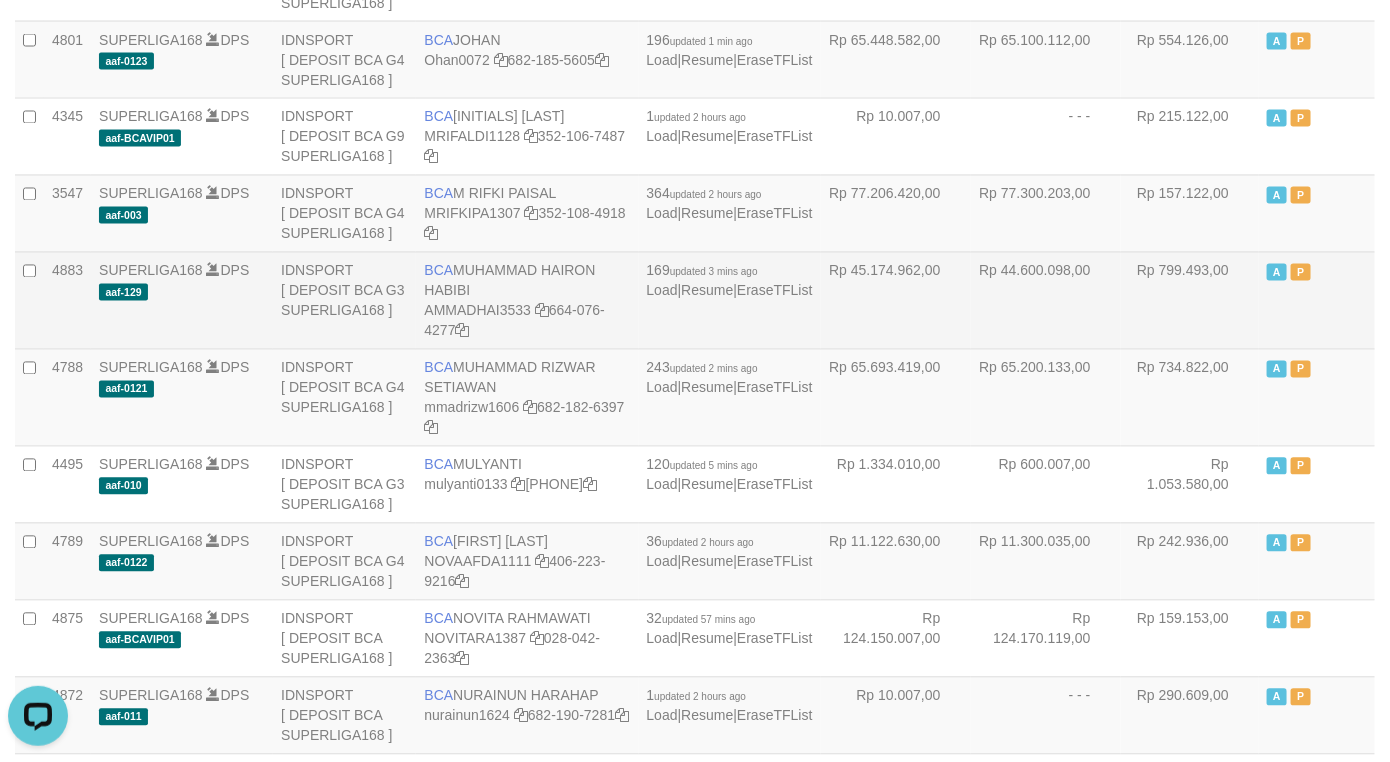 drag, startPoint x: 82, startPoint y: 351, endPoint x: 105, endPoint y: 399, distance: 53.225933 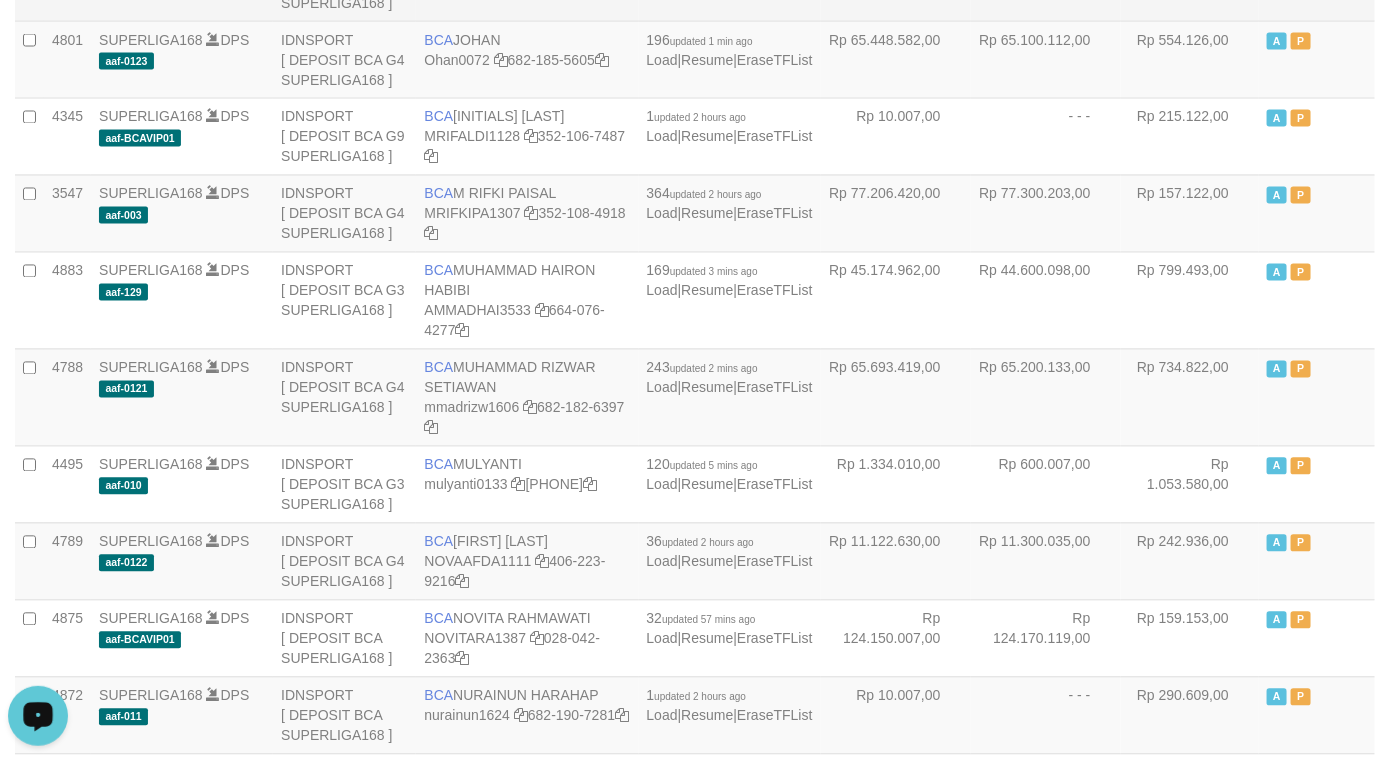 scroll, scrollTop: 583, scrollLeft: 0, axis: vertical 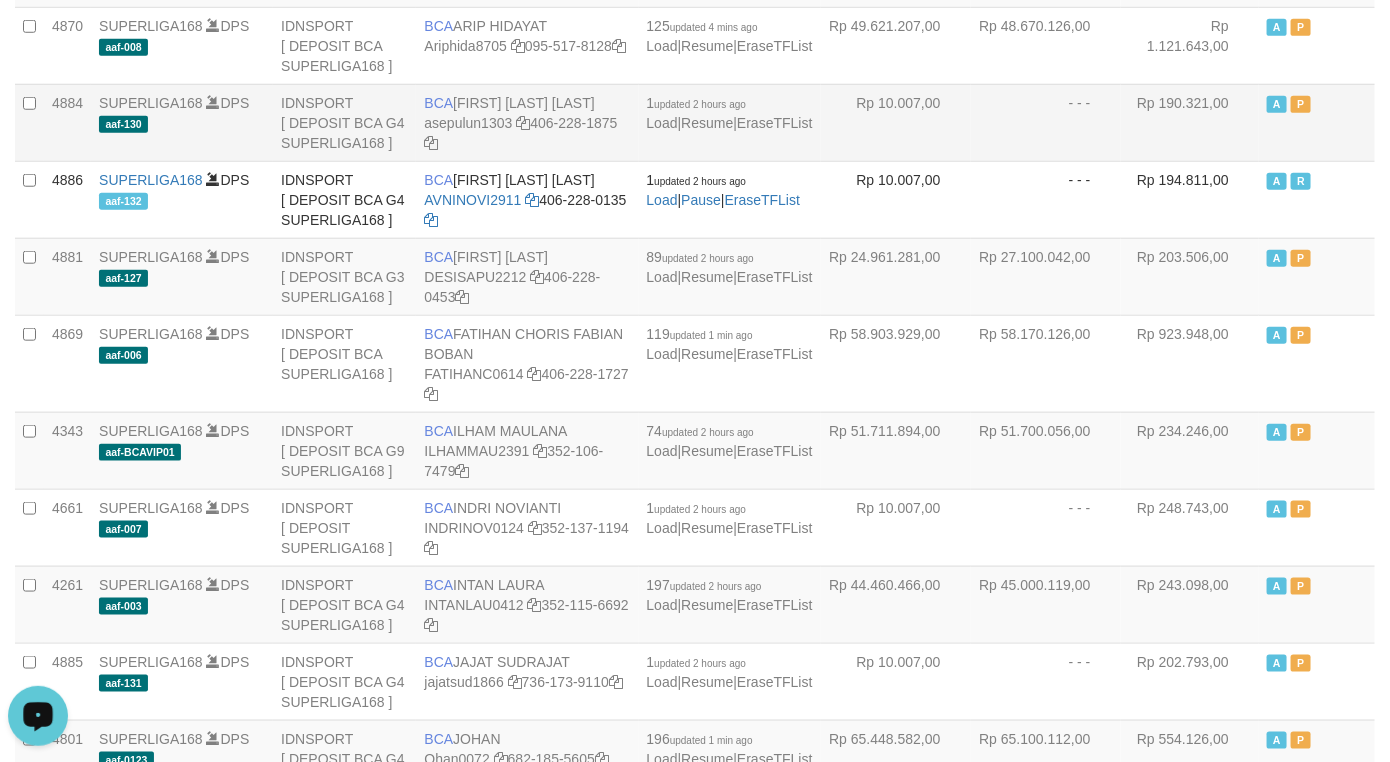 click on "- - -" at bounding box center (1046, 122) 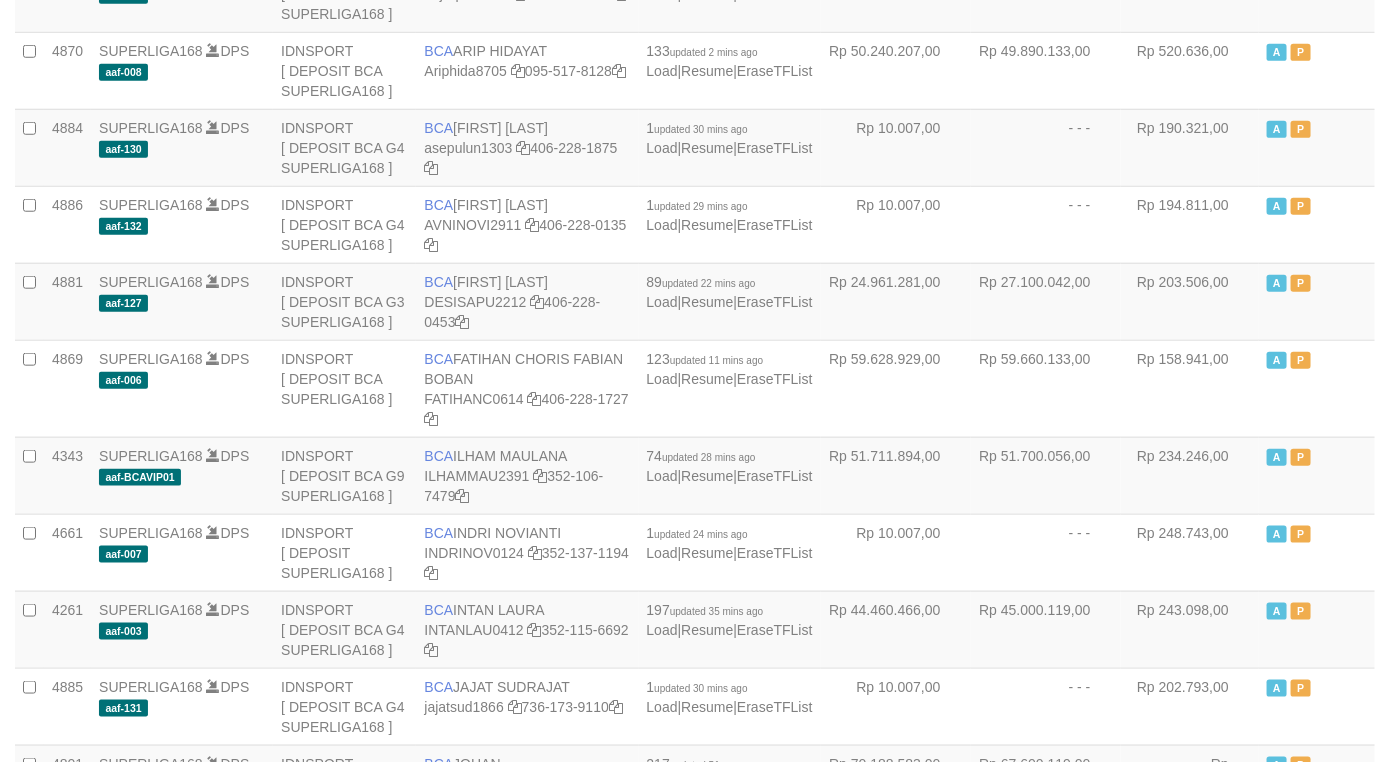 scroll, scrollTop: 583, scrollLeft: 0, axis: vertical 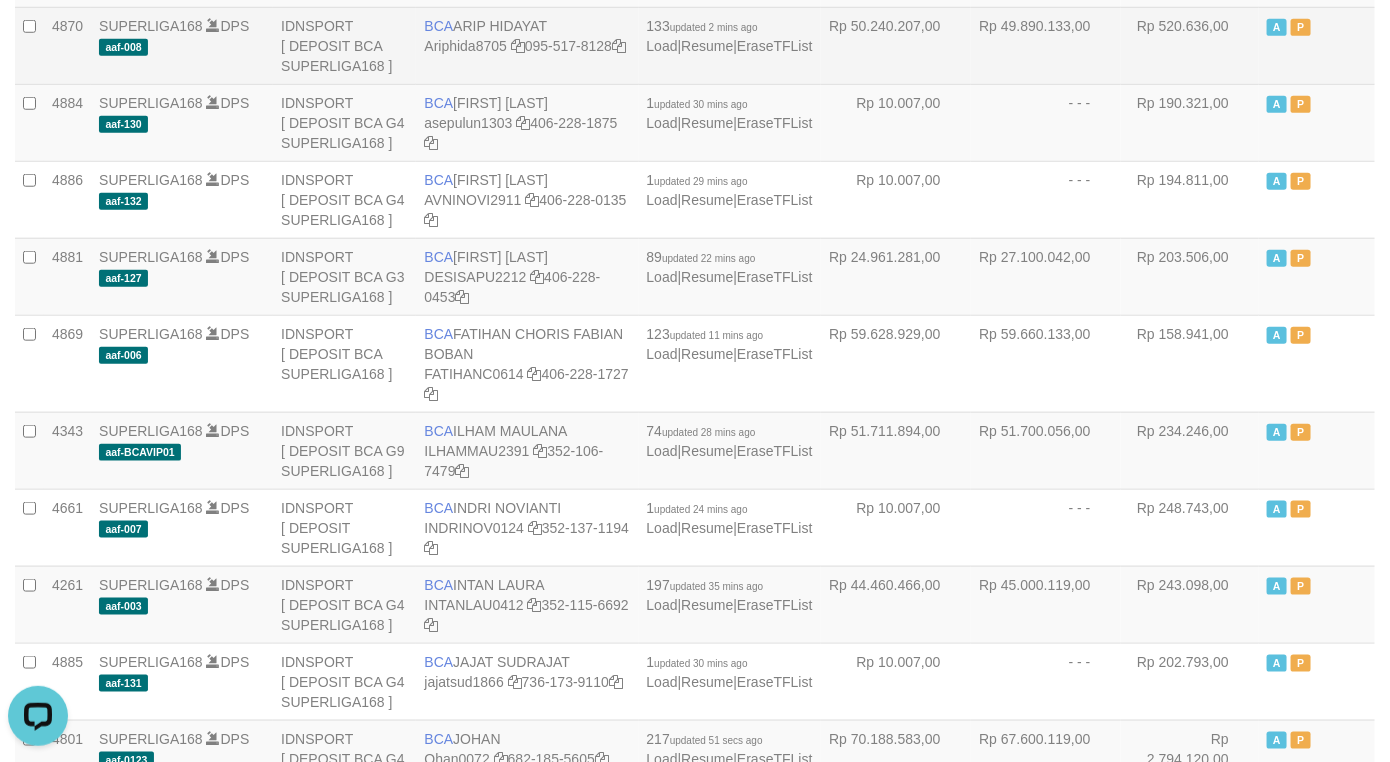 click on "Rp 49.890.133,00" at bounding box center [1046, 45] 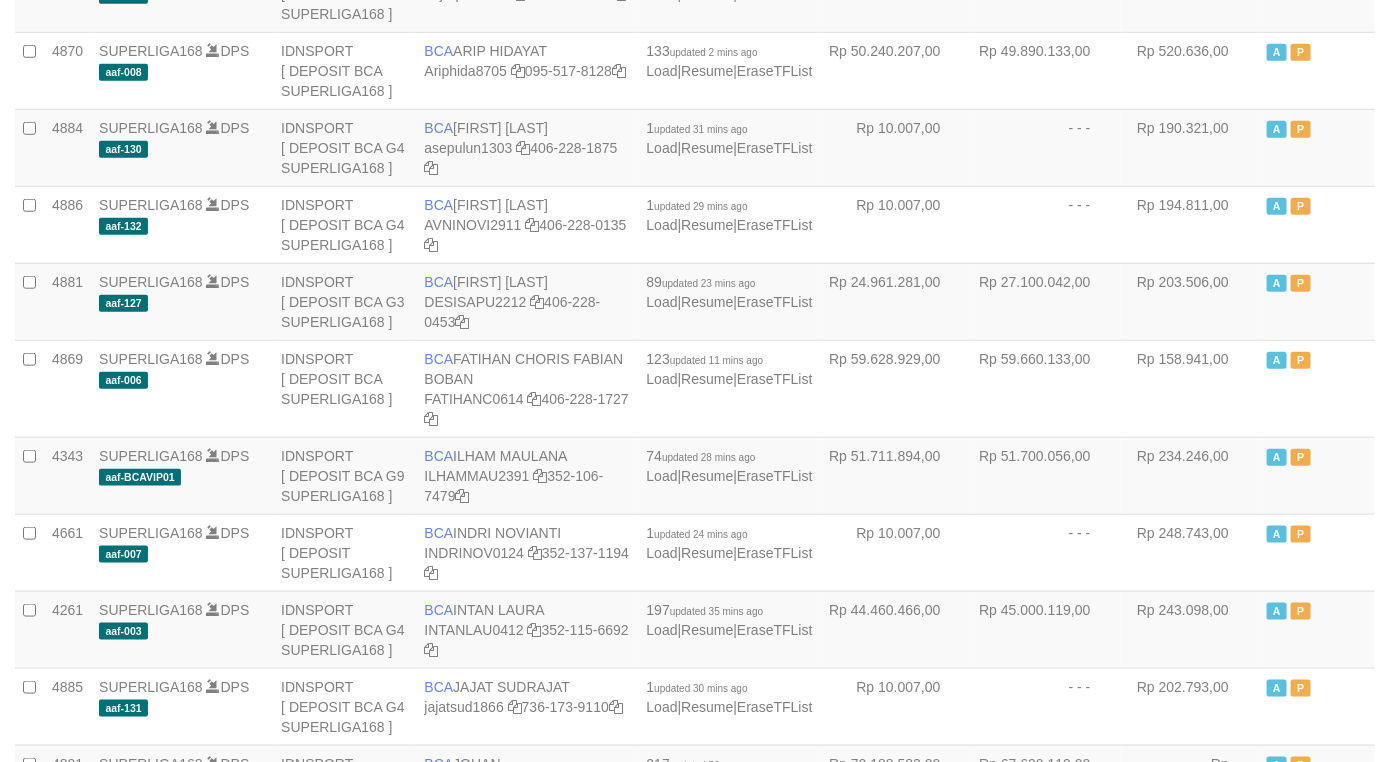 scroll, scrollTop: 583, scrollLeft: 0, axis: vertical 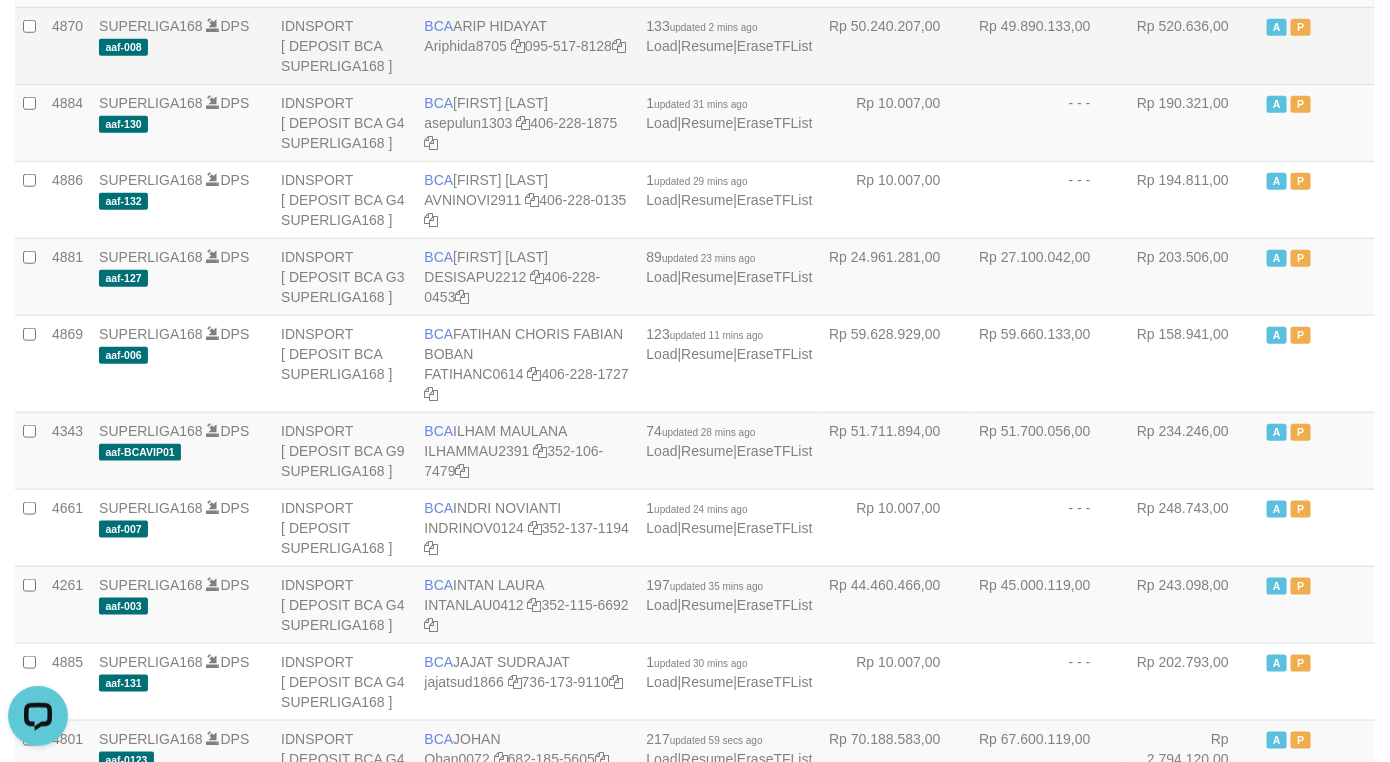 click on "Rp 49.890.133,00" at bounding box center [1046, 45] 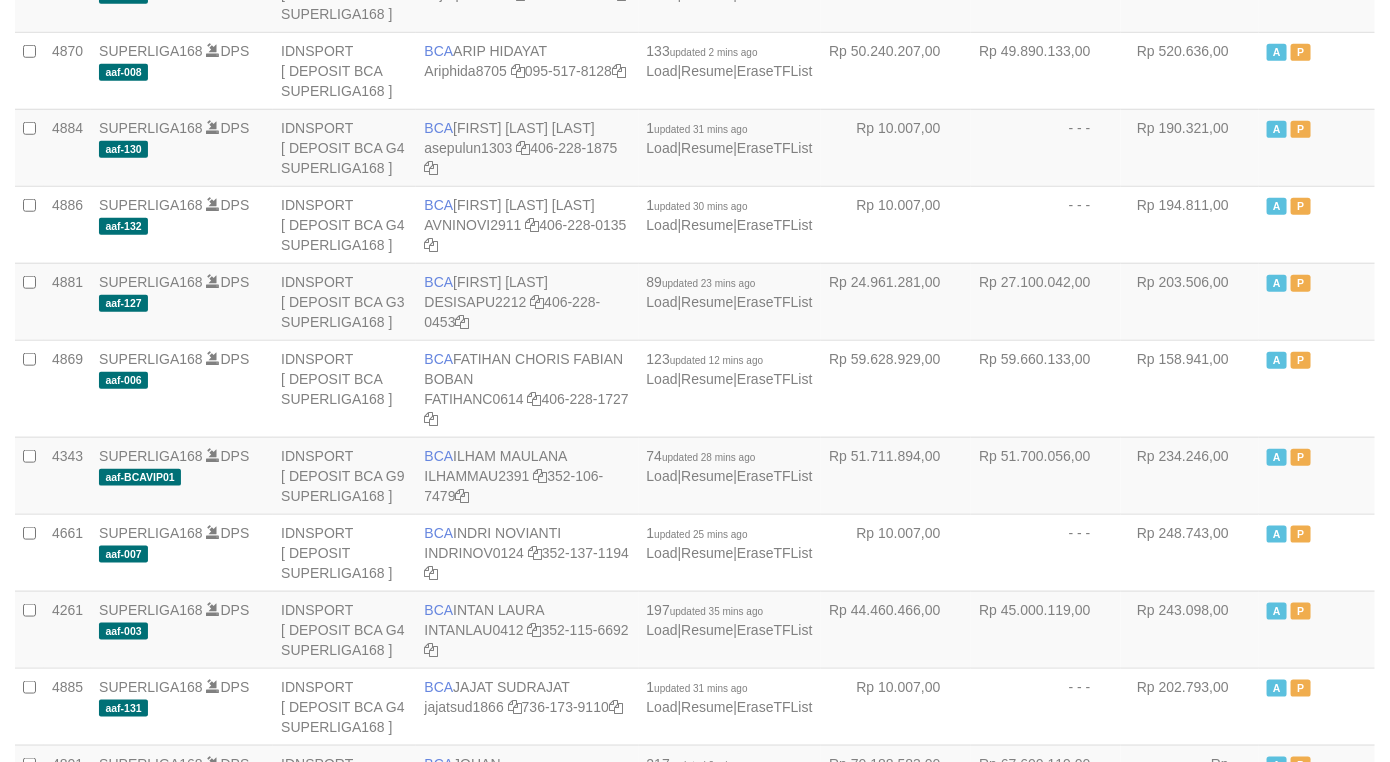 scroll, scrollTop: 583, scrollLeft: 0, axis: vertical 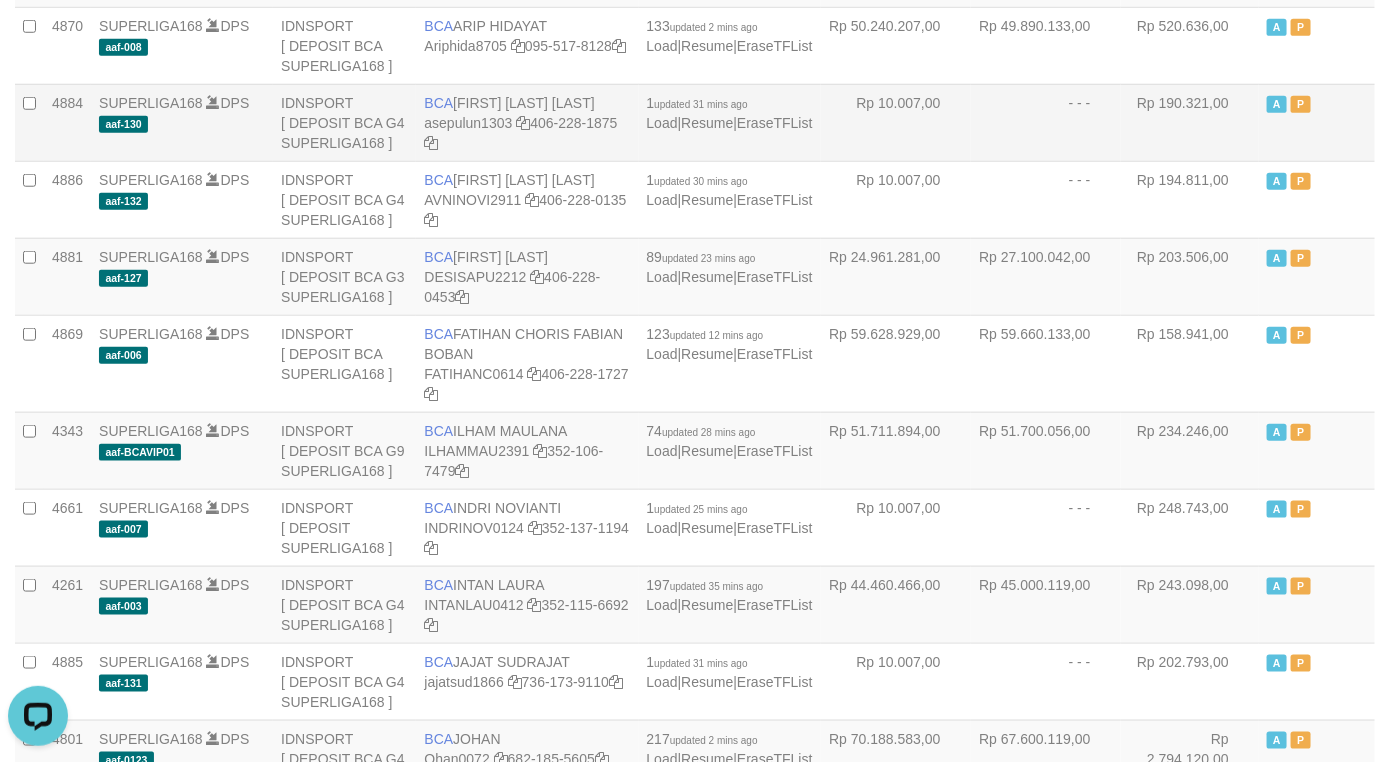 click on "- - -" at bounding box center (1046, 122) 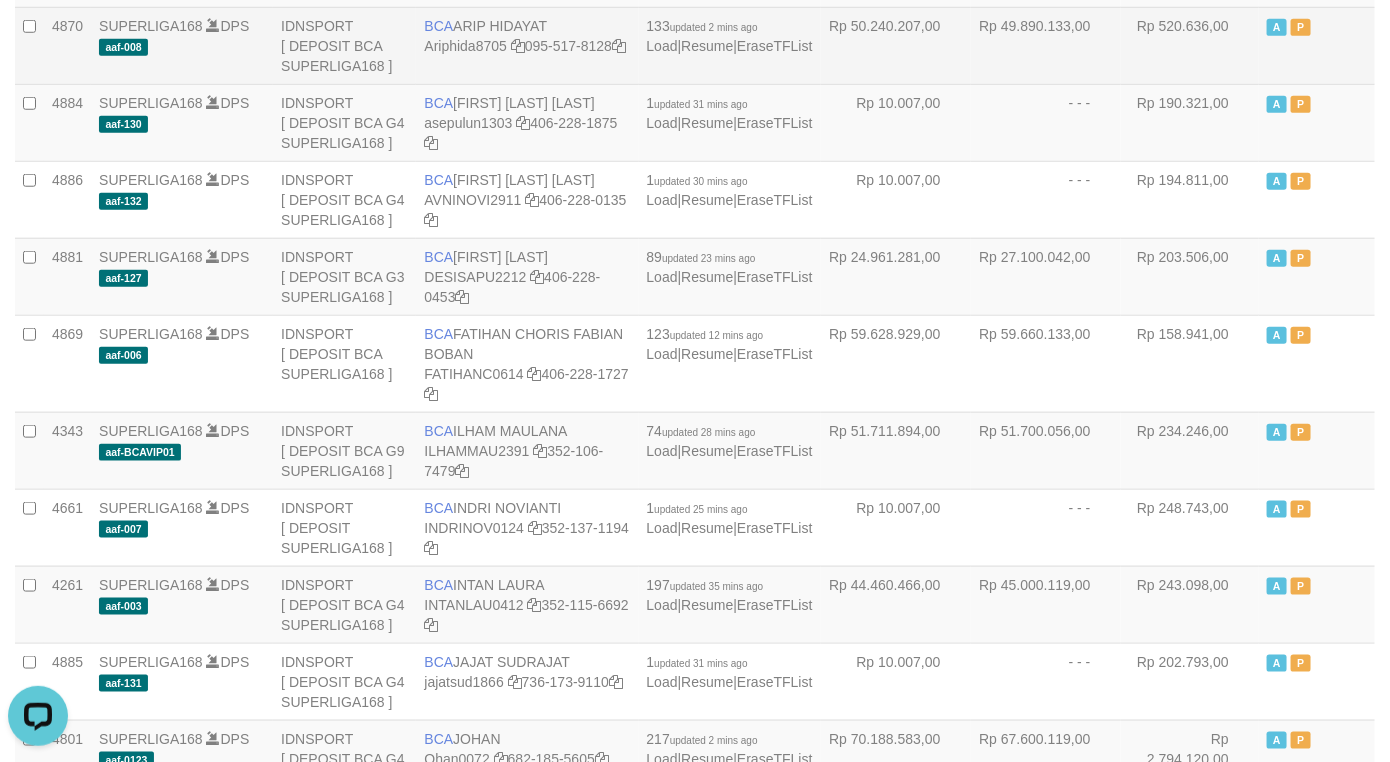 click on "Rp 49.890.133,00" at bounding box center (1046, 45) 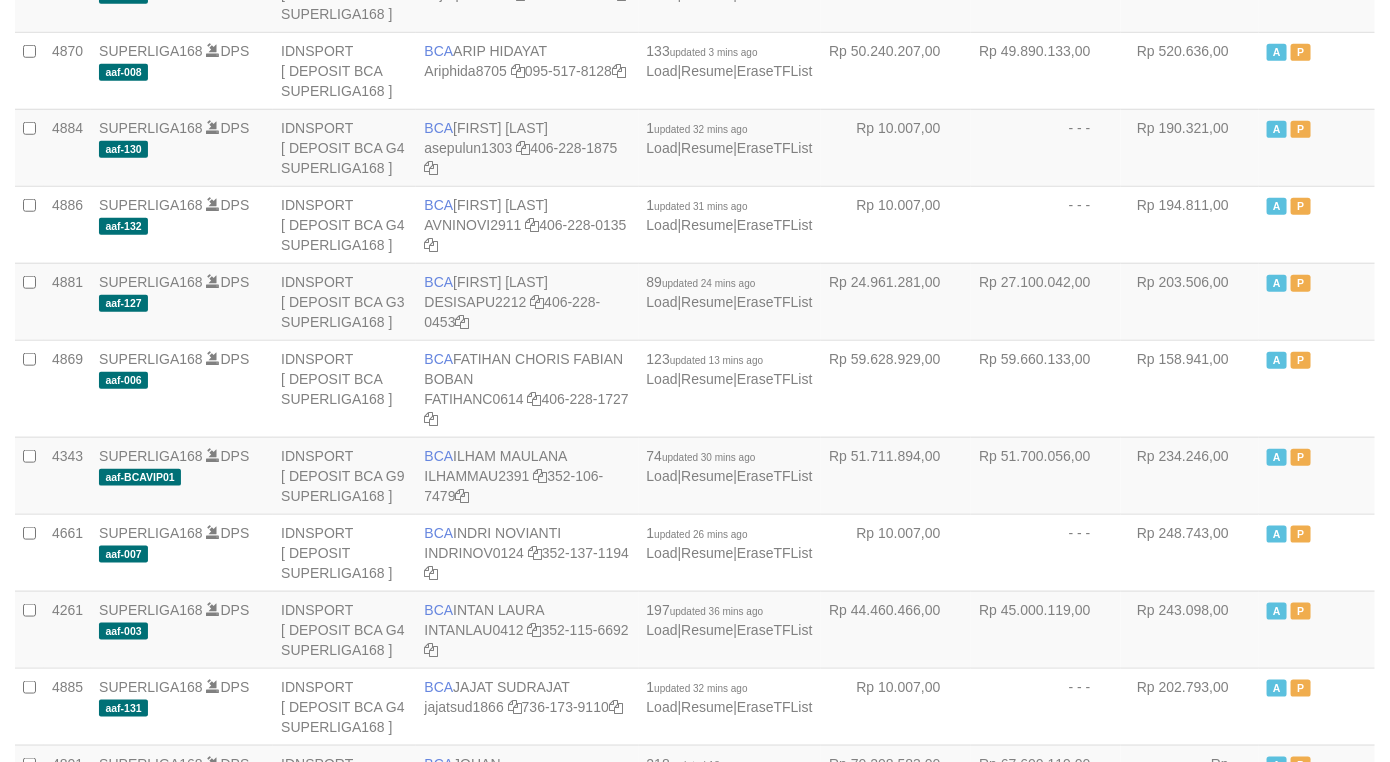 scroll, scrollTop: 583, scrollLeft: 0, axis: vertical 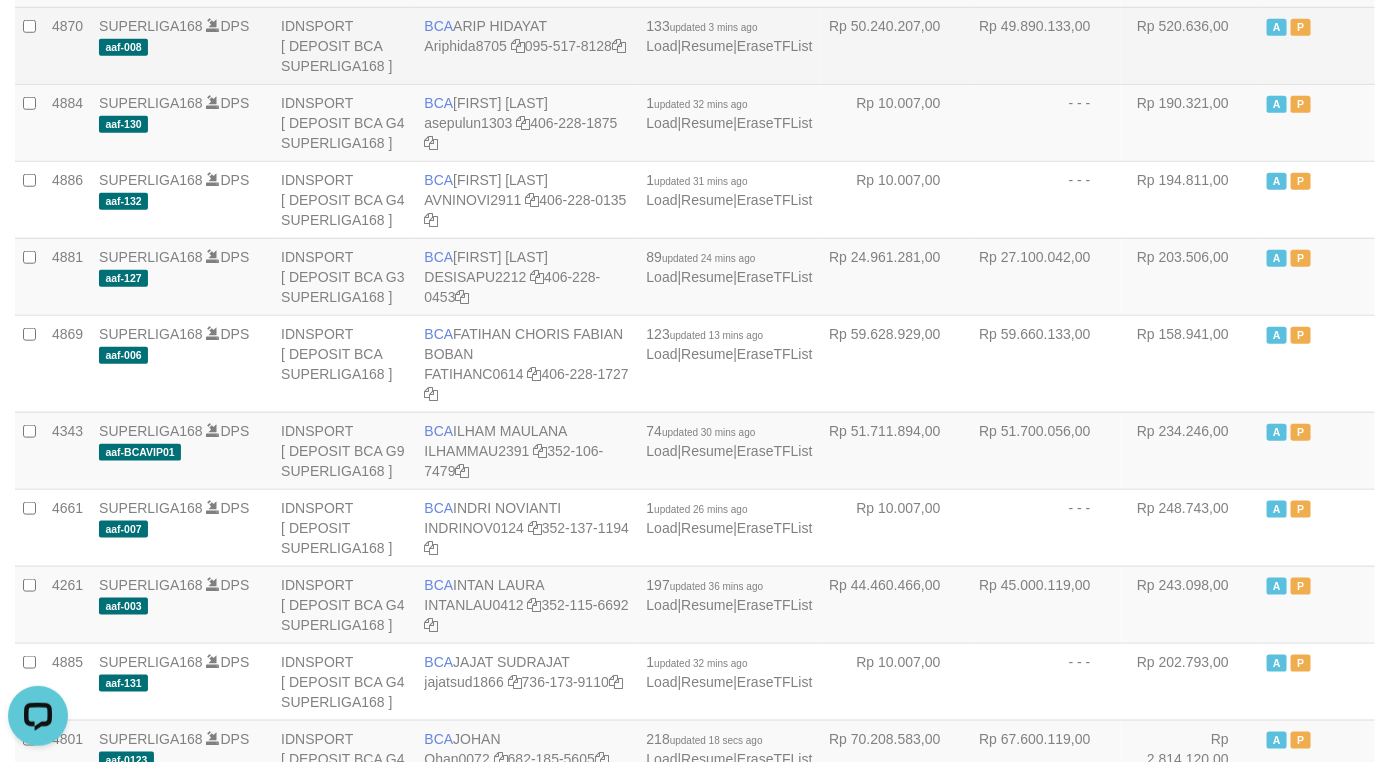 click on "Rp 49.890.133,00" at bounding box center [1046, 45] 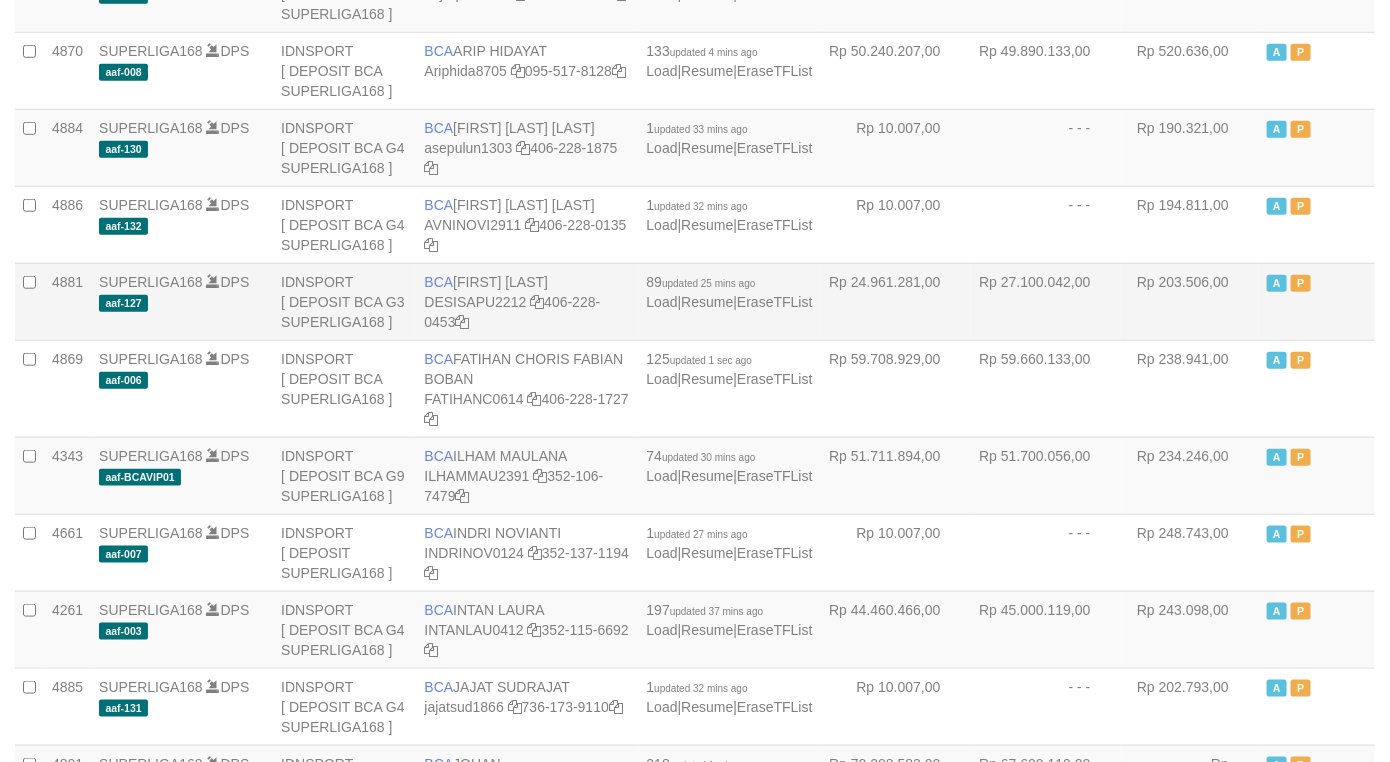 scroll, scrollTop: 583, scrollLeft: 0, axis: vertical 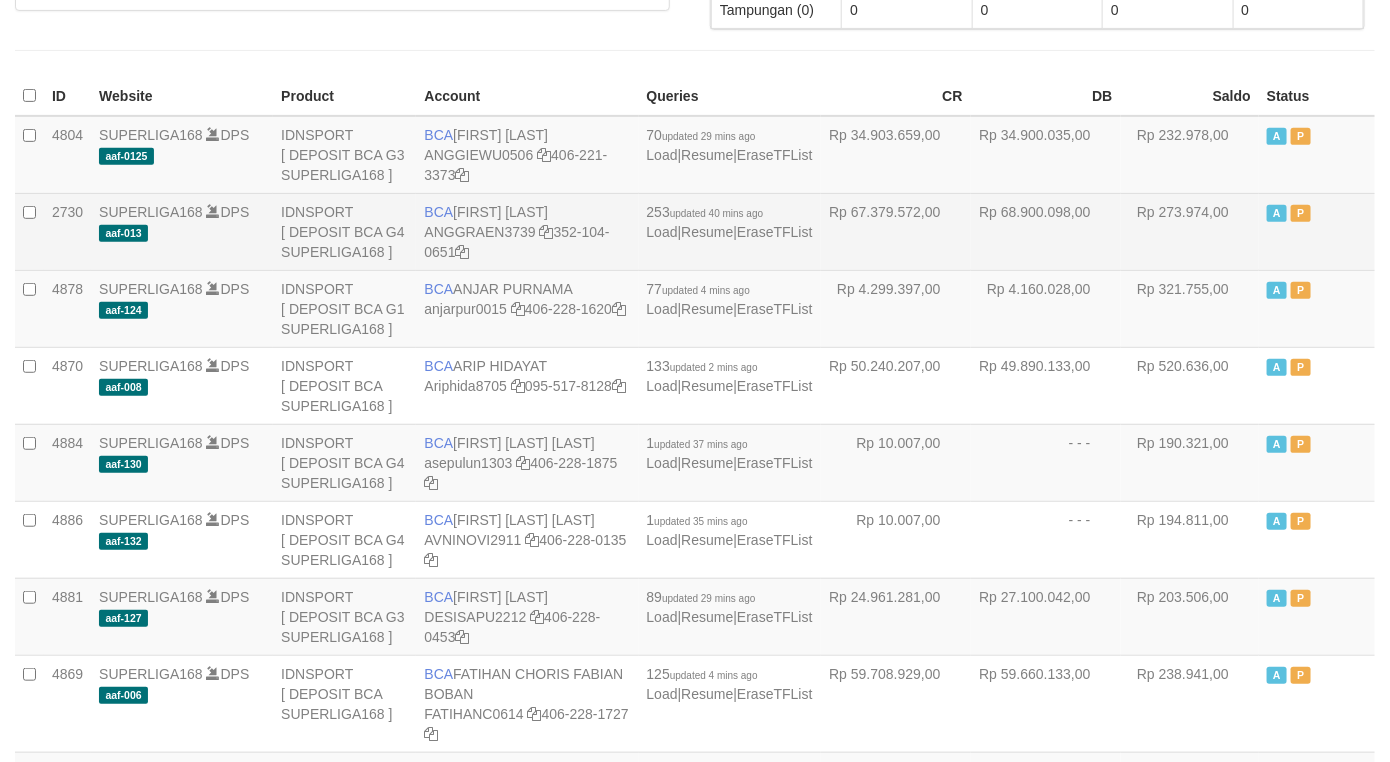 click on "Rp 68.900.098,00" at bounding box center [1046, 231] 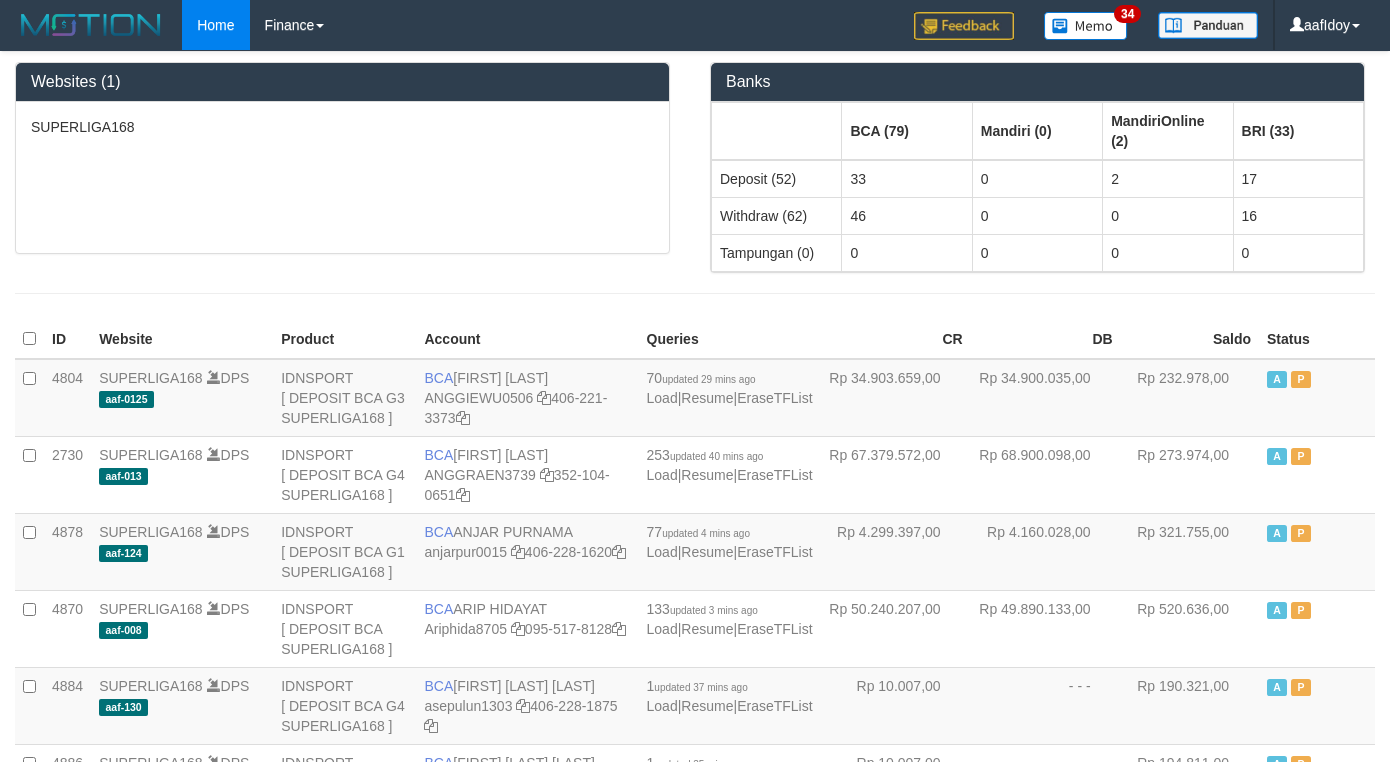 scroll, scrollTop: 243, scrollLeft: 0, axis: vertical 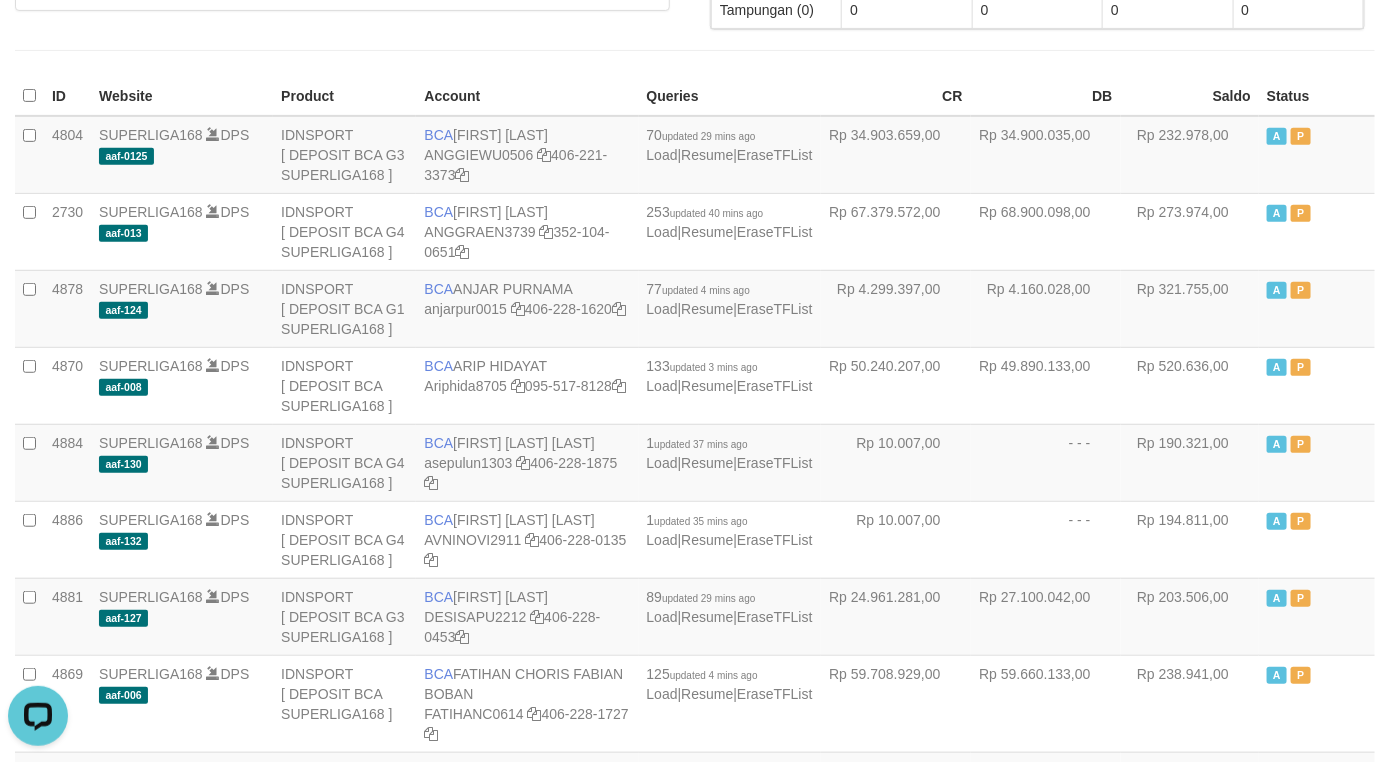 click at bounding box center [695, 50] 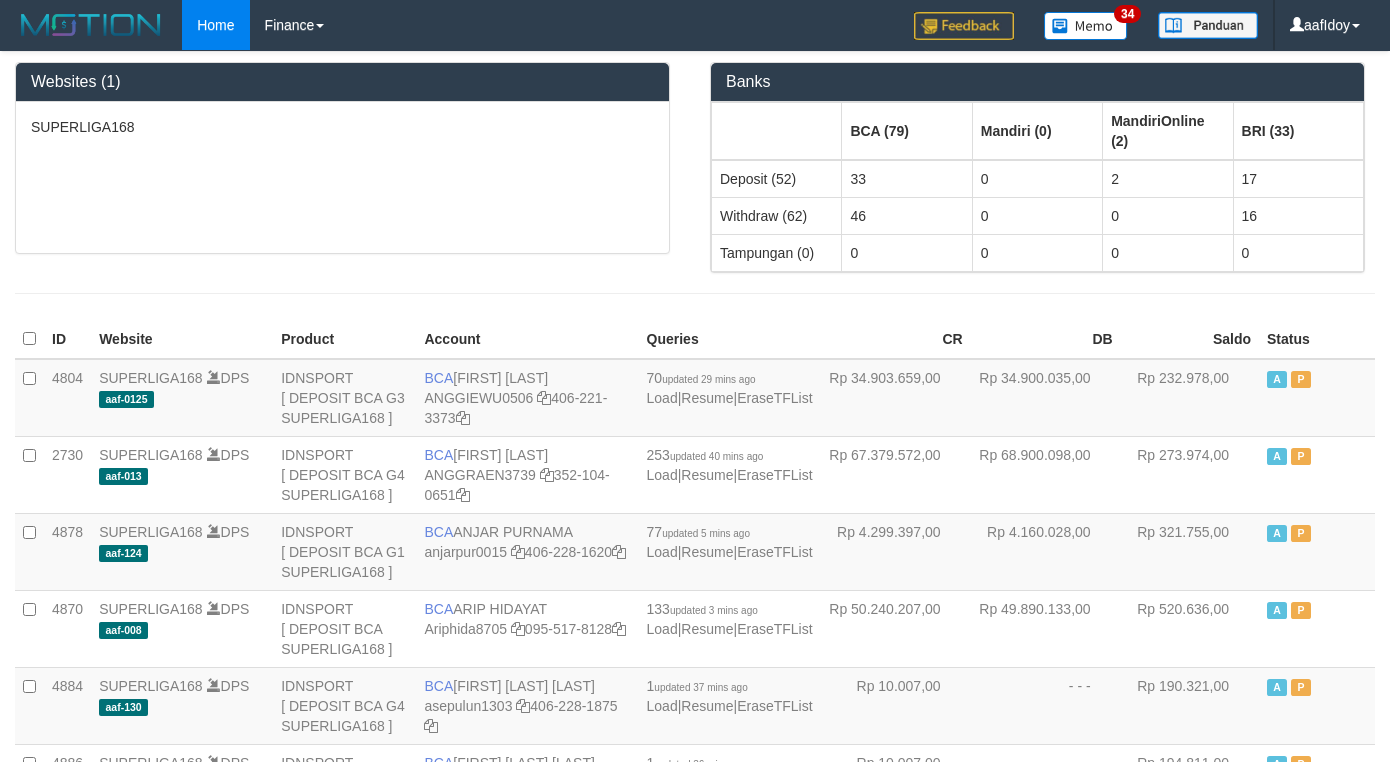 scroll, scrollTop: 243, scrollLeft: 0, axis: vertical 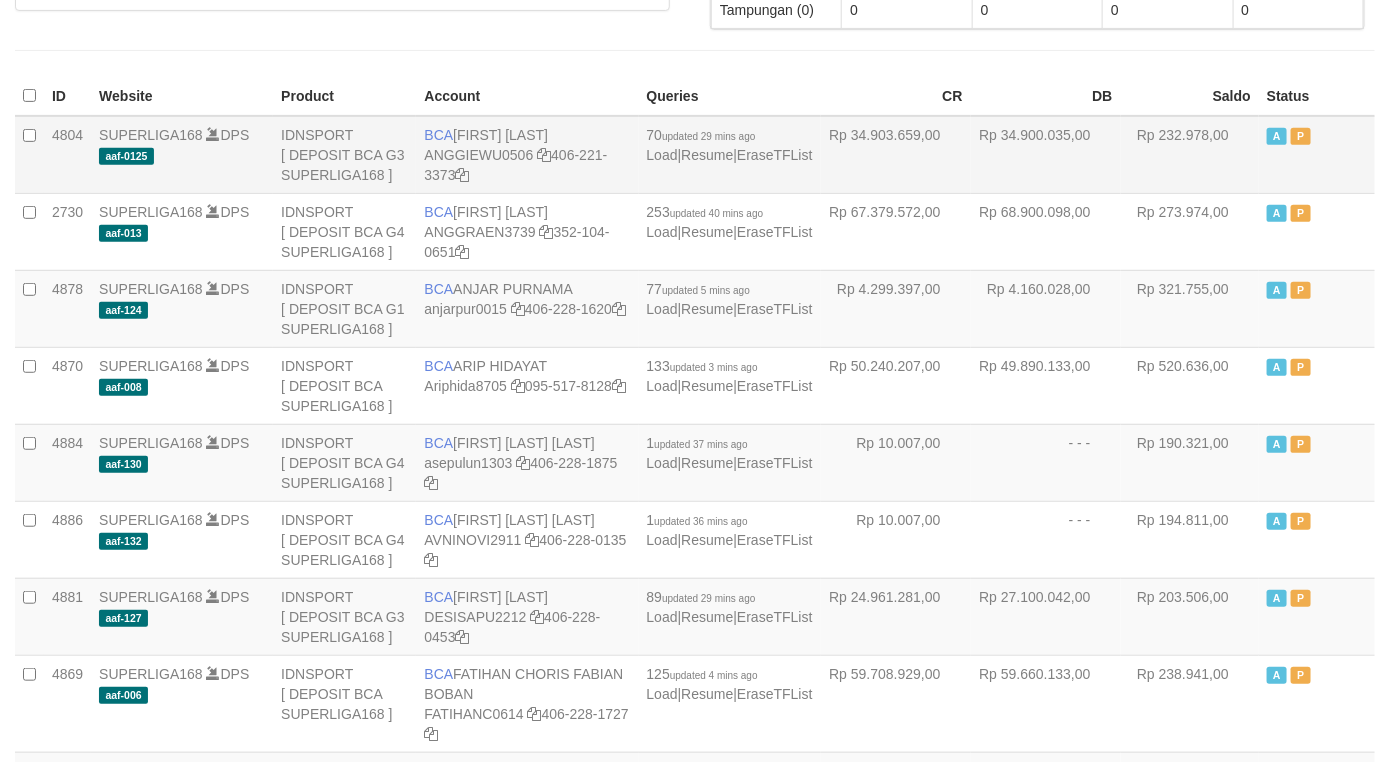 click on "Rp 34.903.659,00" at bounding box center (896, 155) 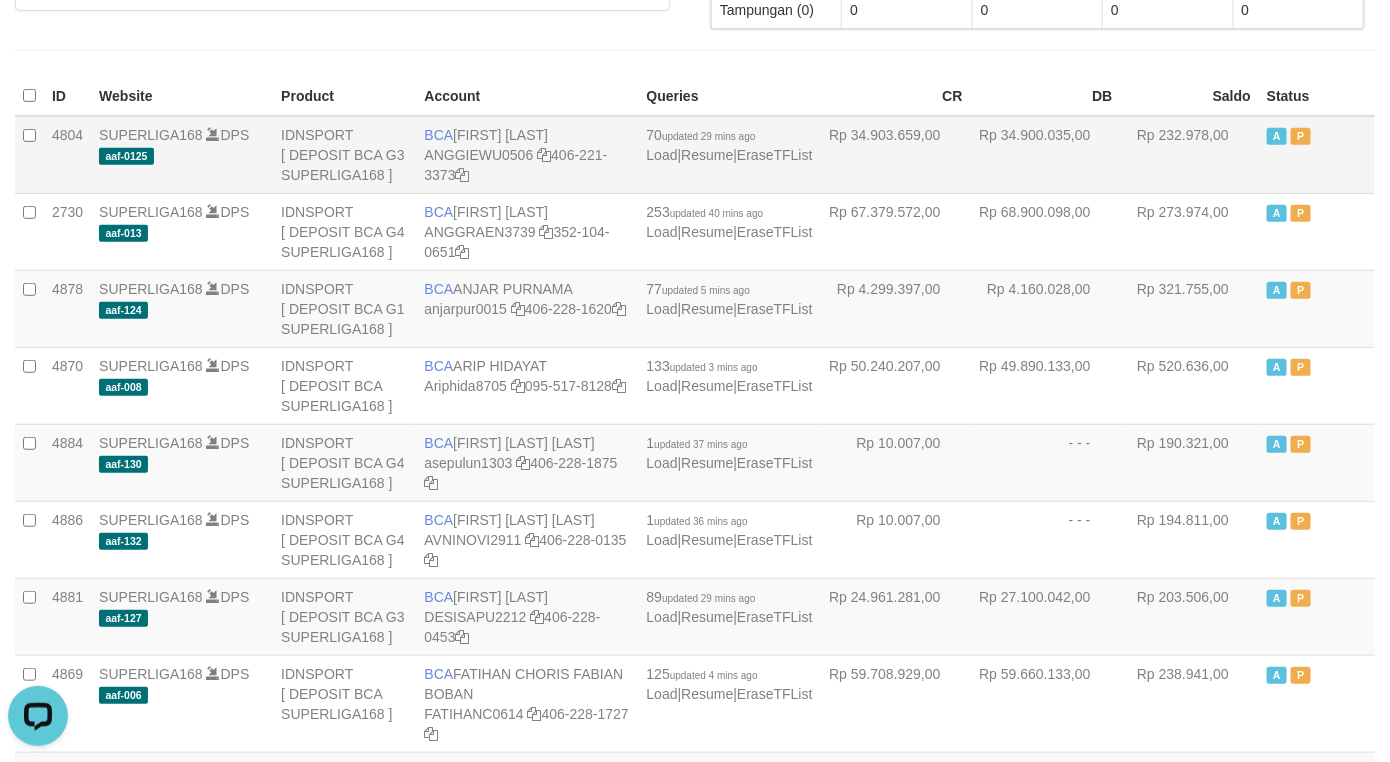 scroll, scrollTop: 0, scrollLeft: 0, axis: both 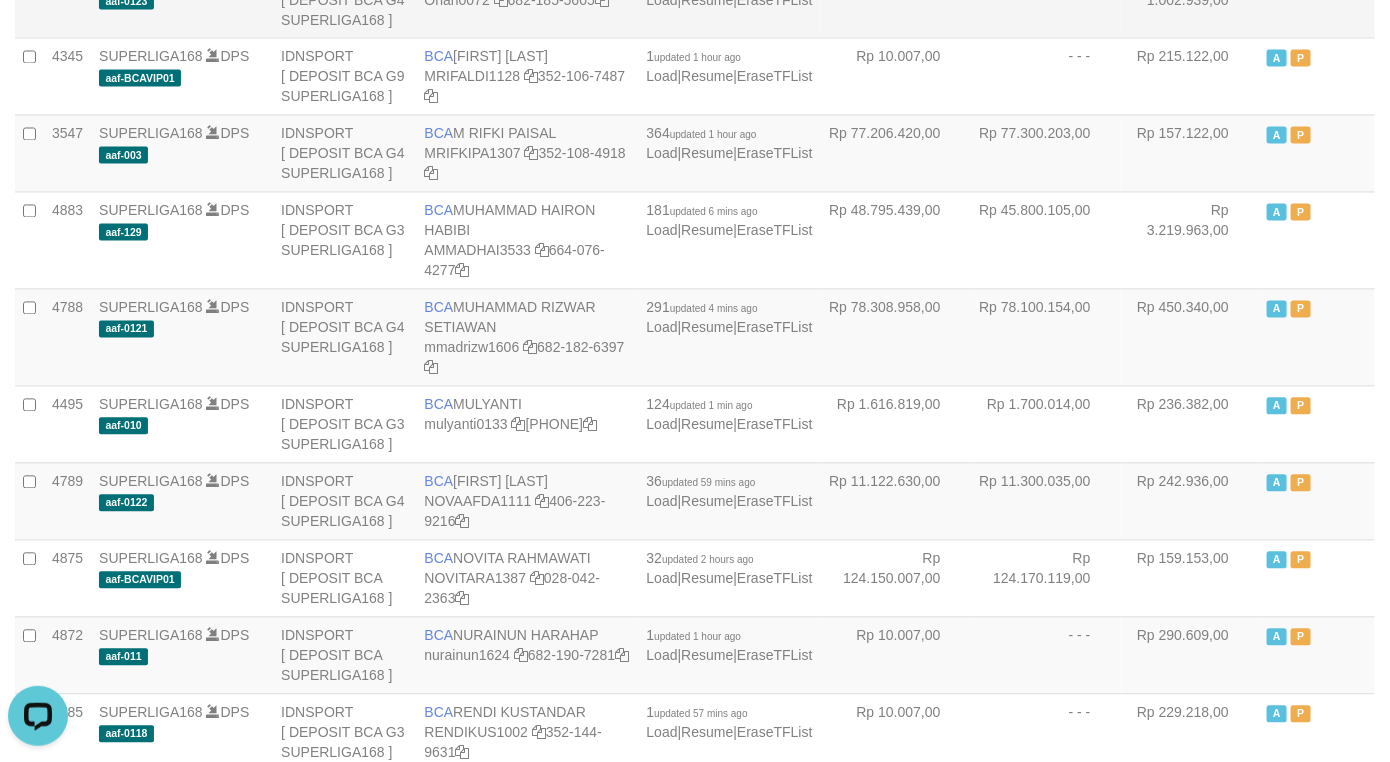 click on "Rp 73.700.133,00" at bounding box center (1046, -1) 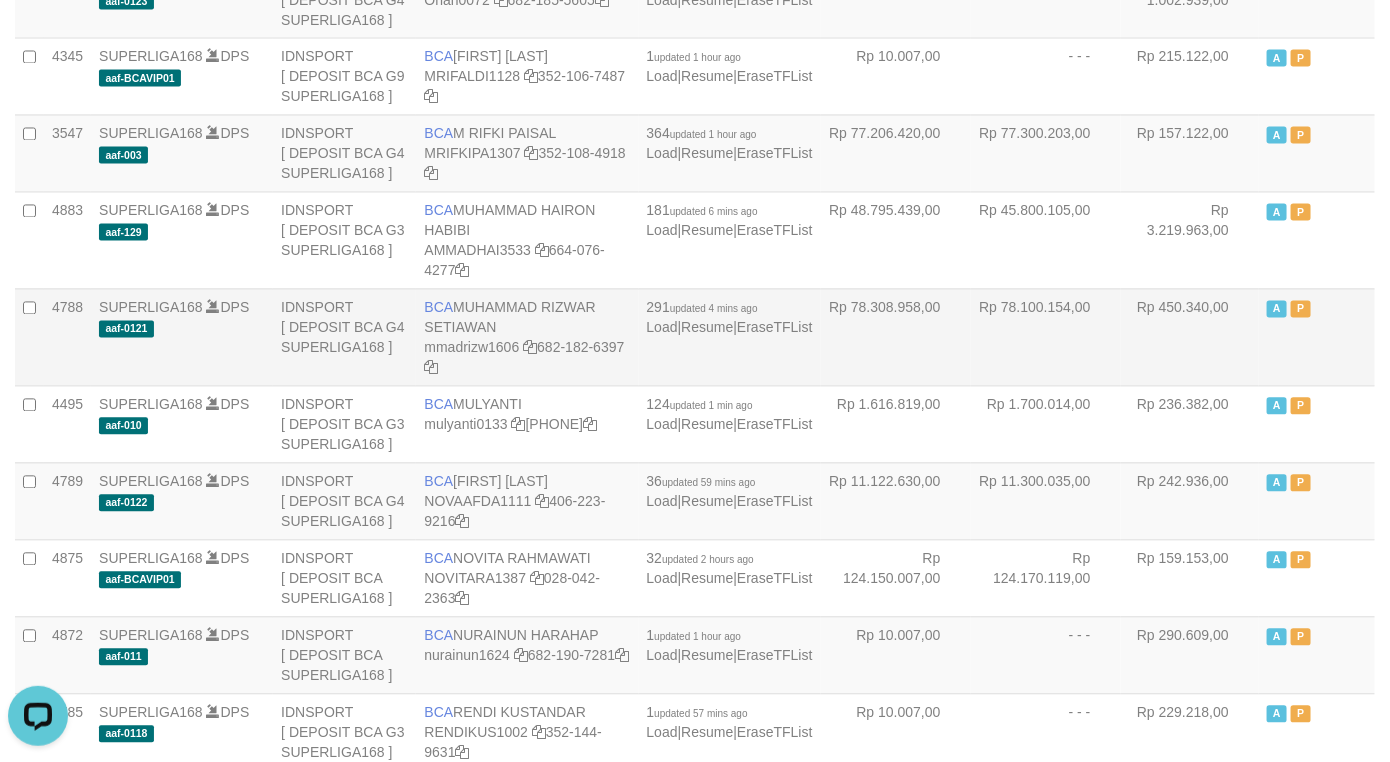 click on "BCA
MUHAMMAD RIZWAR SETIAWAN
mmadrizw1606
682-182-6397" at bounding box center (527, 337) 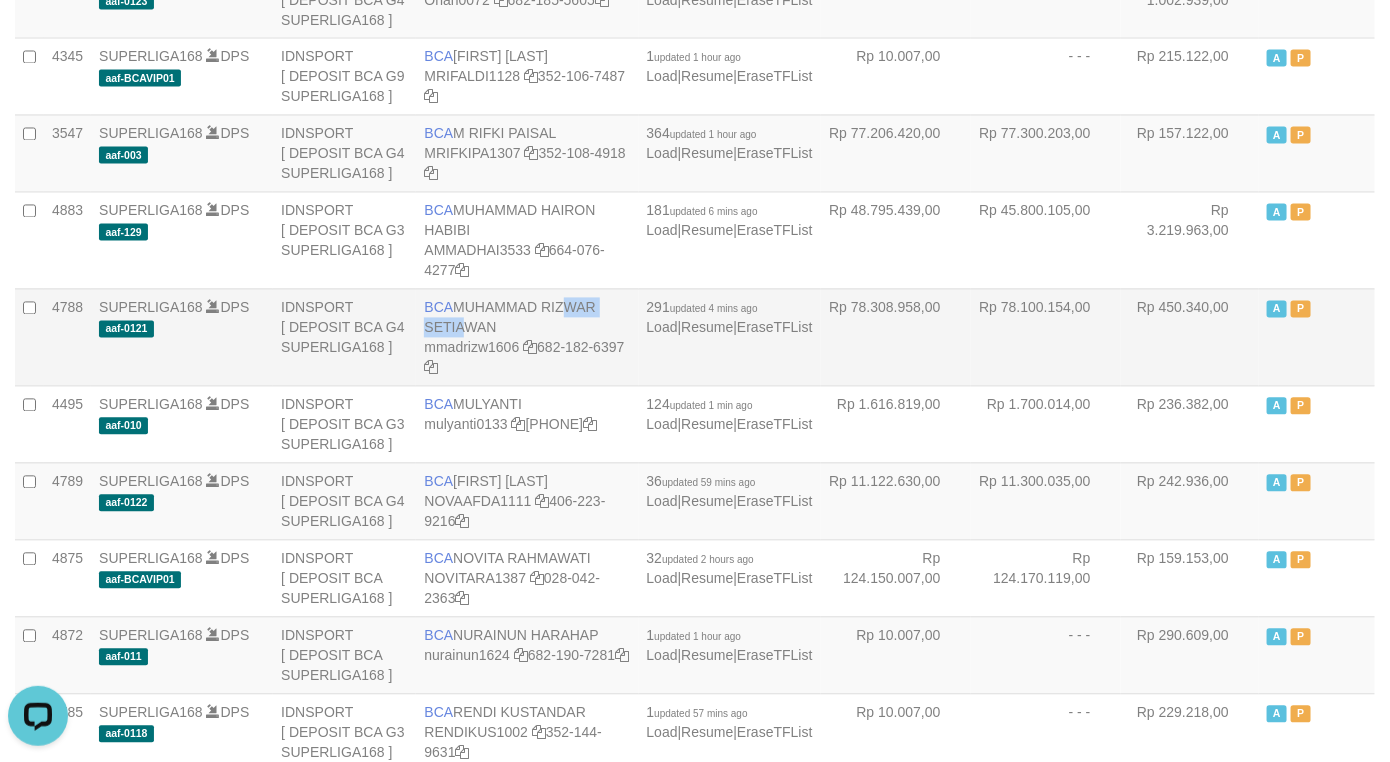 click on "BCA
MUHAMMAD RIZWAR SETIAWAN
mmadrizw1606
682-182-6397" at bounding box center (527, 337) 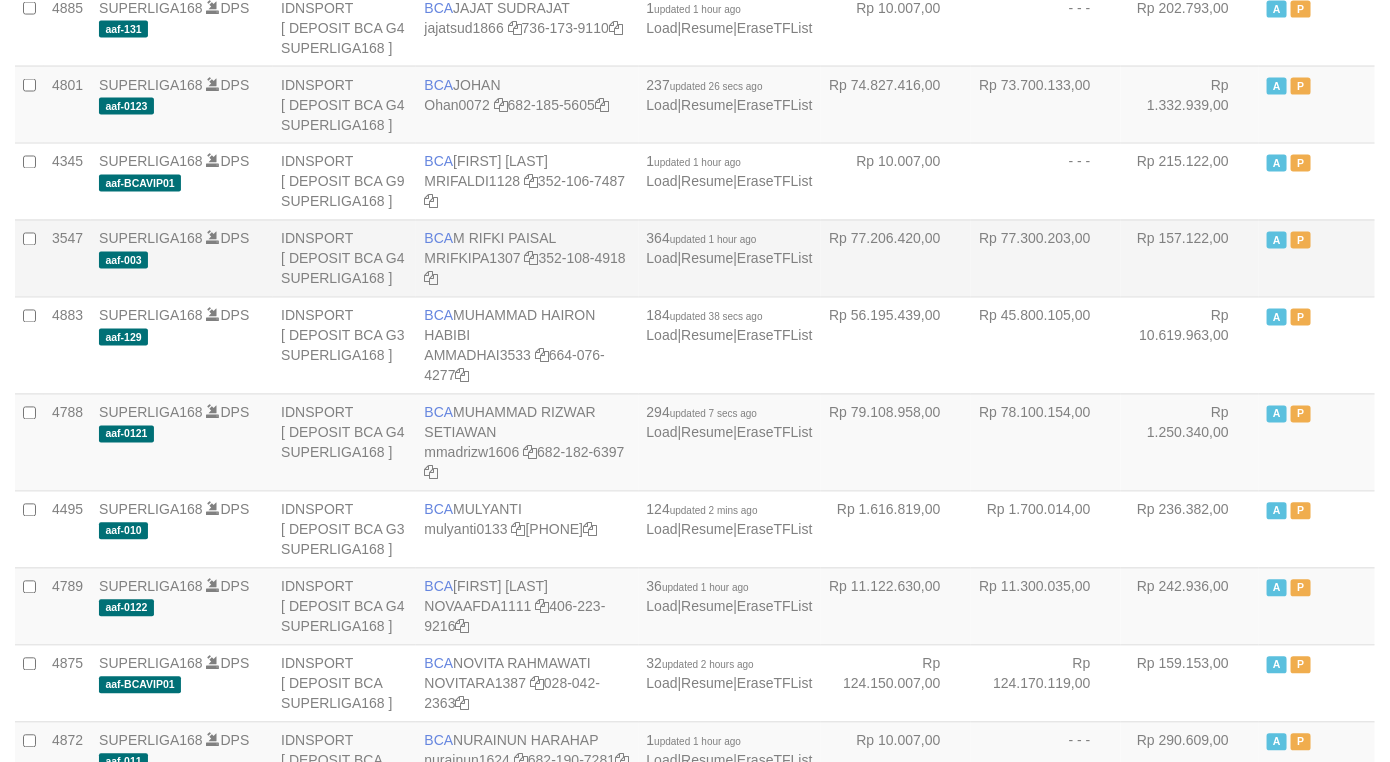 scroll, scrollTop: 1342, scrollLeft: 0, axis: vertical 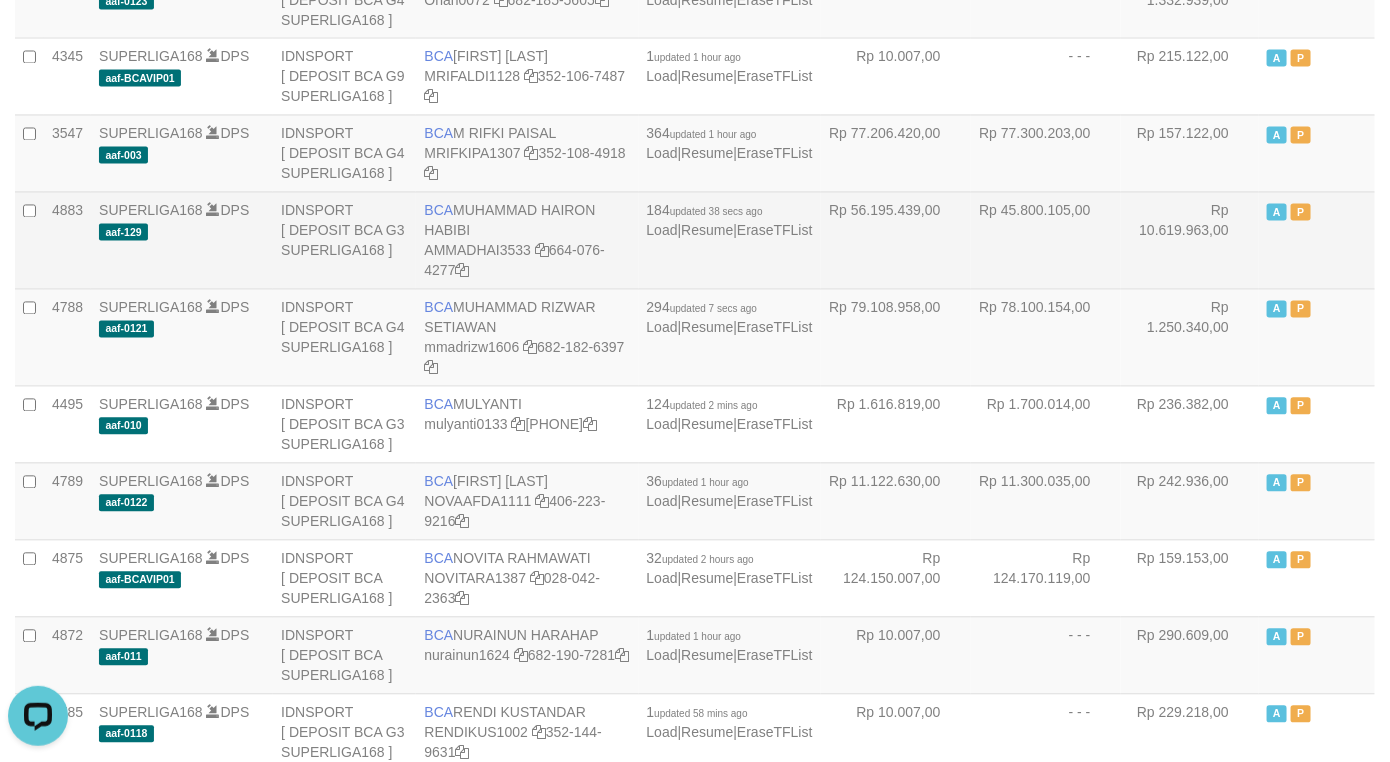click on "BCA
[FIRST] [LAST] [LAST]
AMMADHAI3533
[PHONE]" at bounding box center [527, 240] 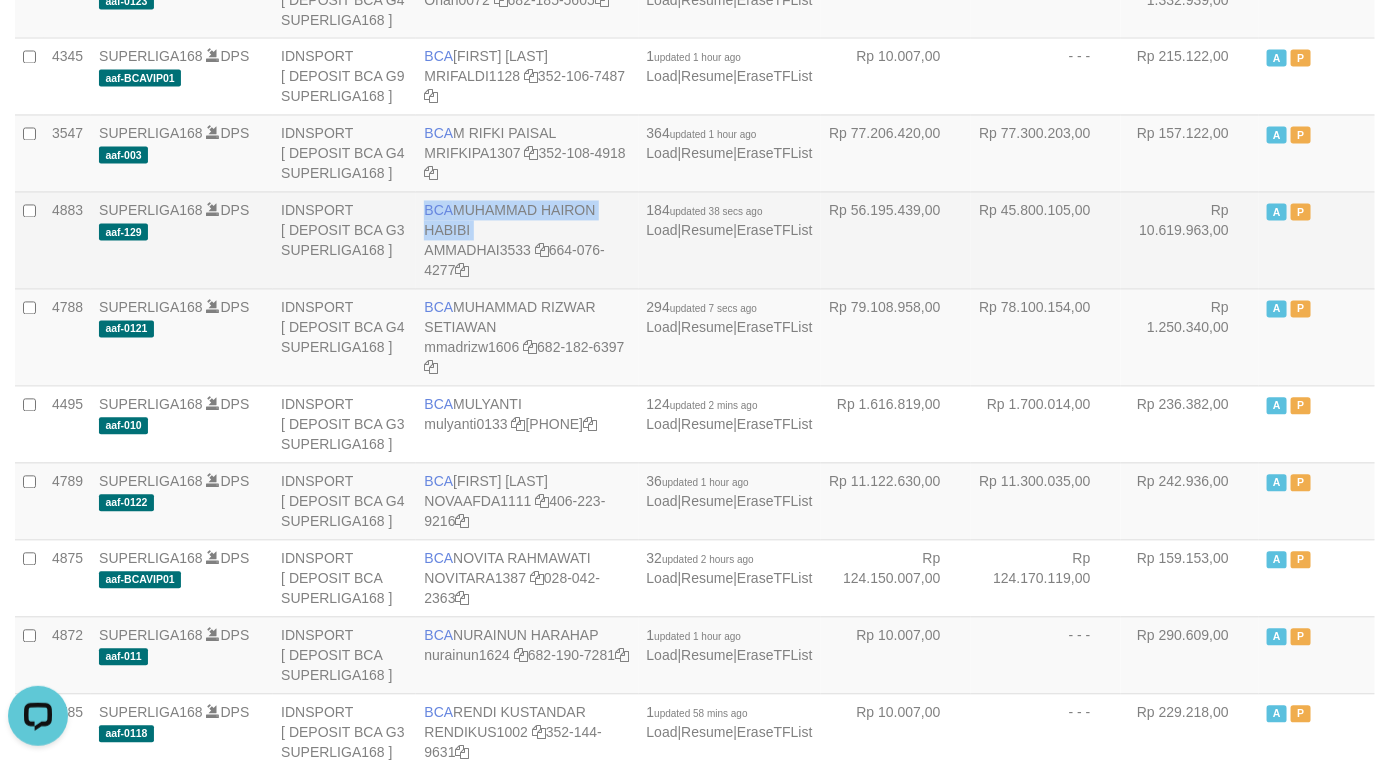 click on "BCA
MUHAMMAD HAIRON HABIBI
AMMADHAI3533
664-076-4277" at bounding box center (527, 240) 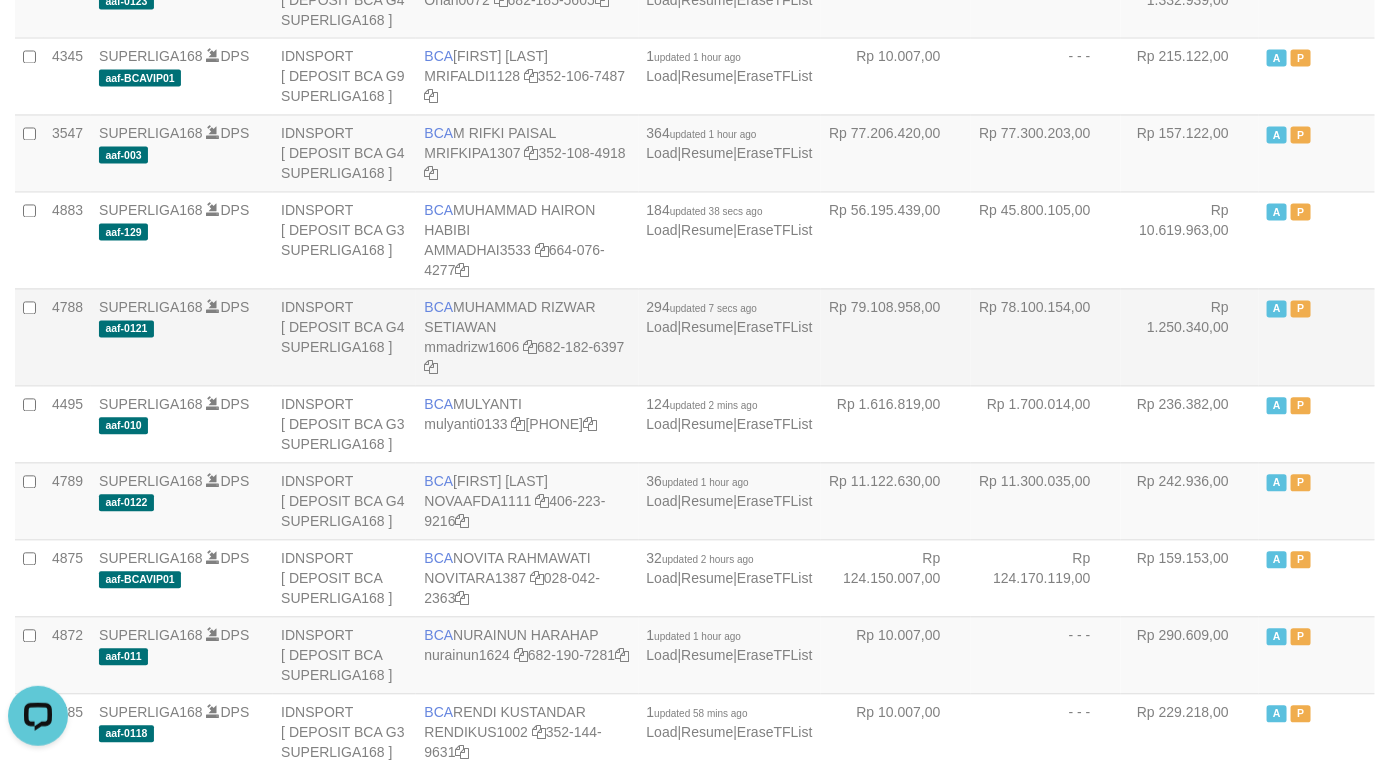 click on "BCA
MUHAMMAD RIZWAR SETIAWAN
mmadrizw1606
682-182-6397" at bounding box center (527, 337) 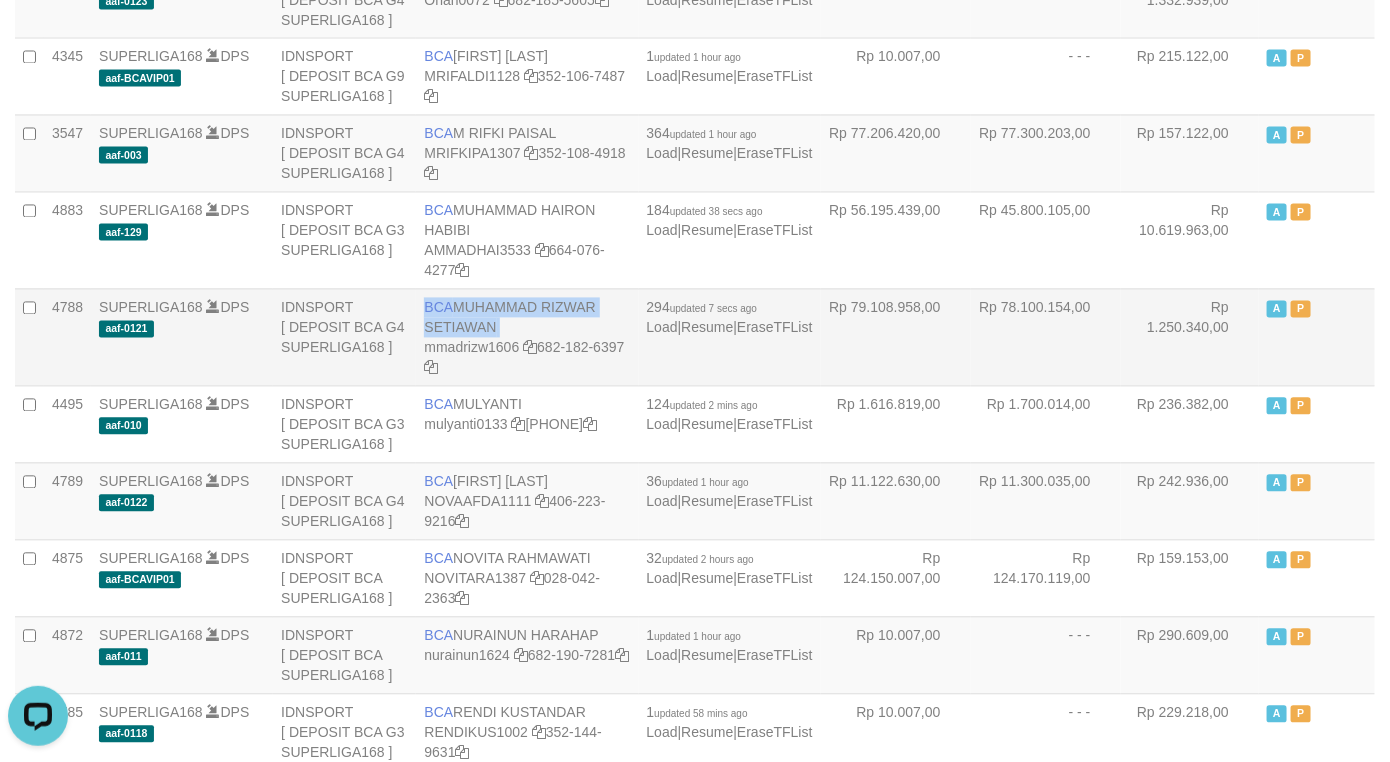 click on "BCA
MUHAMMAD RIZWAR SETIAWAN
mmadrizw1606
682-182-6397" at bounding box center (527, 337) 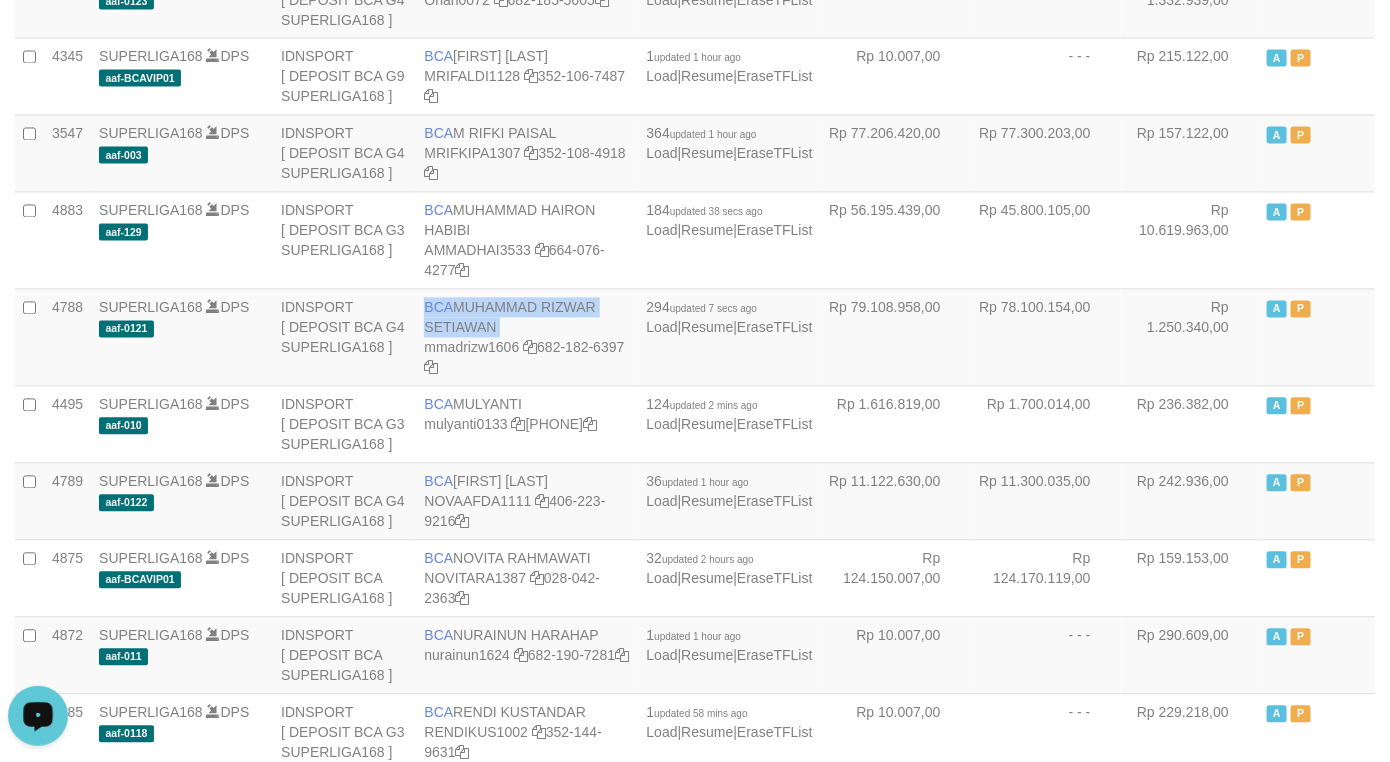 copy on "BCA
MUHAMMAD RIZWAR SETIAWAN" 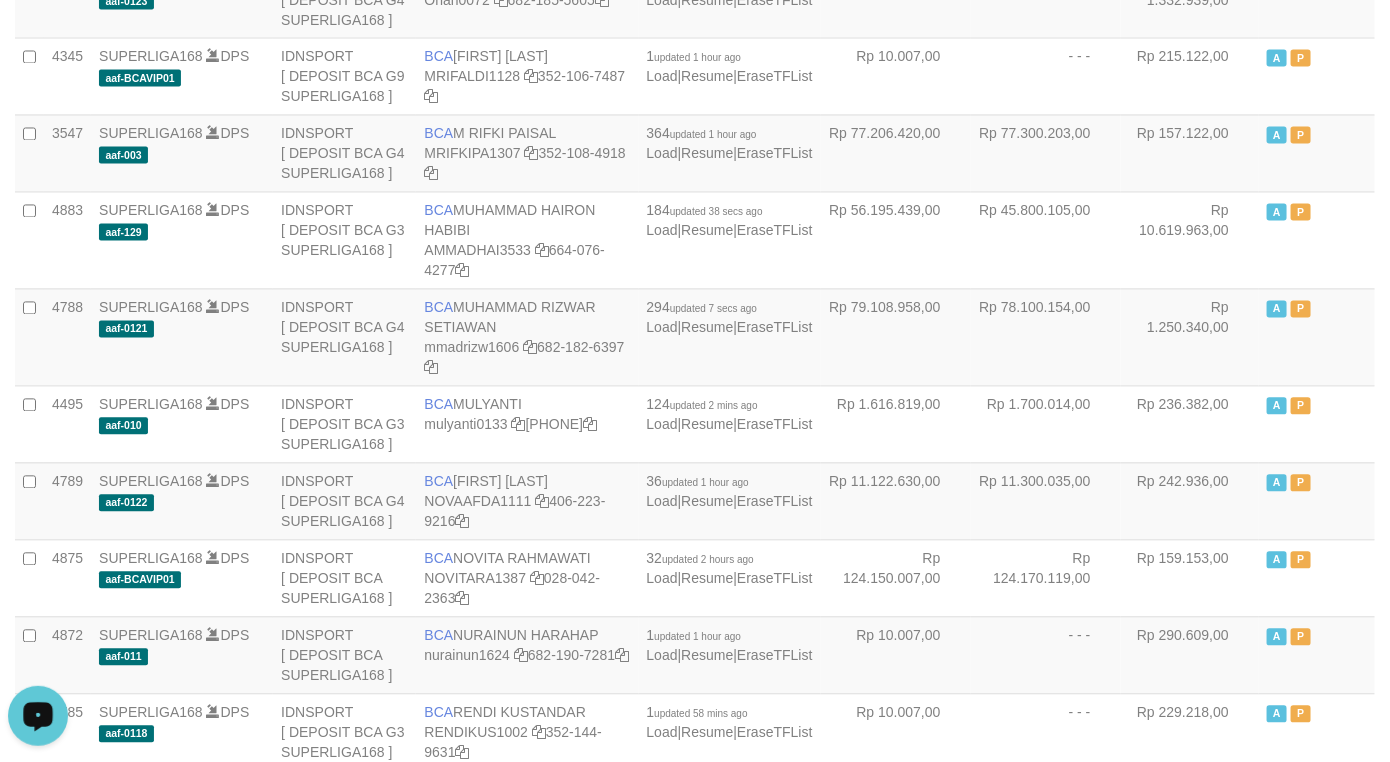 scroll, scrollTop: 273, scrollLeft: 0, axis: vertical 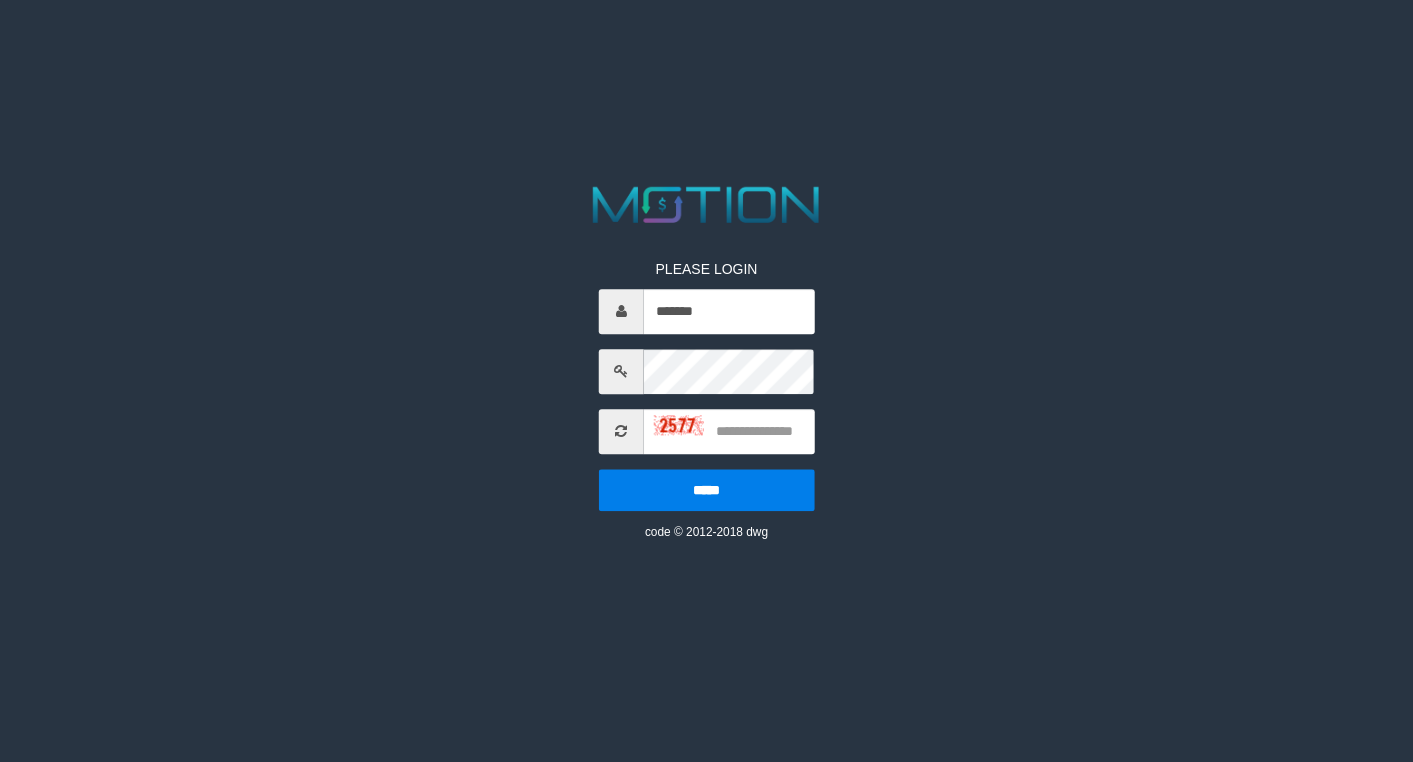 click on "PLEASE LOGIN
*******
*****
code © 2012-2018 dwg" at bounding box center [706, 360] 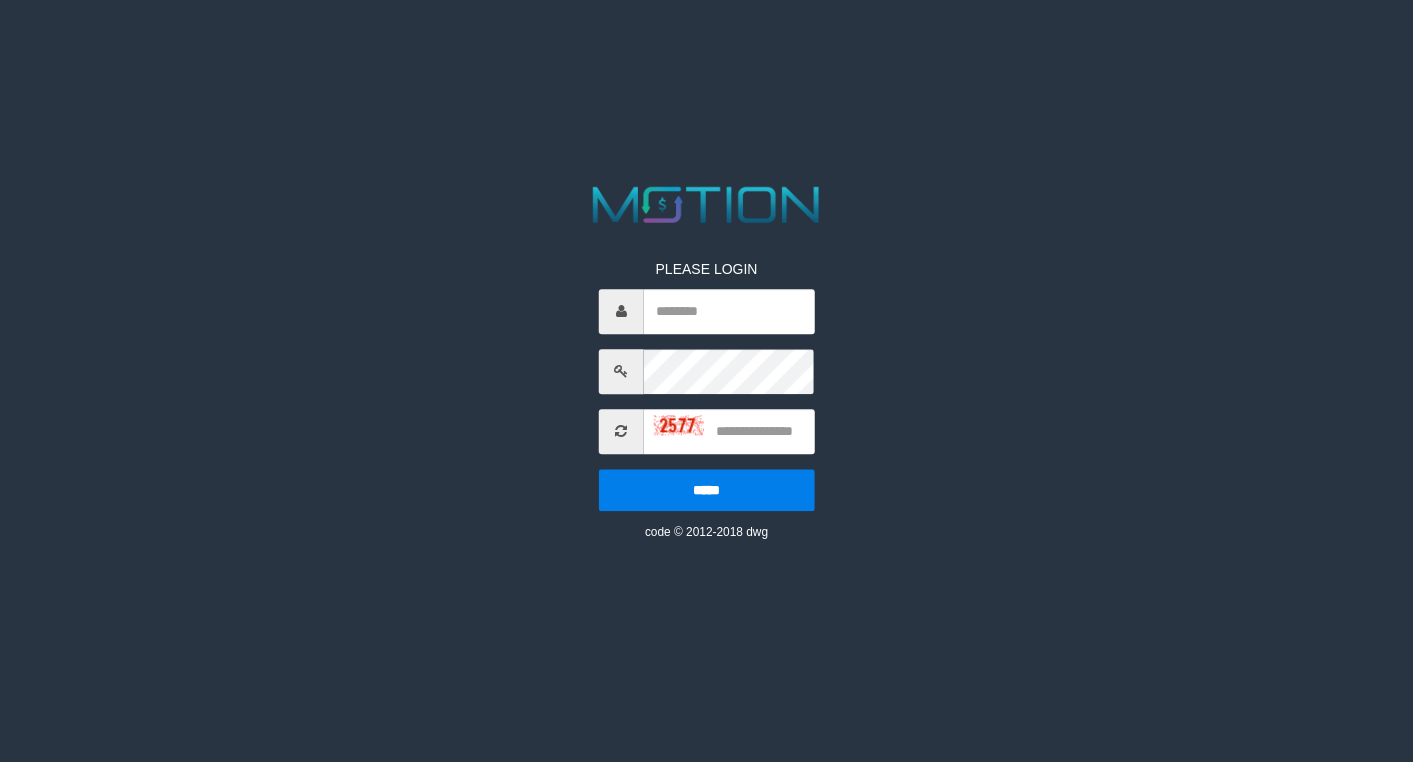 scroll, scrollTop: 0, scrollLeft: 0, axis: both 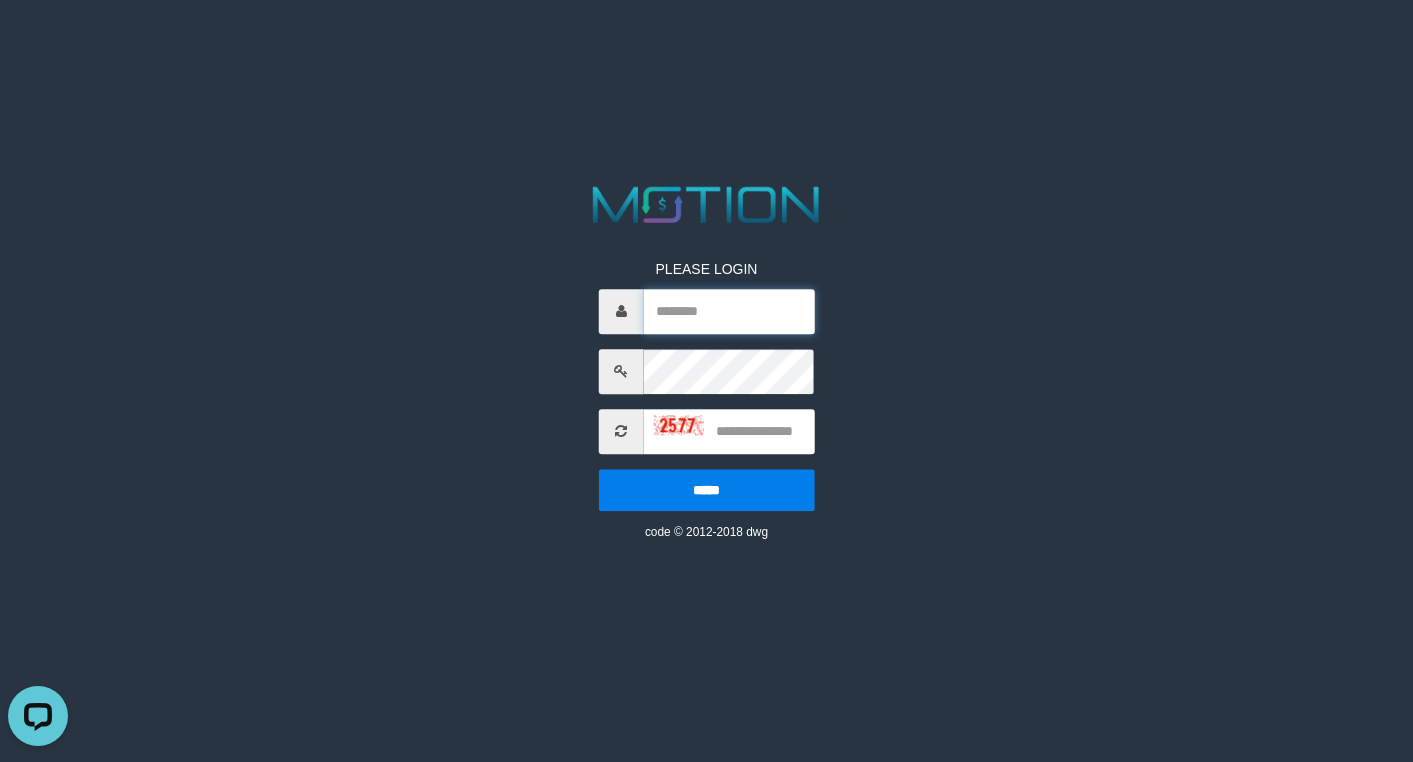 type on "*******" 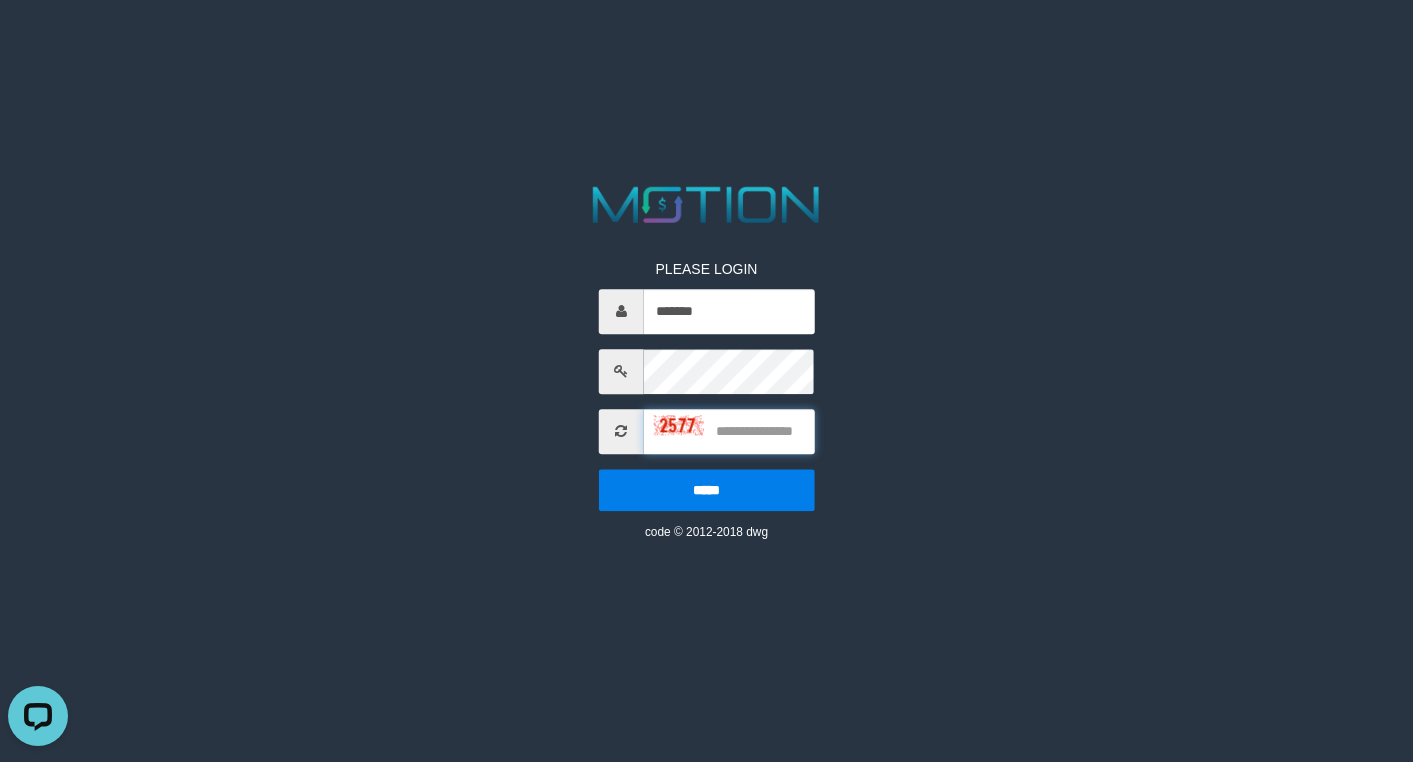 click at bounding box center (729, 431) 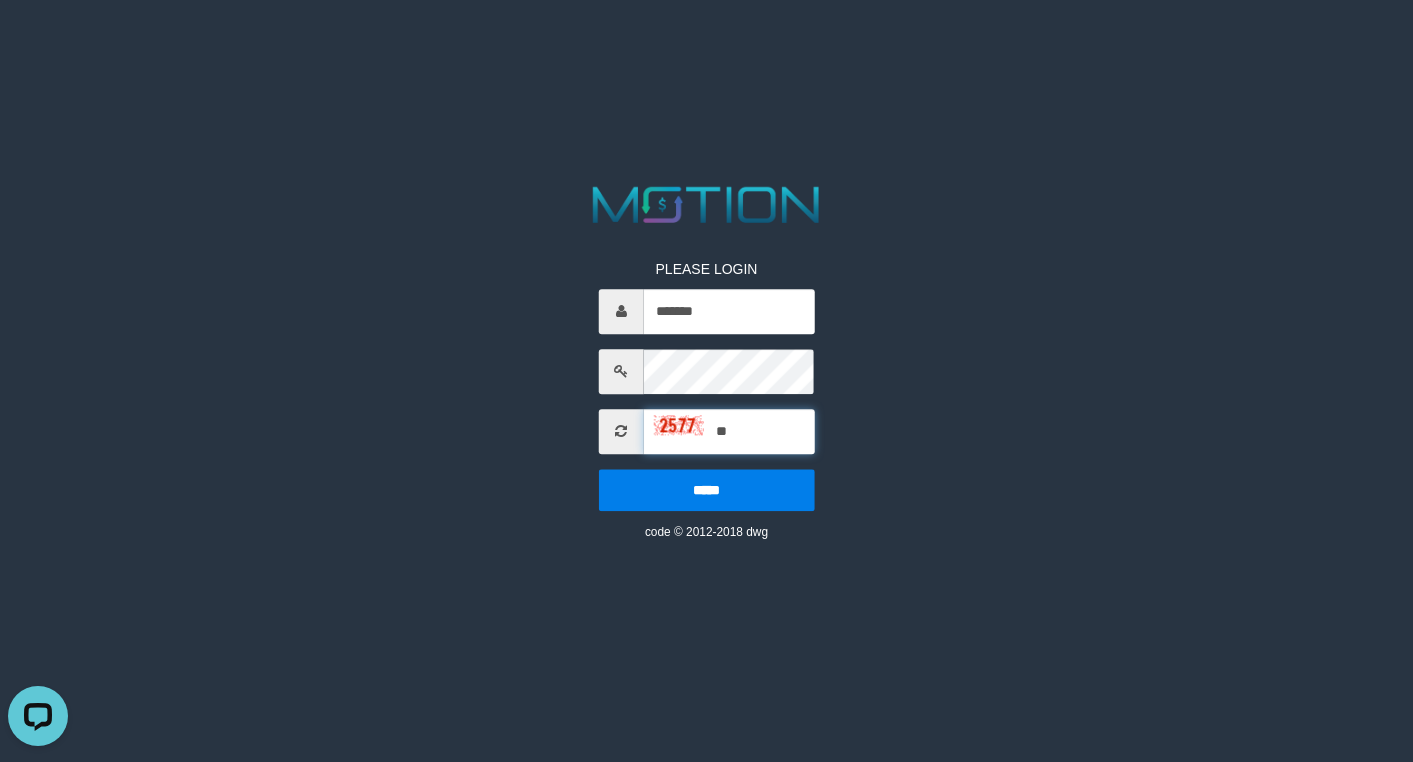 type on "*" 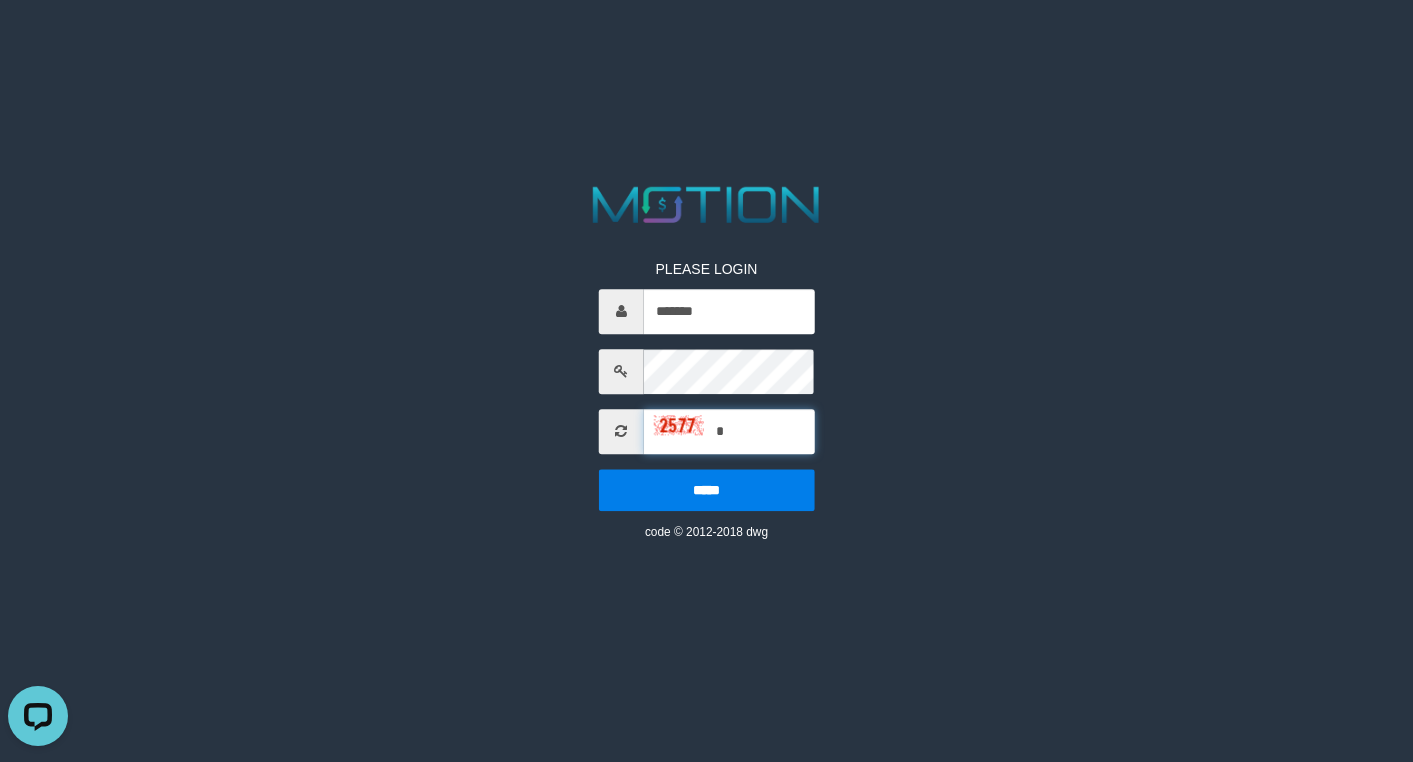 click on "*****" at bounding box center [707, 490] 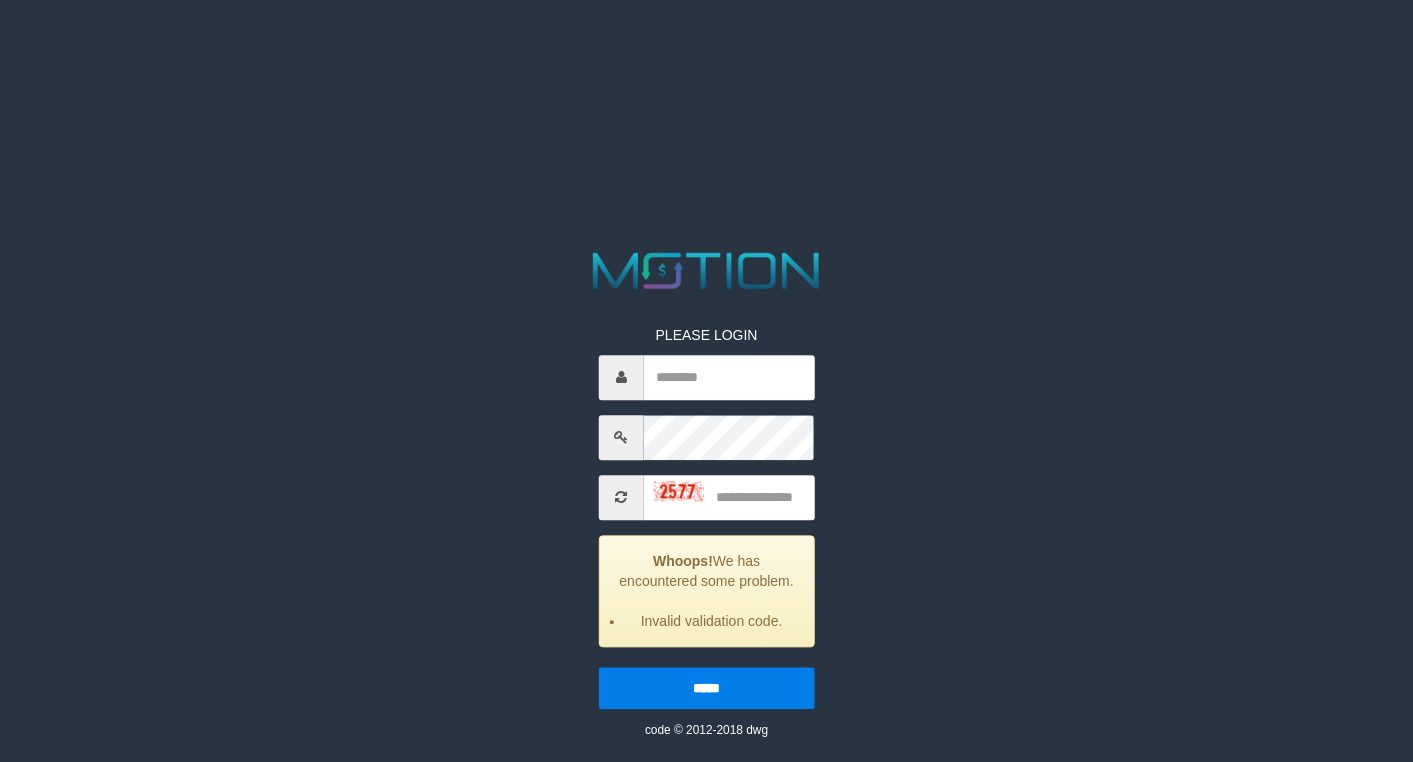 scroll, scrollTop: 0, scrollLeft: 0, axis: both 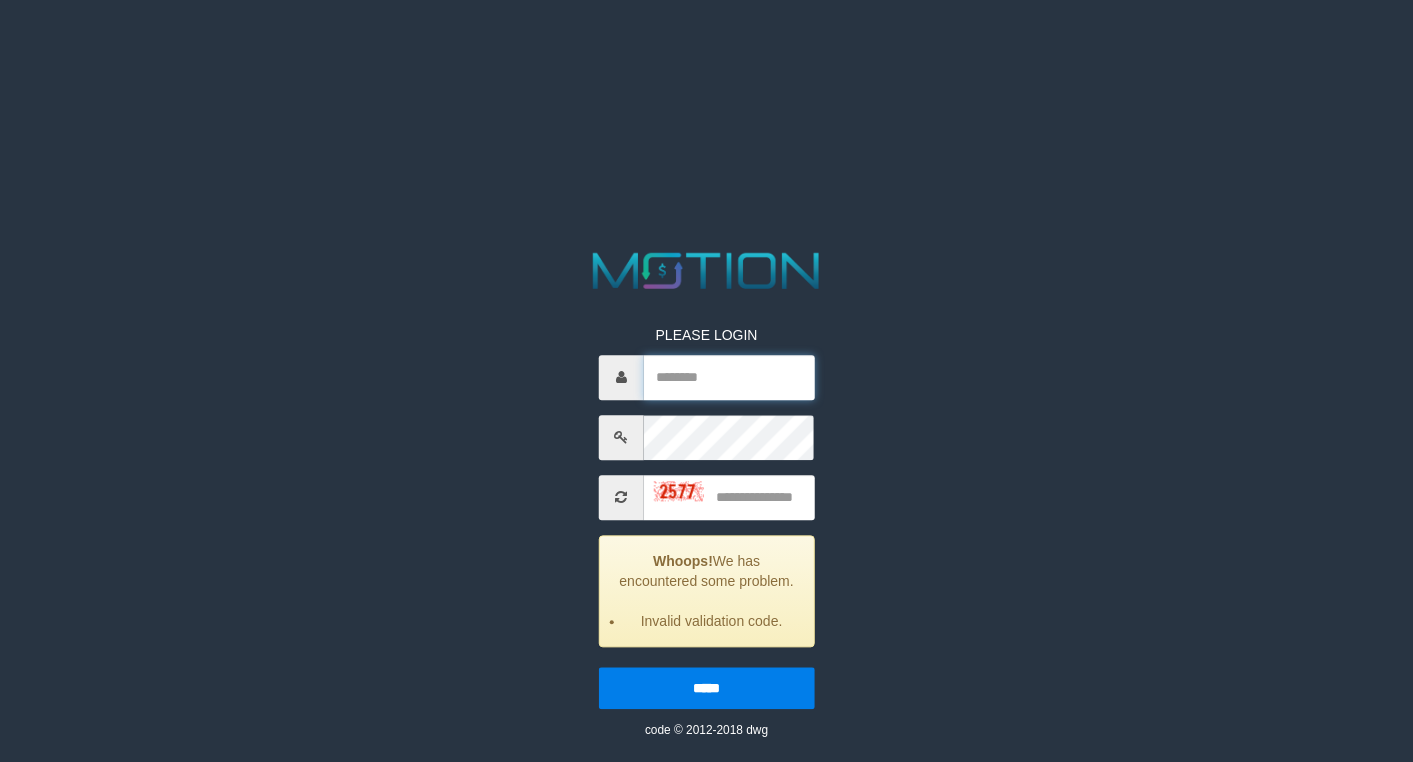 type on "*******" 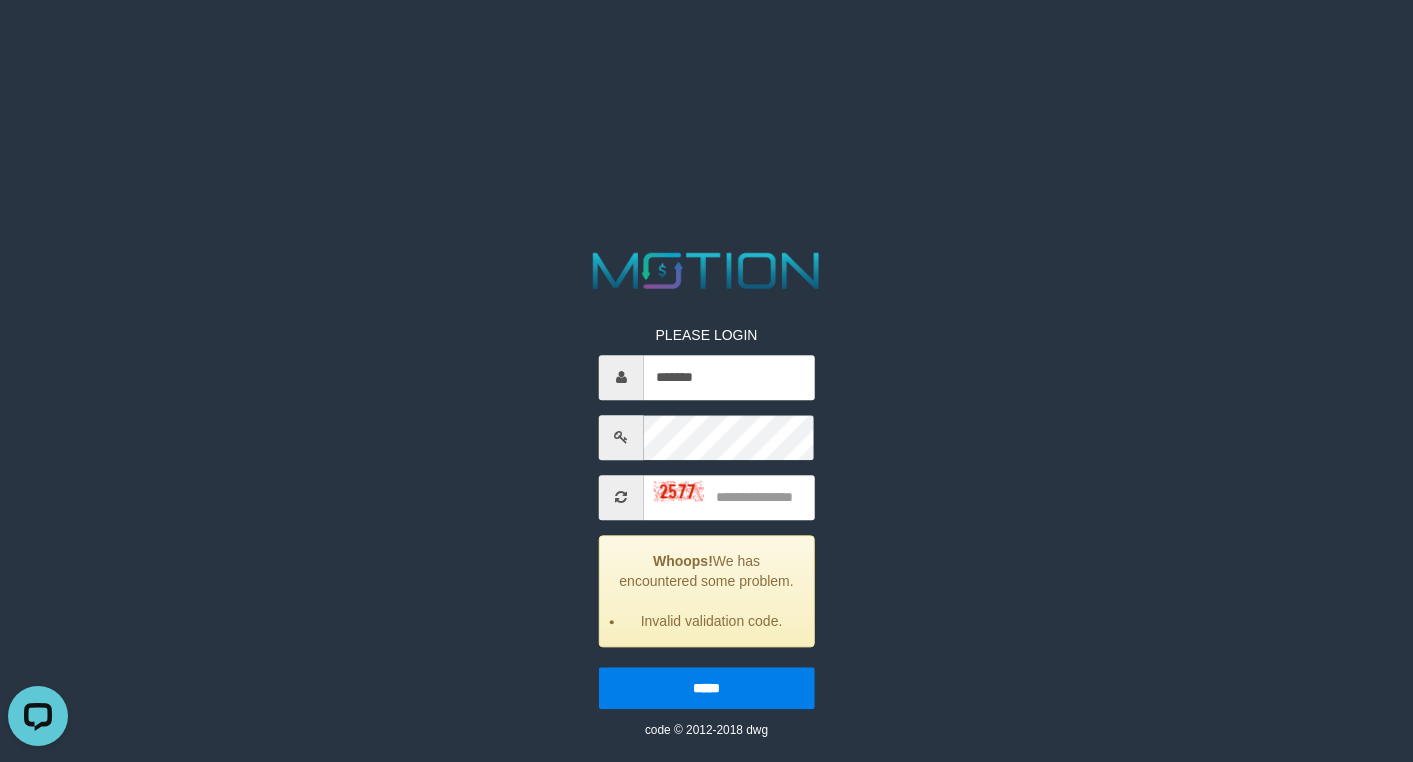 scroll, scrollTop: 0, scrollLeft: 0, axis: both 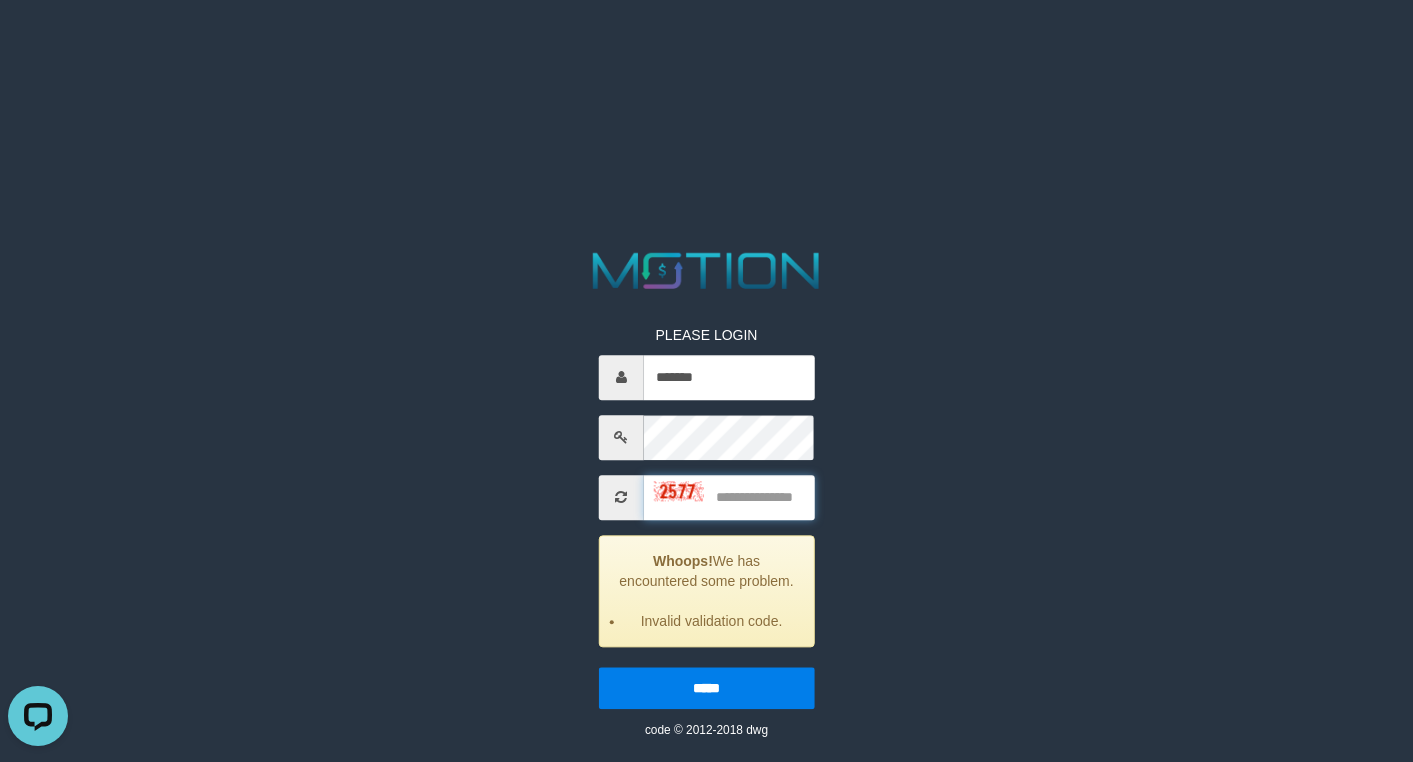 click at bounding box center (729, 497) 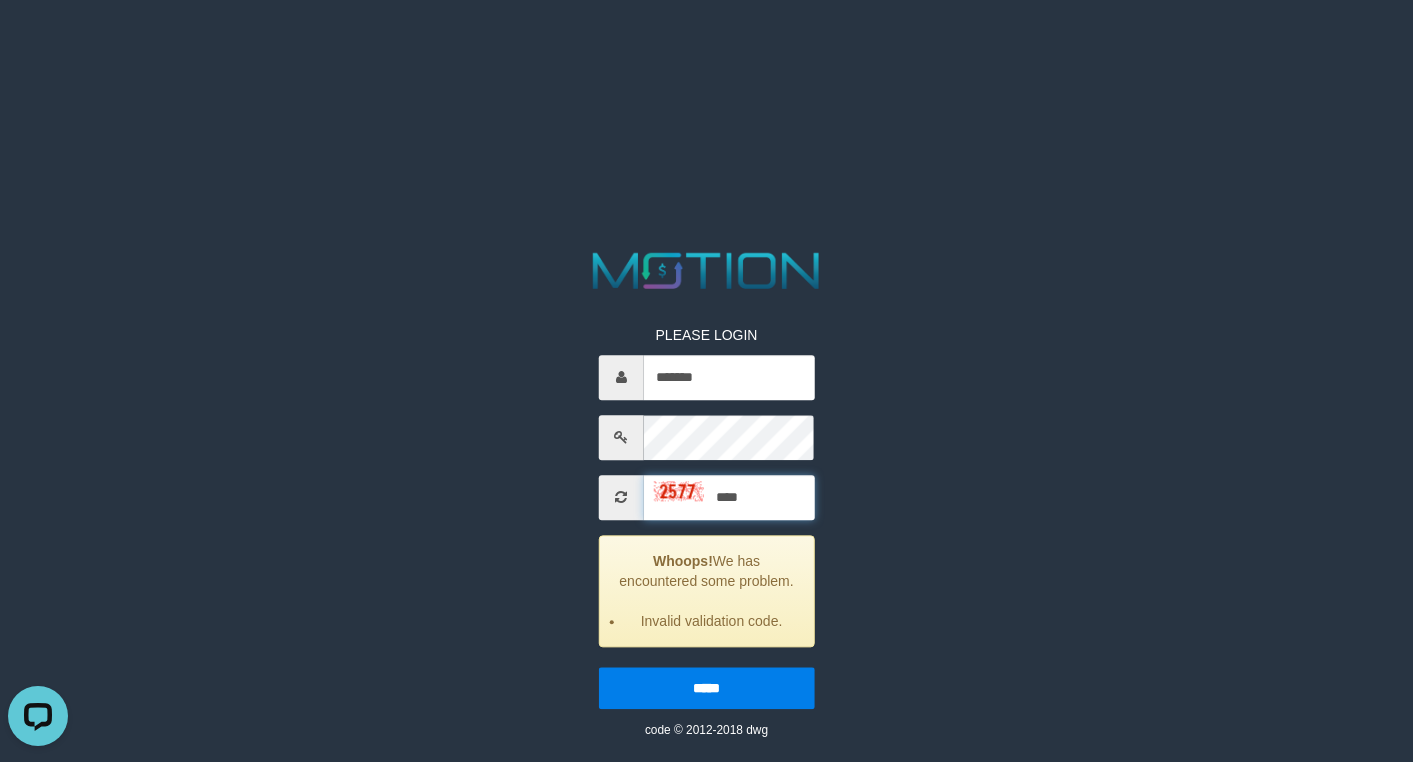 type on "****" 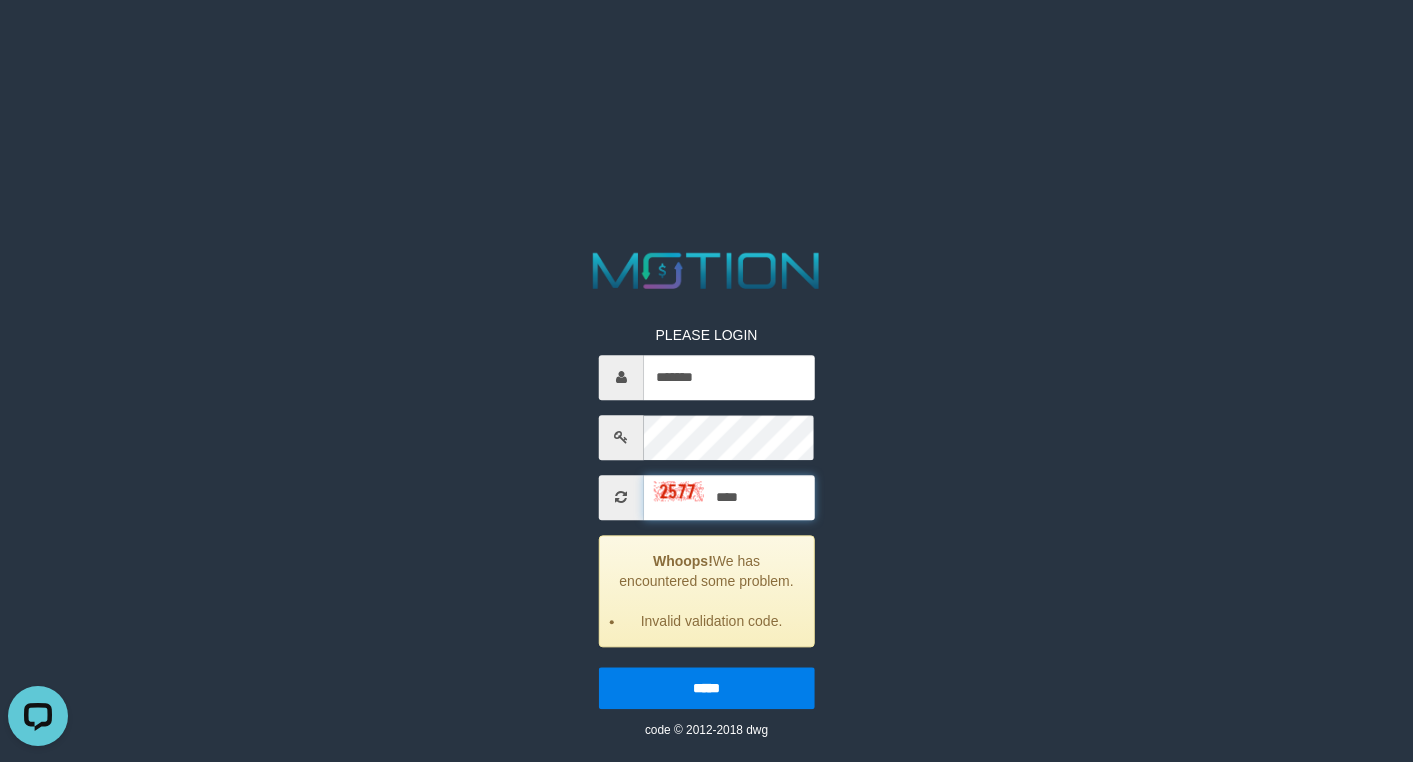 click on "*****" at bounding box center (707, 688) 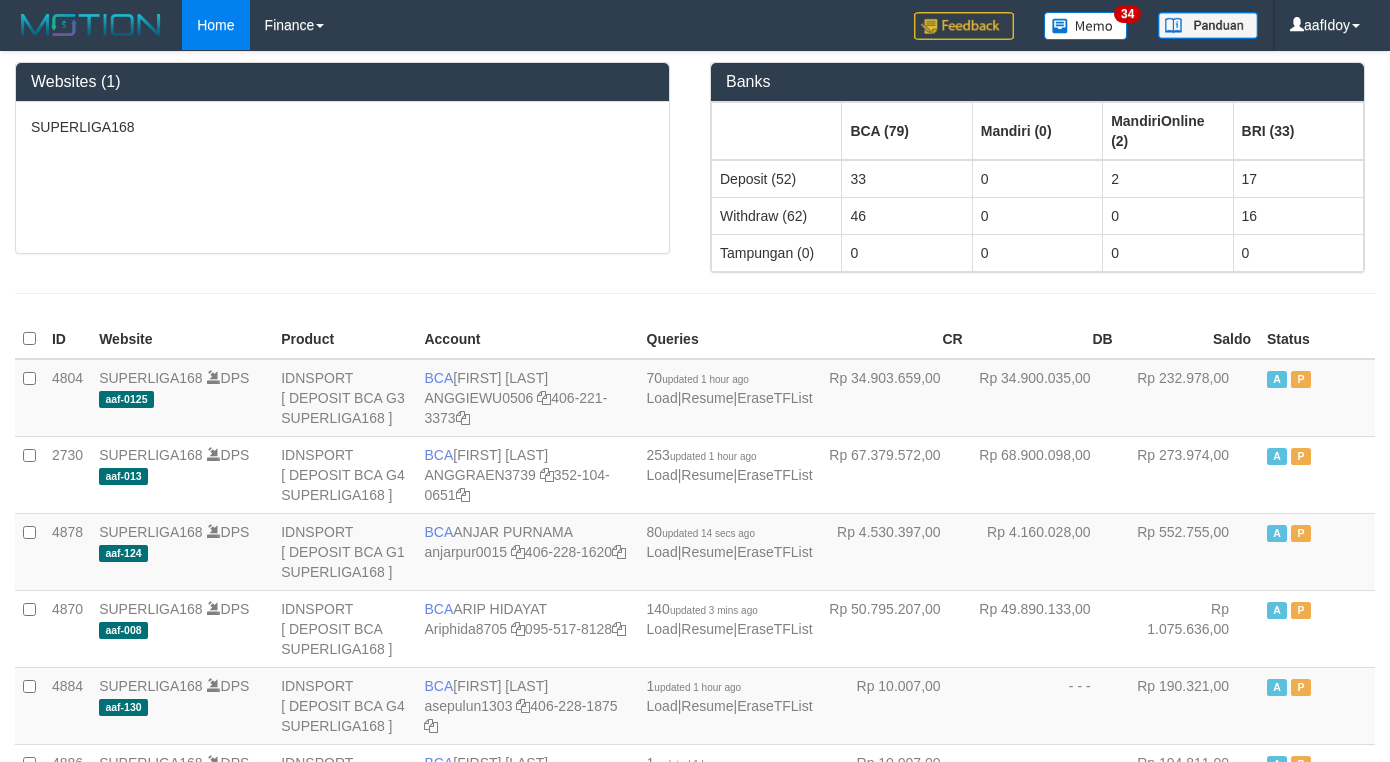 scroll, scrollTop: 0, scrollLeft: 0, axis: both 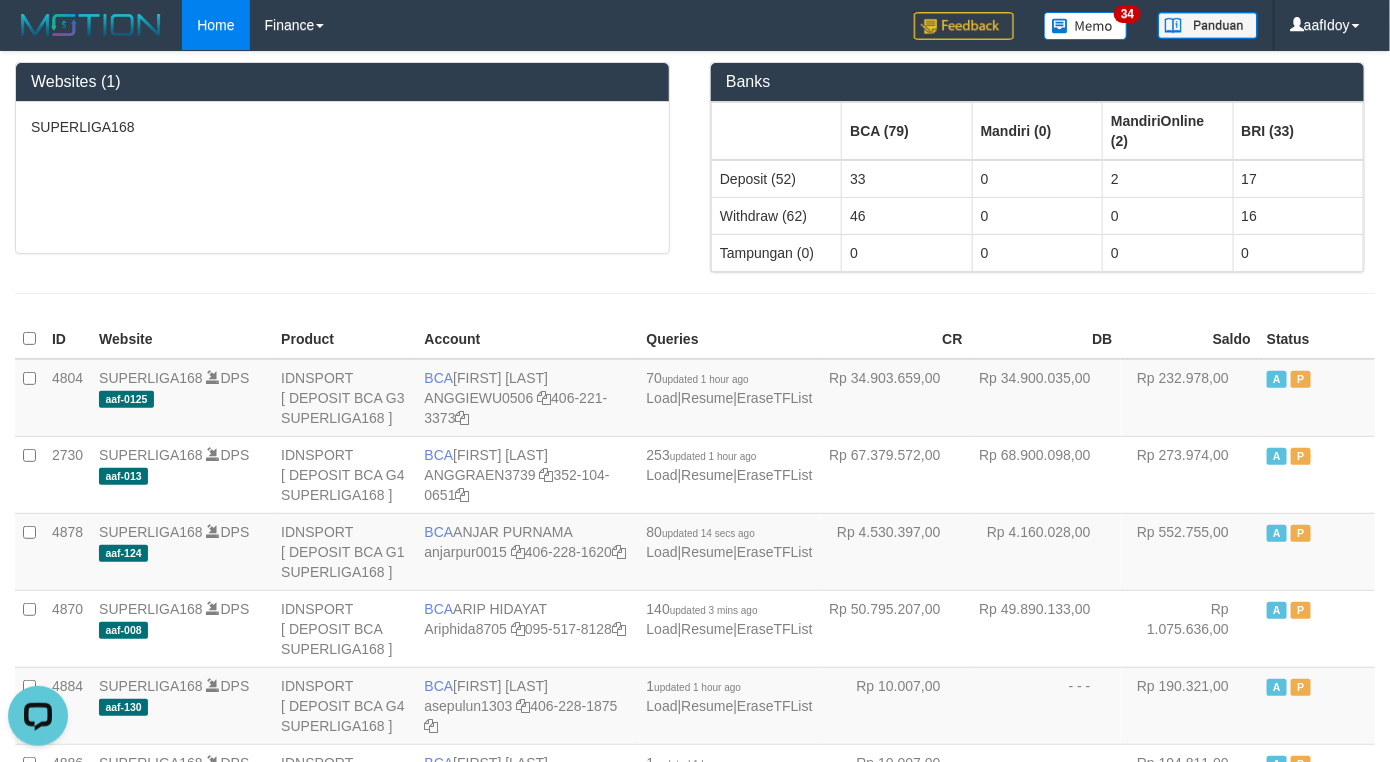 click at bounding box center [695, 293] 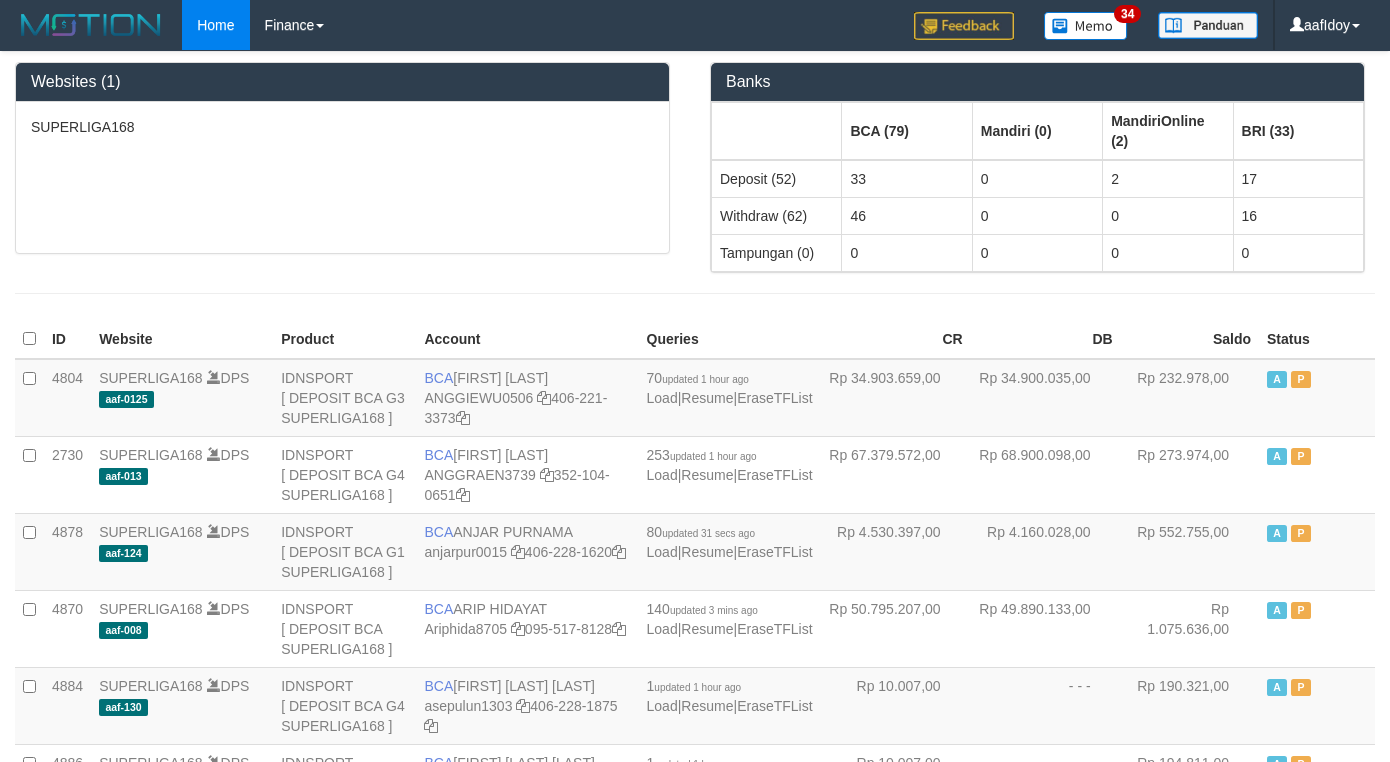 scroll, scrollTop: 0, scrollLeft: 0, axis: both 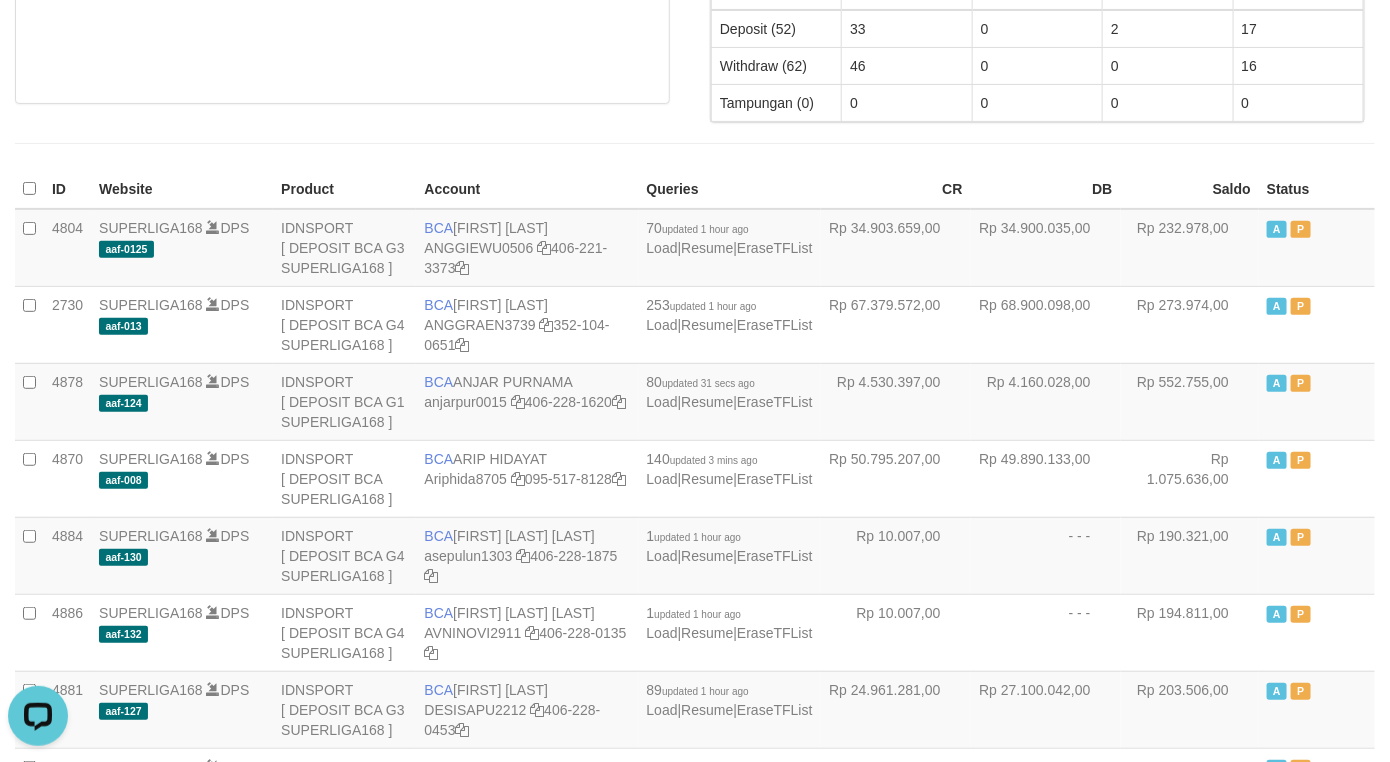 click at bounding box center [695, 143] 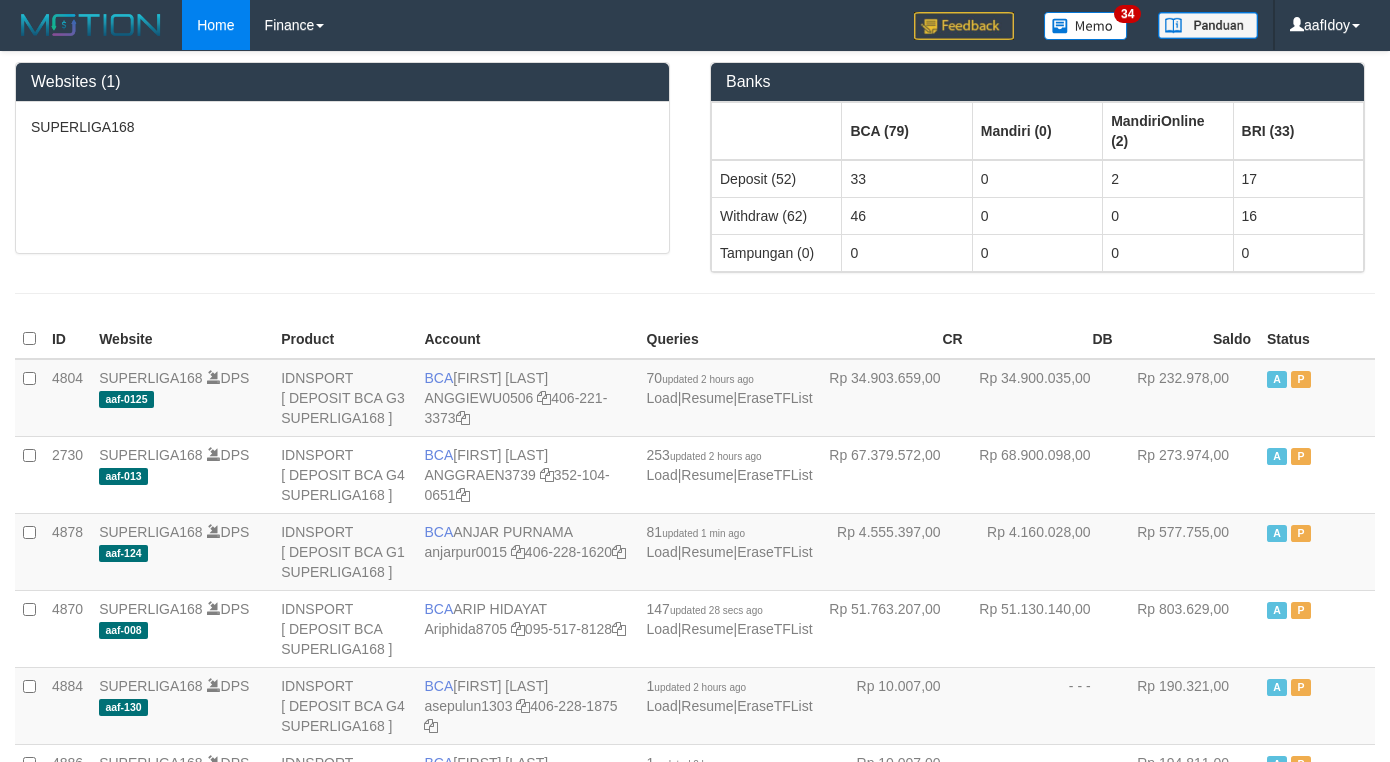 scroll, scrollTop: 150, scrollLeft: 0, axis: vertical 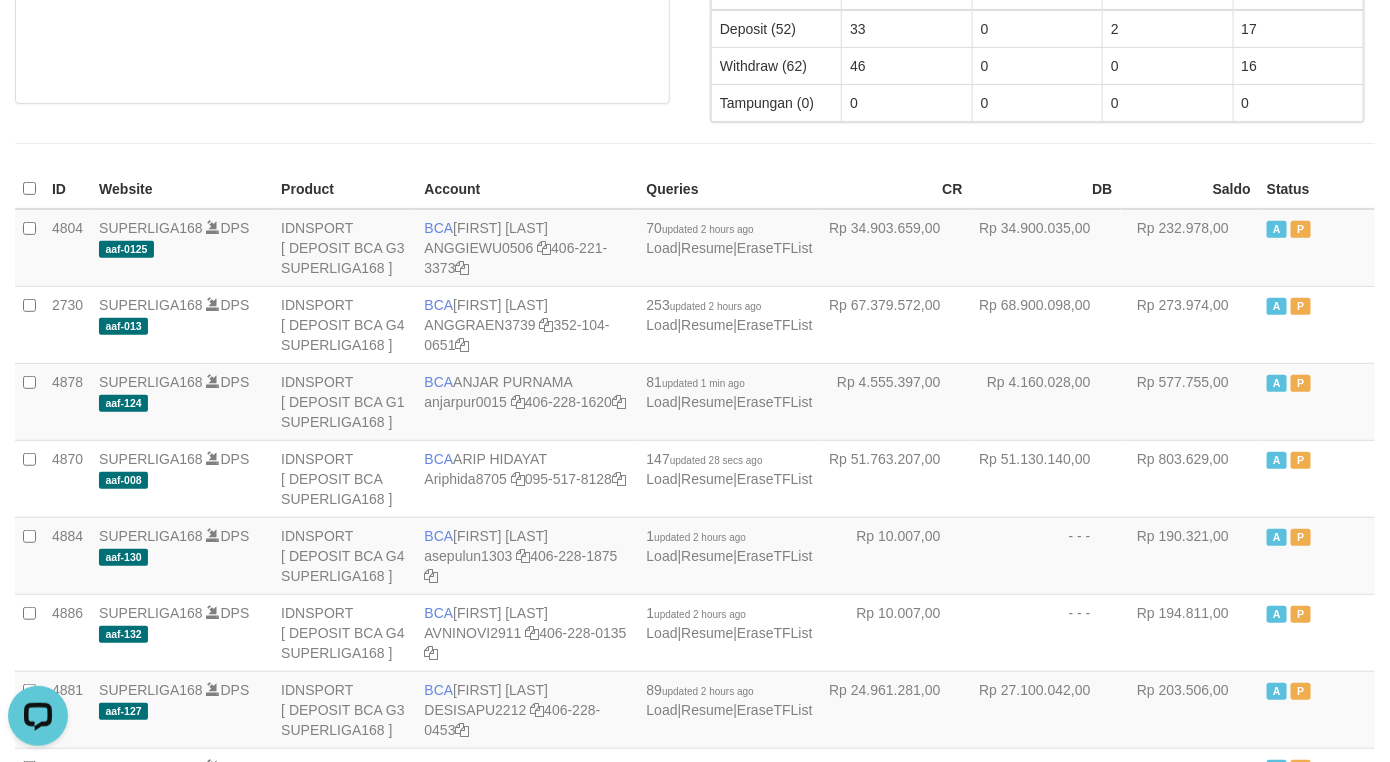 click on "DB" at bounding box center (1046, 189) 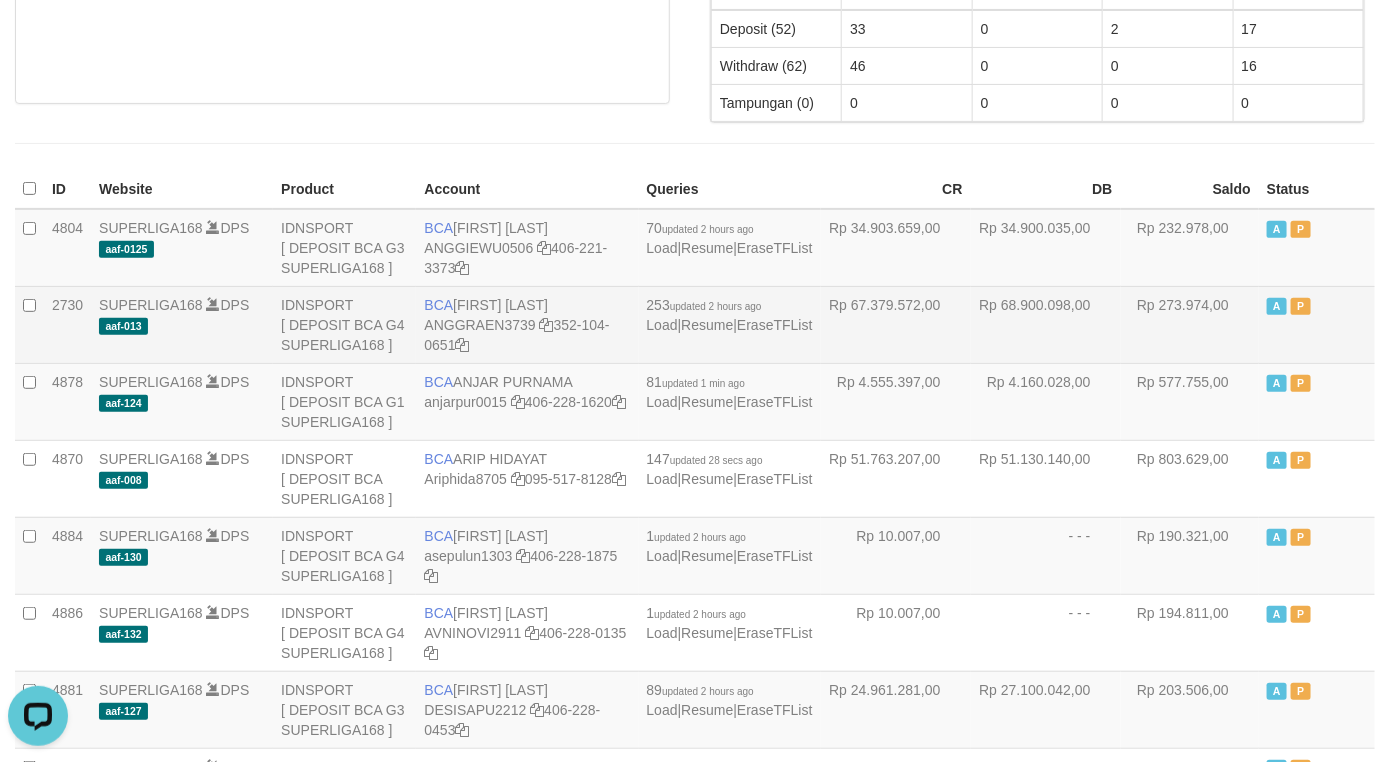 scroll, scrollTop: 592, scrollLeft: 0, axis: vertical 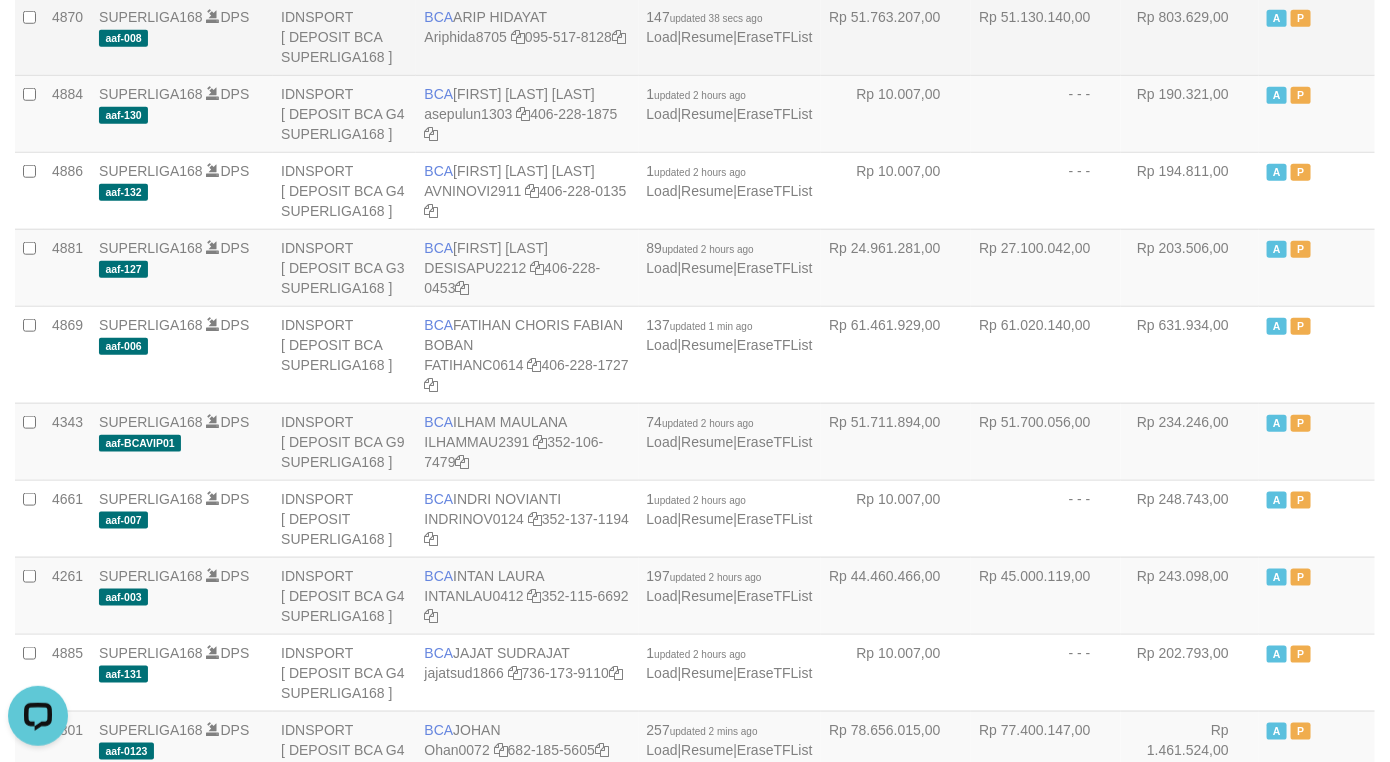 click on "Rp 51.130.140,00" at bounding box center [1046, 36] 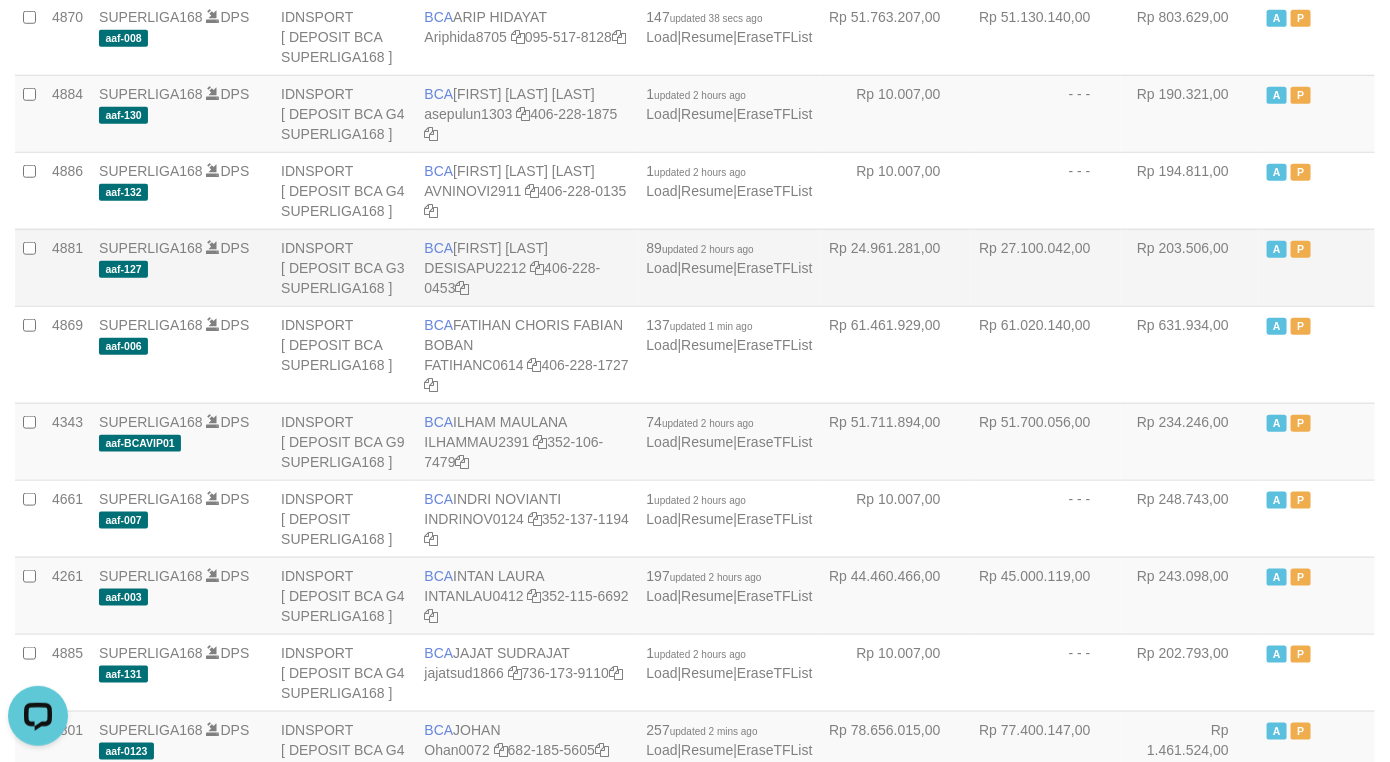 scroll, scrollTop: 1291, scrollLeft: 0, axis: vertical 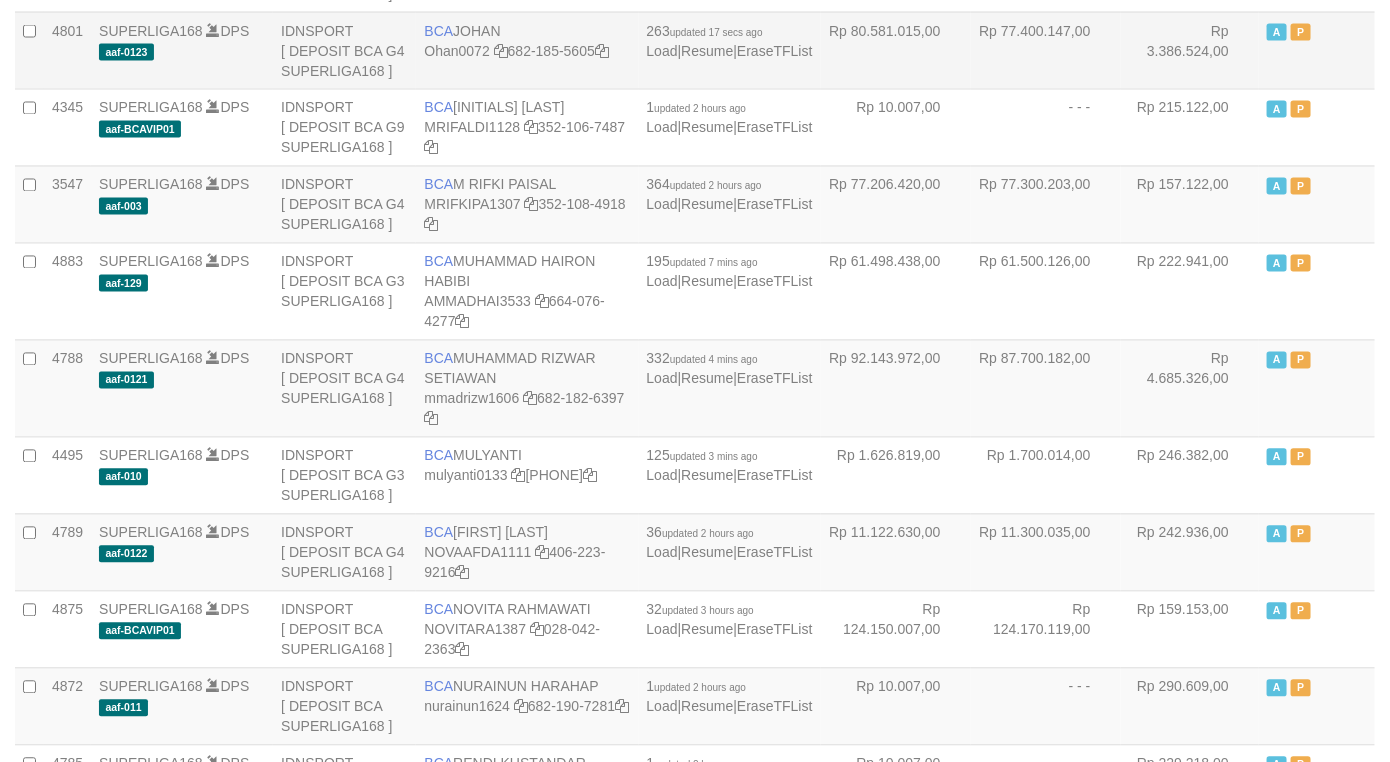 click on "Rp 77.400.147,00" at bounding box center (1046, 50) 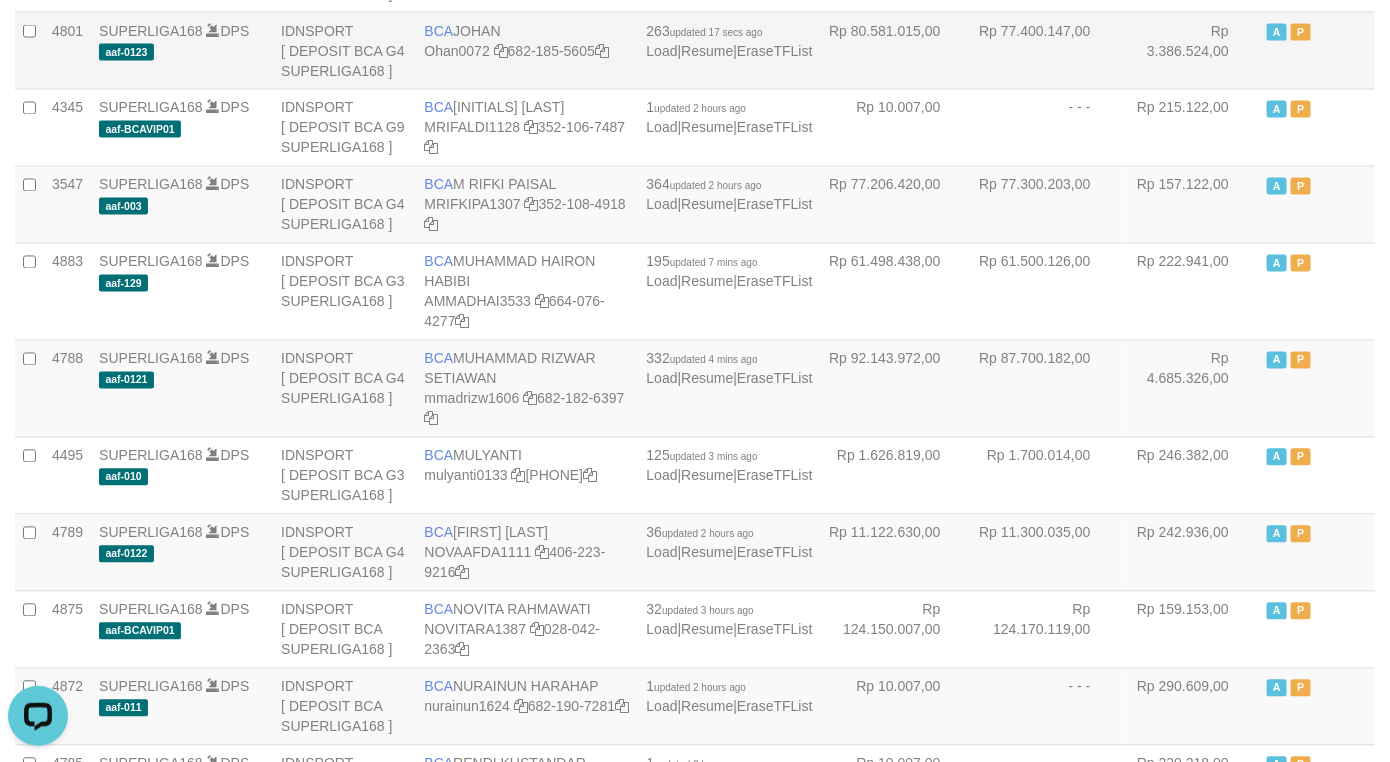 scroll, scrollTop: 0, scrollLeft: 0, axis: both 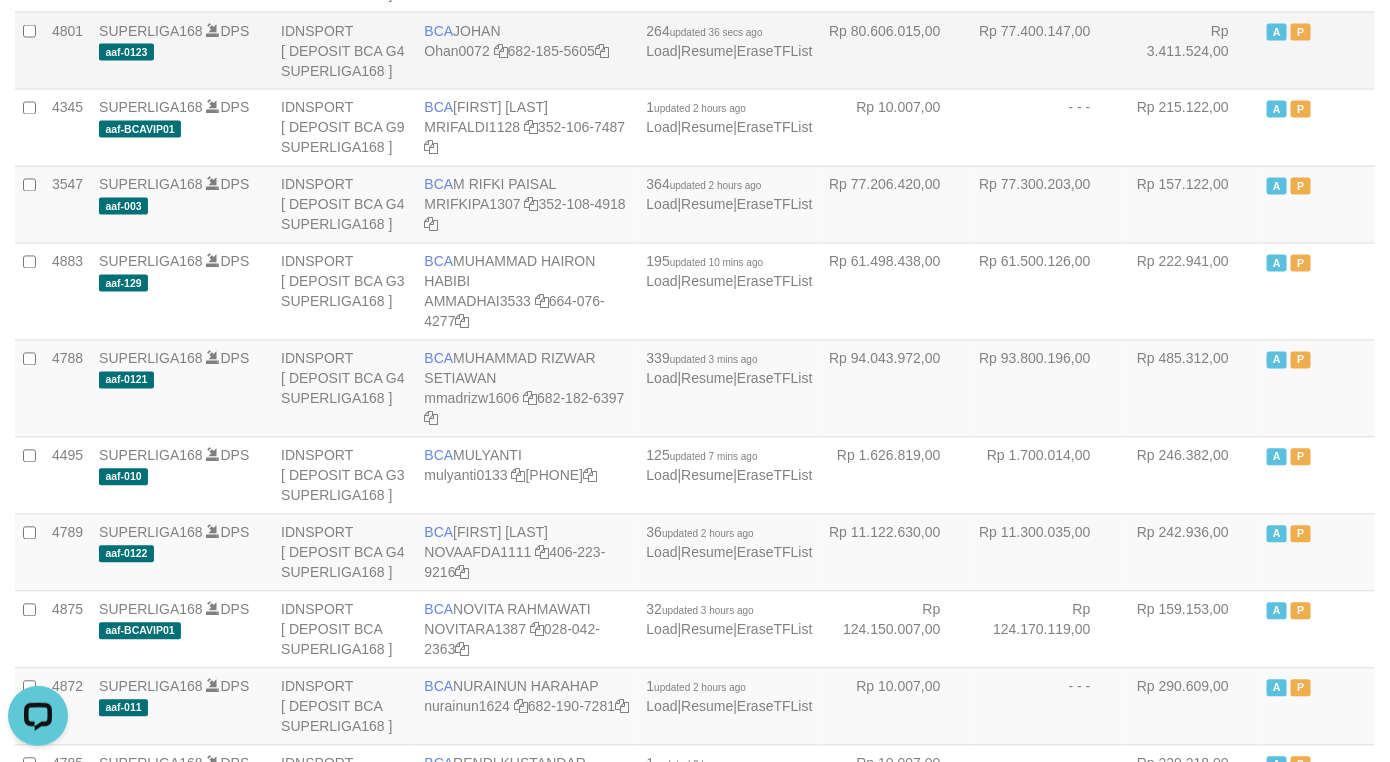 click on "Rp 77.400.147,00" at bounding box center (1046, 50) 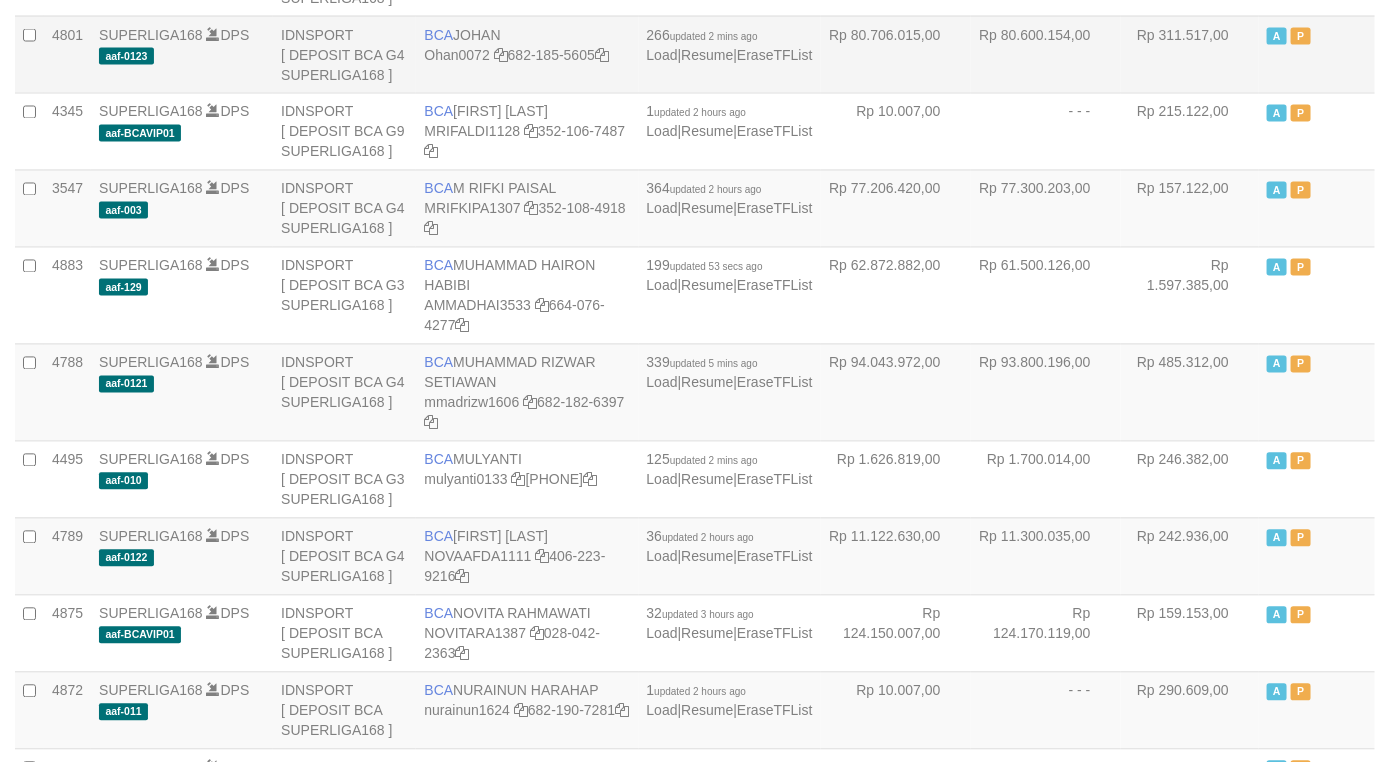 click on "Rp 80.600.154,00" at bounding box center [1046, 54] 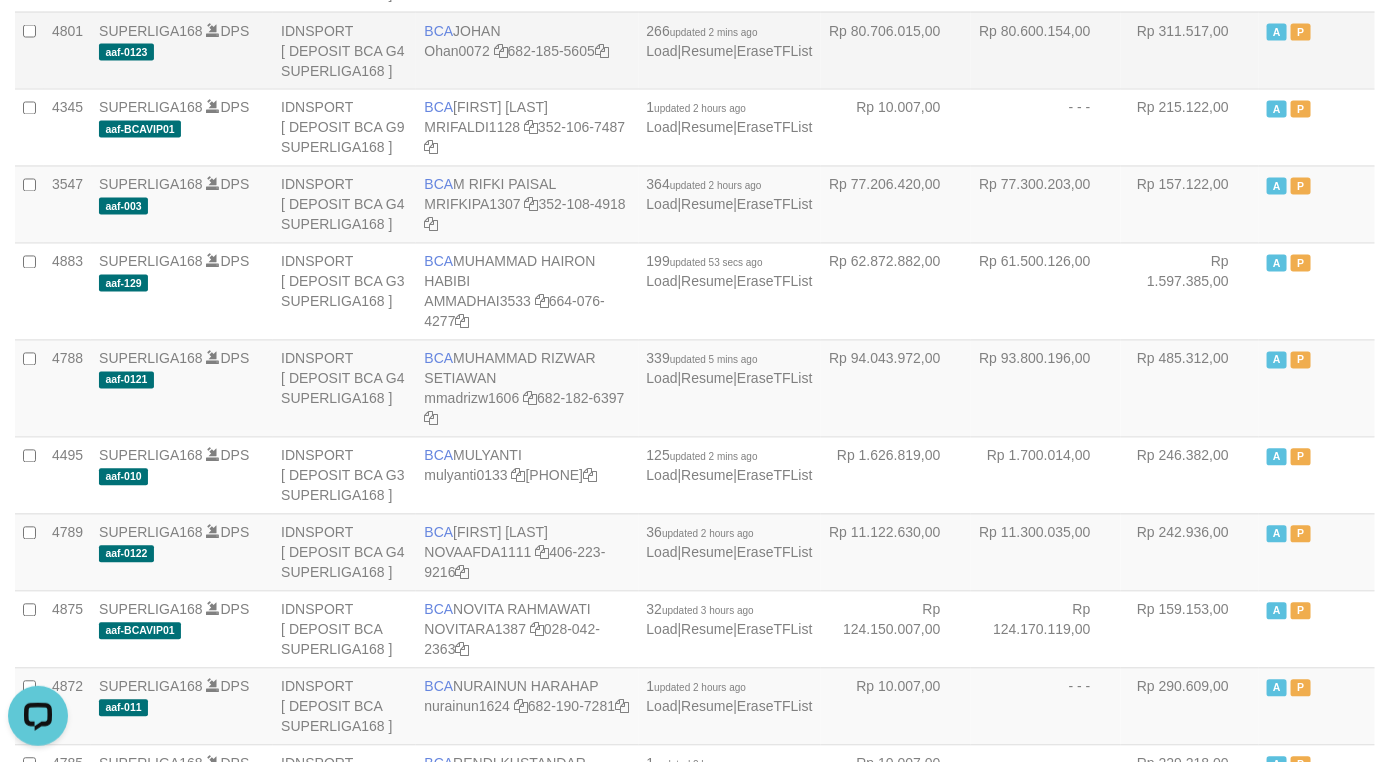 scroll, scrollTop: 0, scrollLeft: 0, axis: both 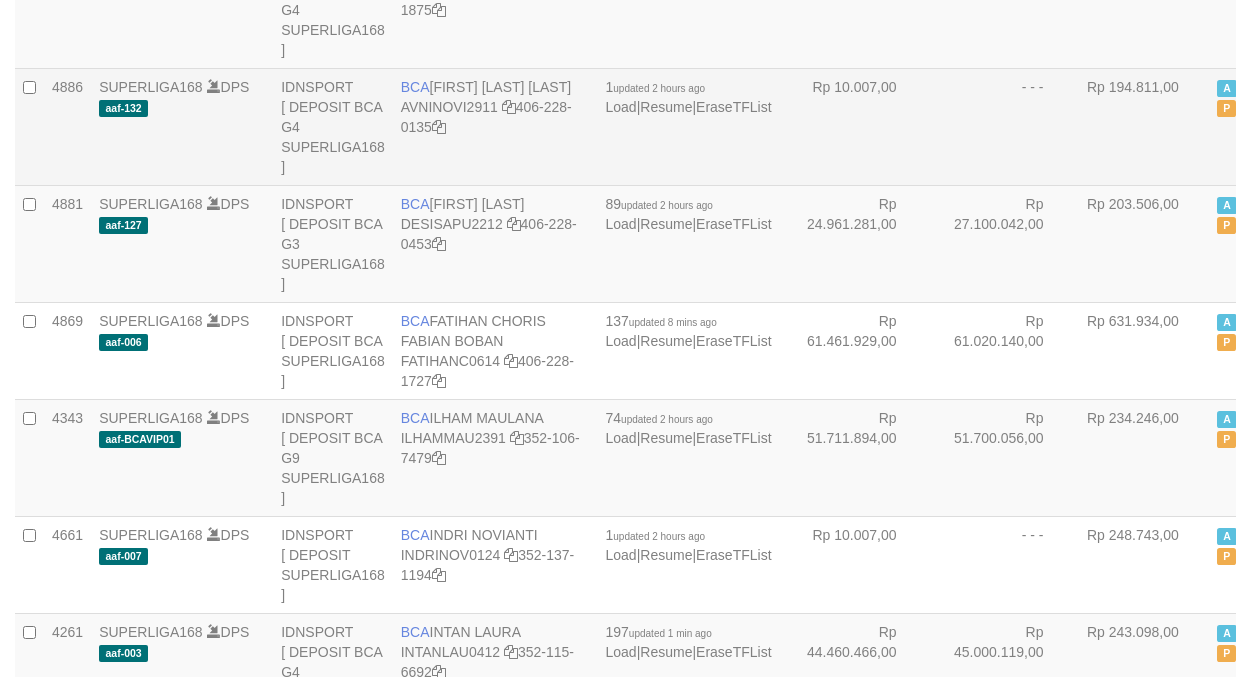 click on "- - -" at bounding box center [1000, 126] 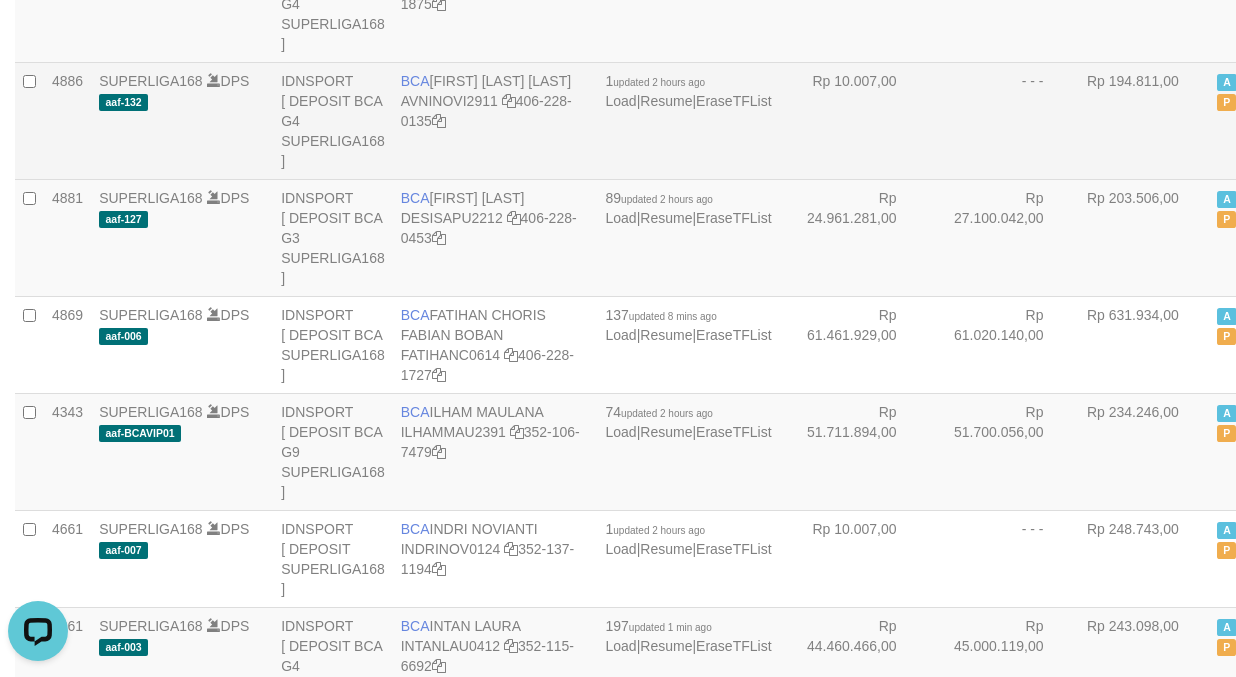 scroll, scrollTop: 0, scrollLeft: 0, axis: both 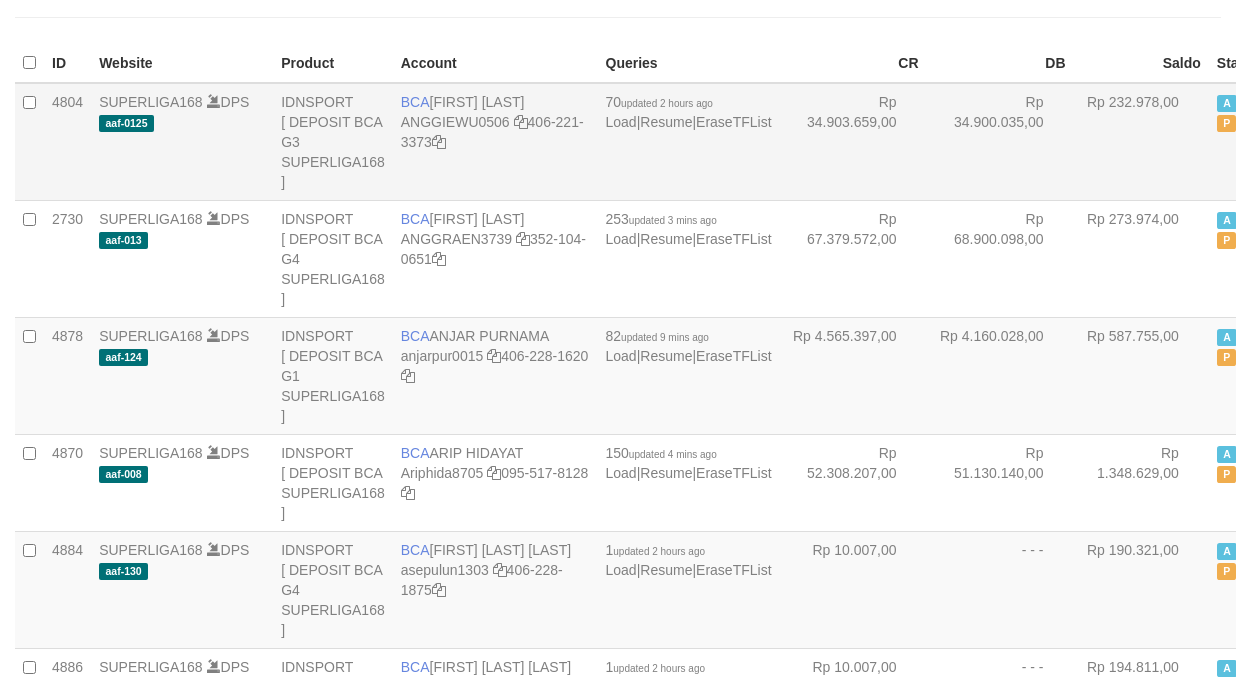 click on "Rp 34.903.659,00" at bounding box center [853, 142] 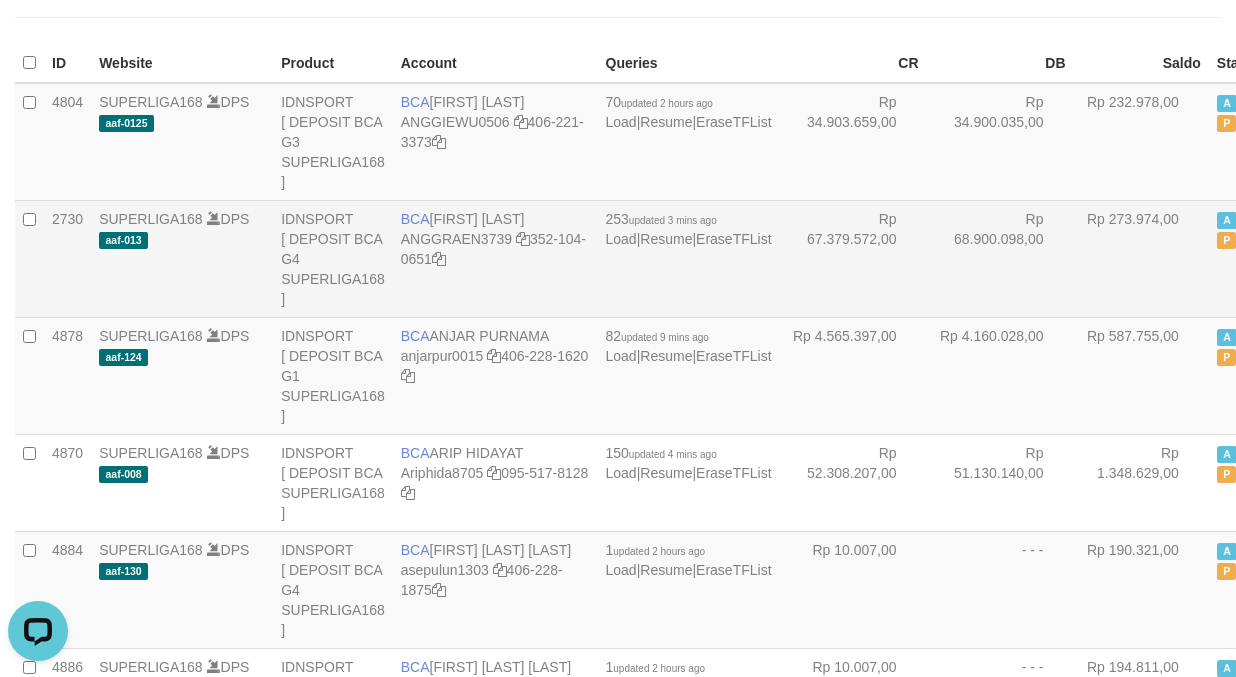 scroll, scrollTop: 0, scrollLeft: 0, axis: both 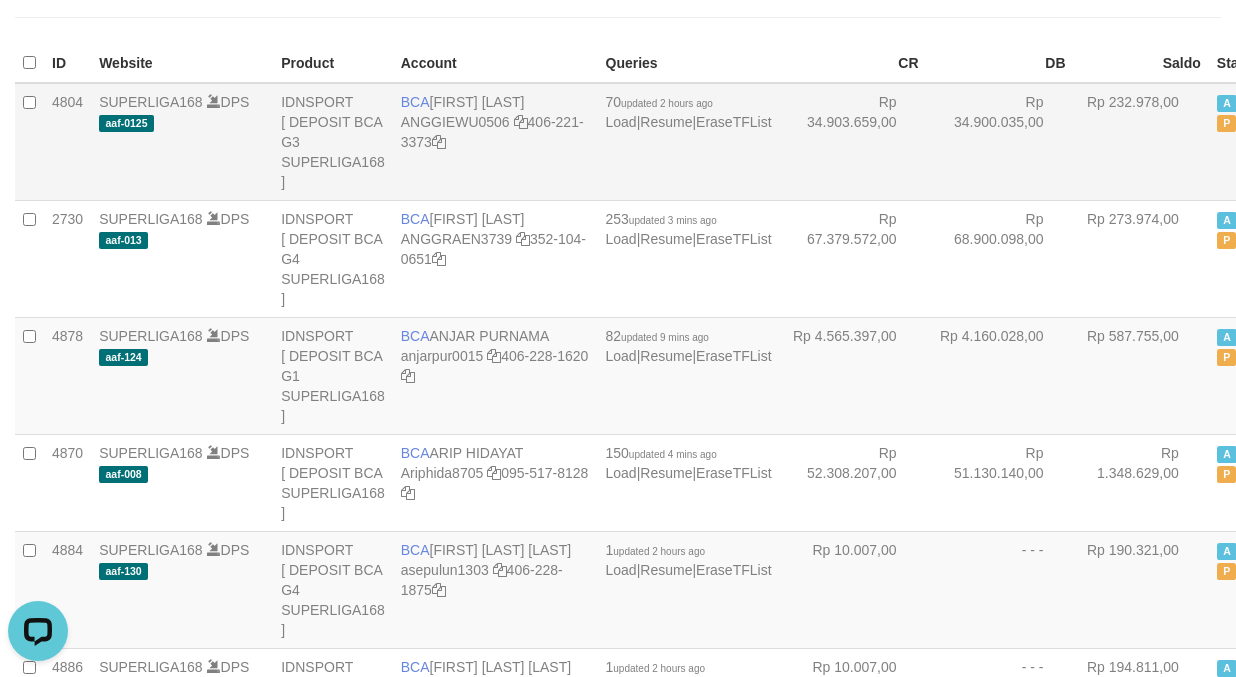 click on "Rp 34.900.035,00" at bounding box center [1000, 142] 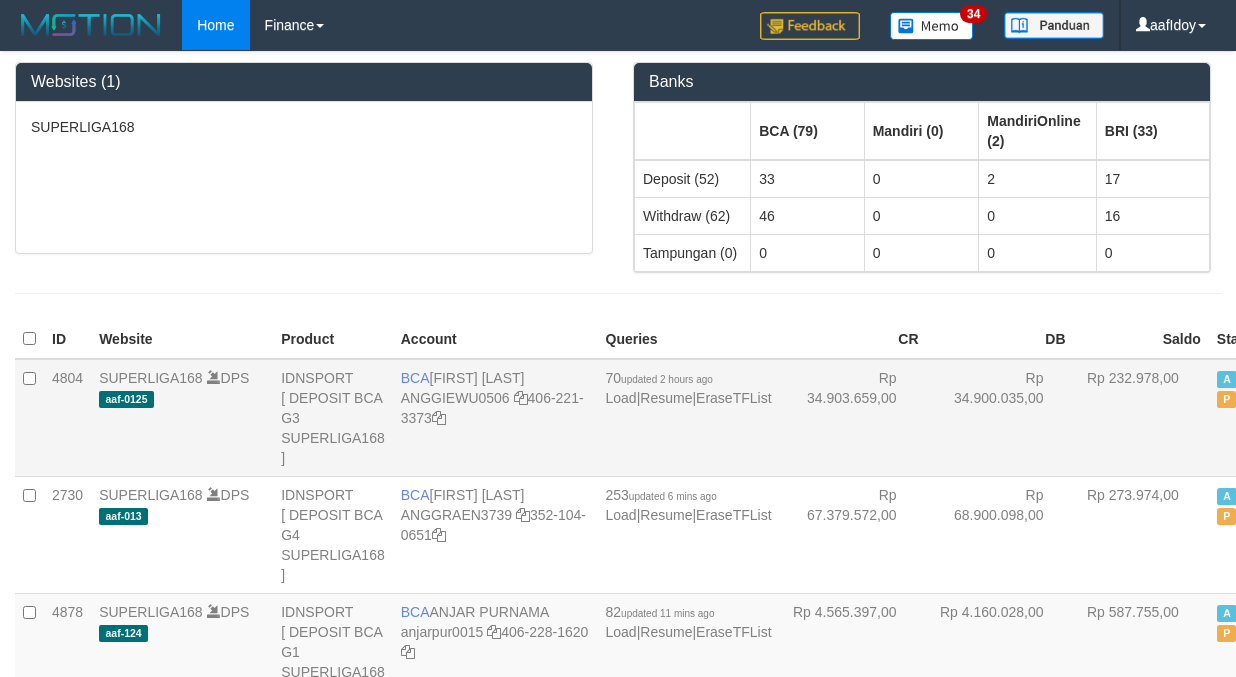 scroll, scrollTop: 276, scrollLeft: 0, axis: vertical 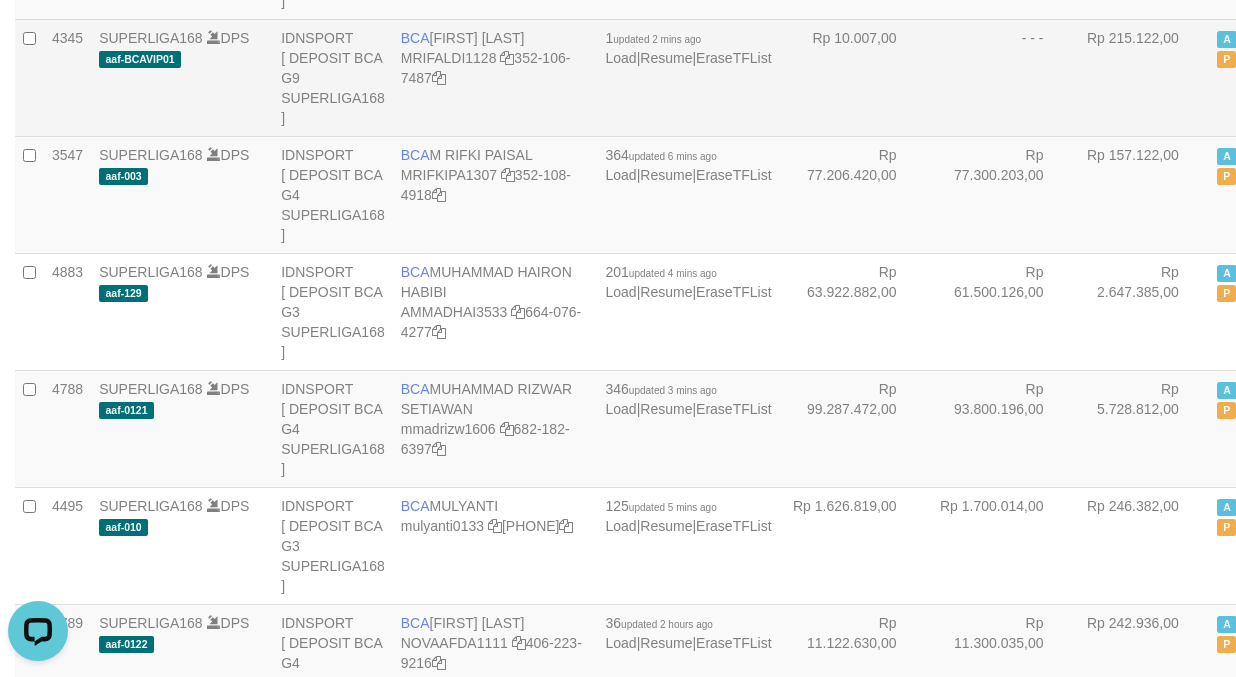 click on "- - -" at bounding box center [1000, 77] 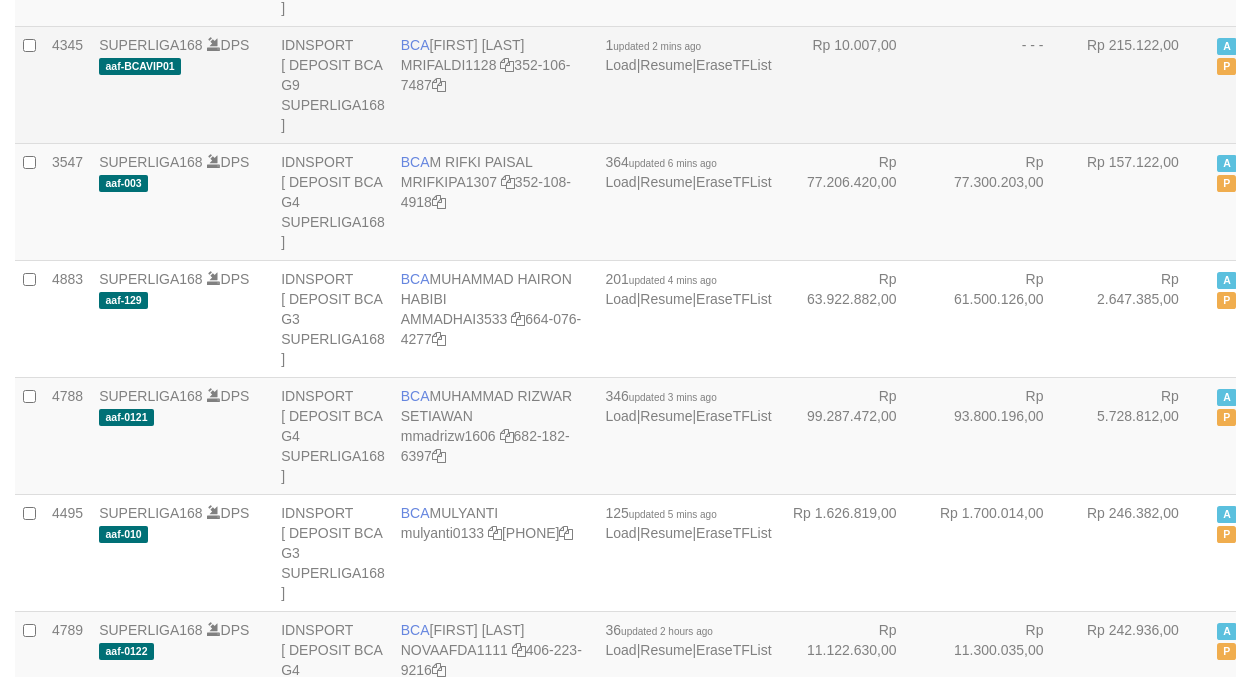 scroll, scrollTop: 1801, scrollLeft: 0, axis: vertical 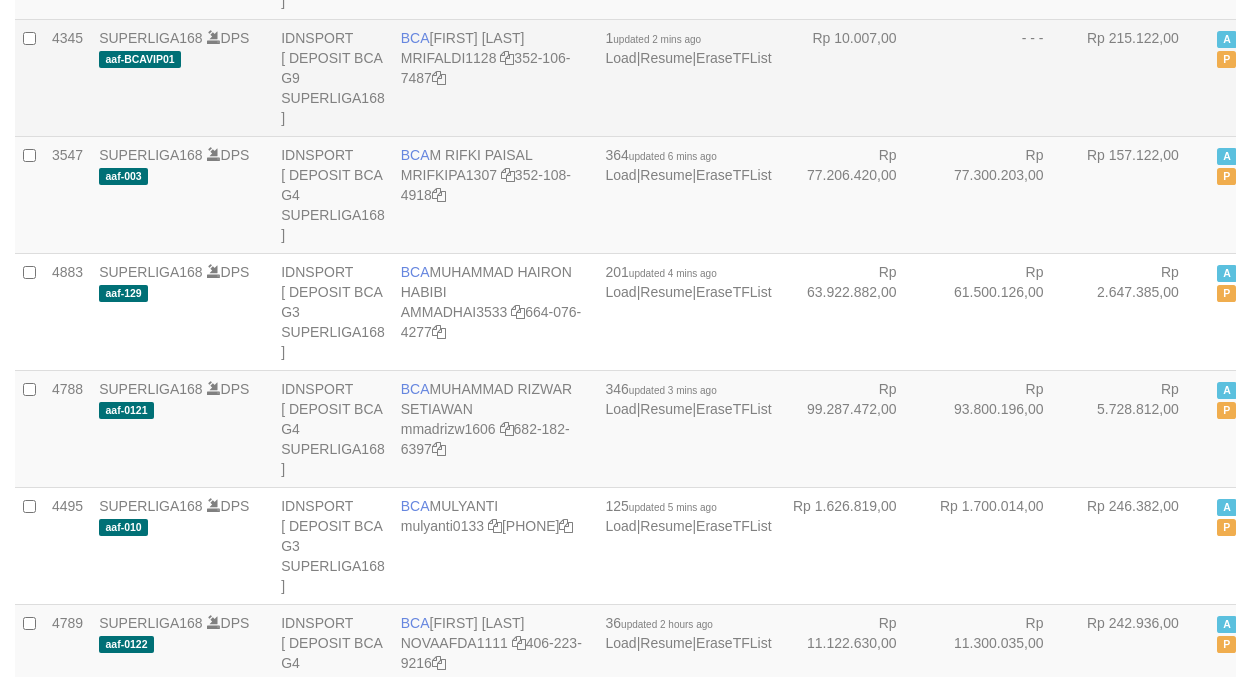 click on "- - -" at bounding box center [1000, 77] 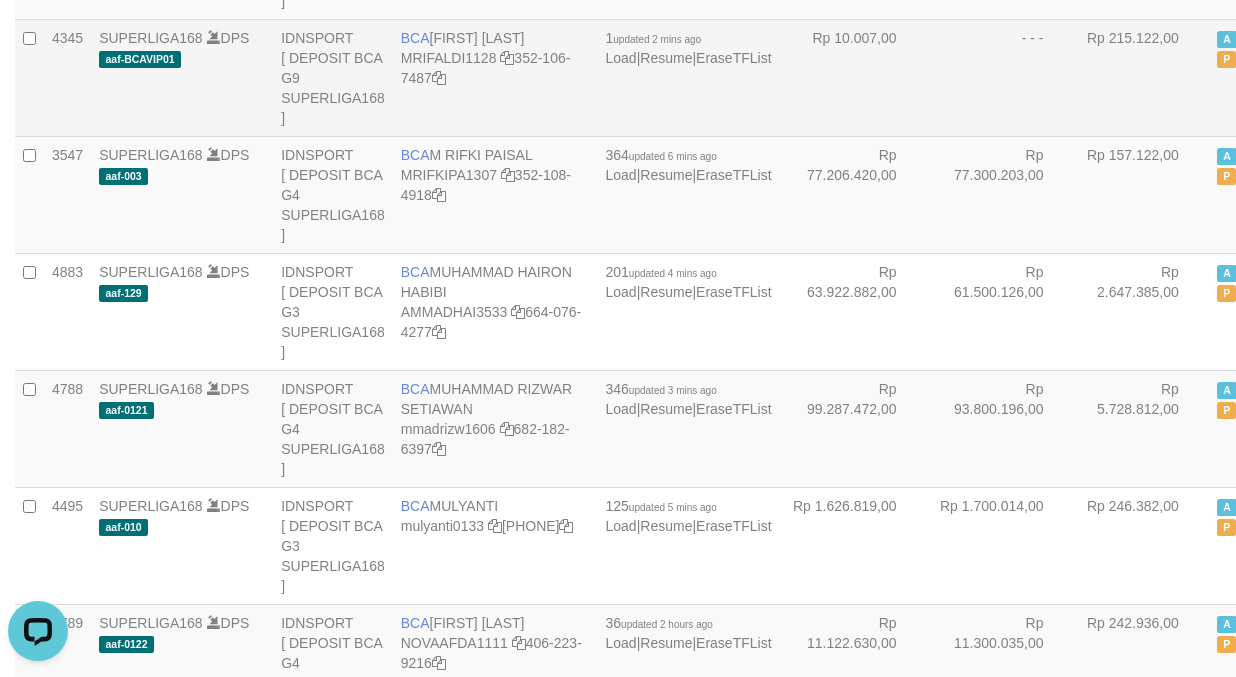 scroll, scrollTop: 0, scrollLeft: 0, axis: both 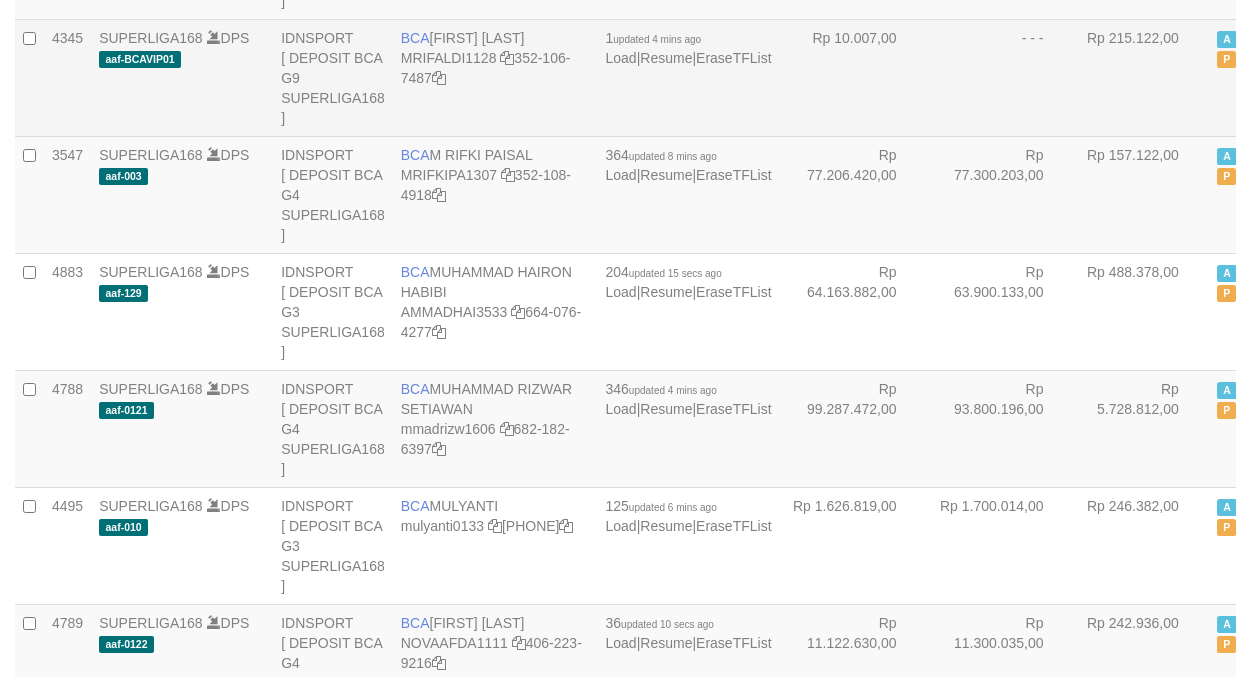 click on "- - -" at bounding box center [1000, 77] 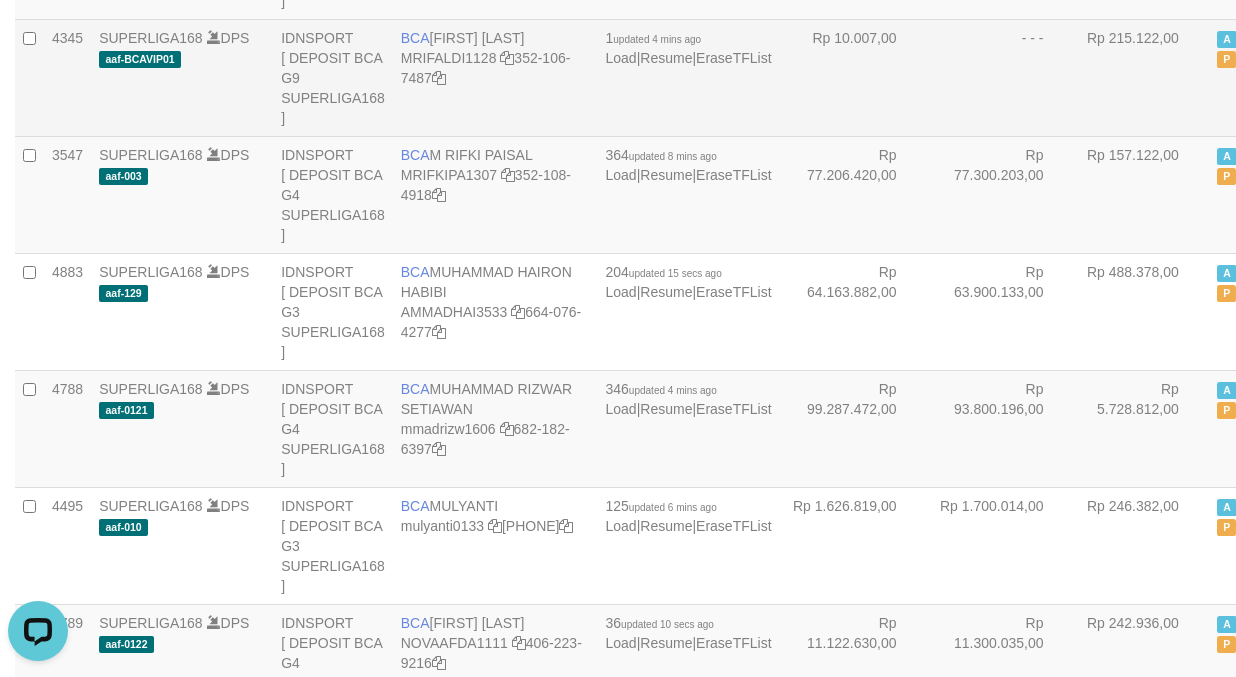 scroll, scrollTop: 0, scrollLeft: 0, axis: both 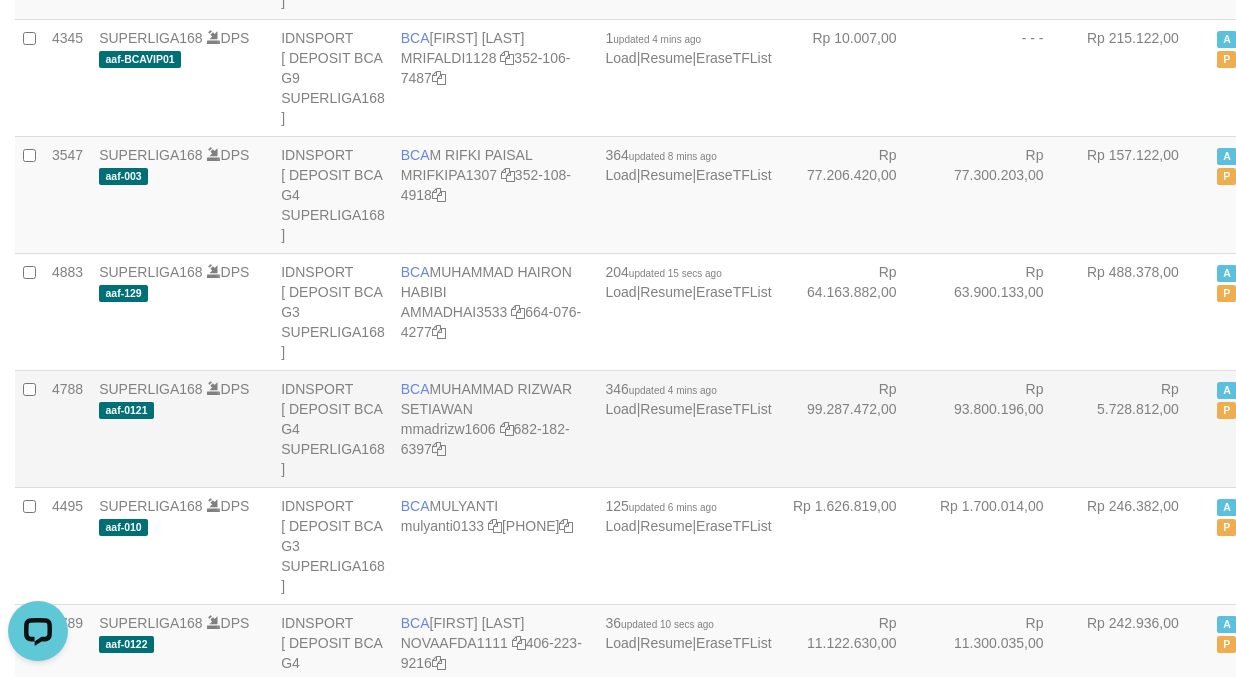 click on "BCA
MUHAMMAD RIZWAR SETIAWAN
mmadrizw1606
682-182-6397" at bounding box center [495, 428] 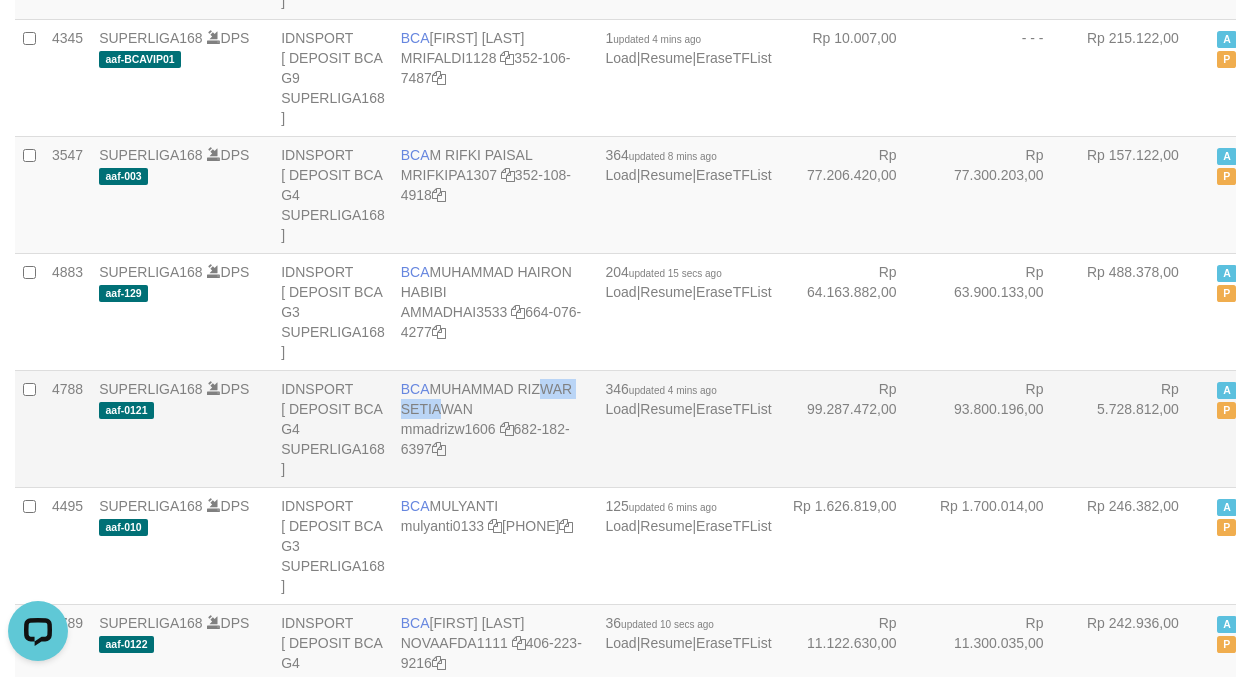 click on "BCA
MUHAMMAD RIZWAR SETIAWAN
mmadrizw1606
682-182-6397" at bounding box center (495, 428) 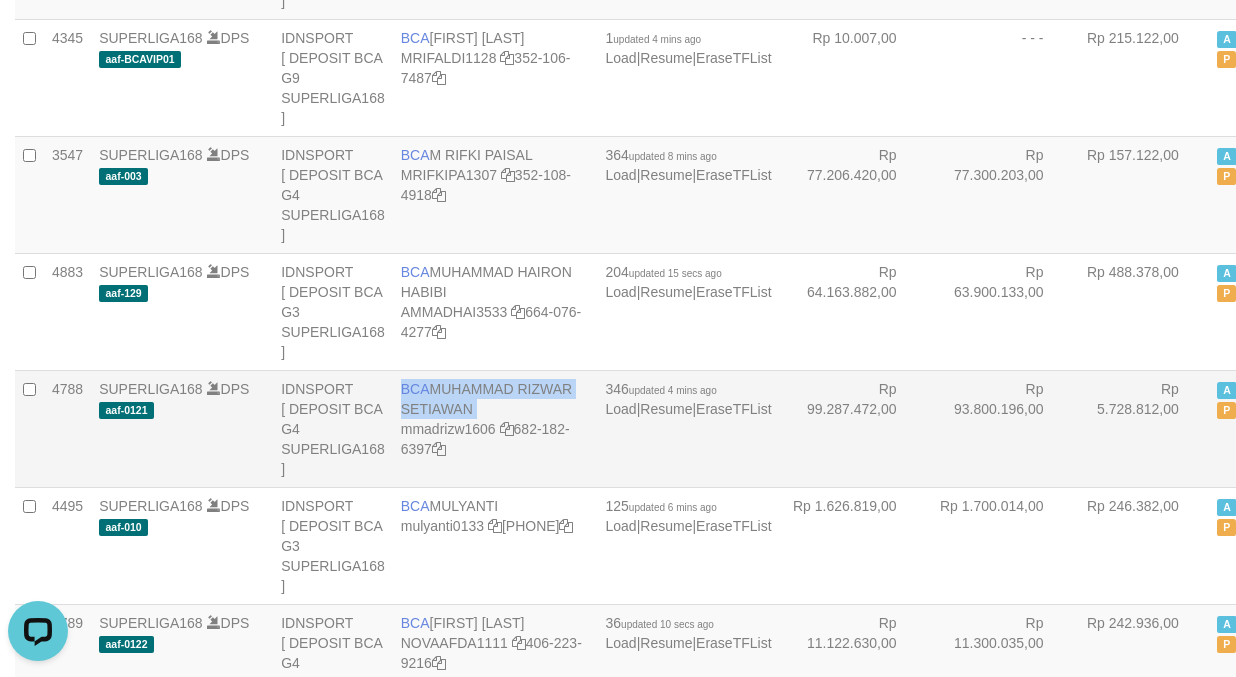 click on "BCA
MUHAMMAD RIZWAR SETIAWAN
mmadrizw1606
682-182-6397" at bounding box center (495, 428) 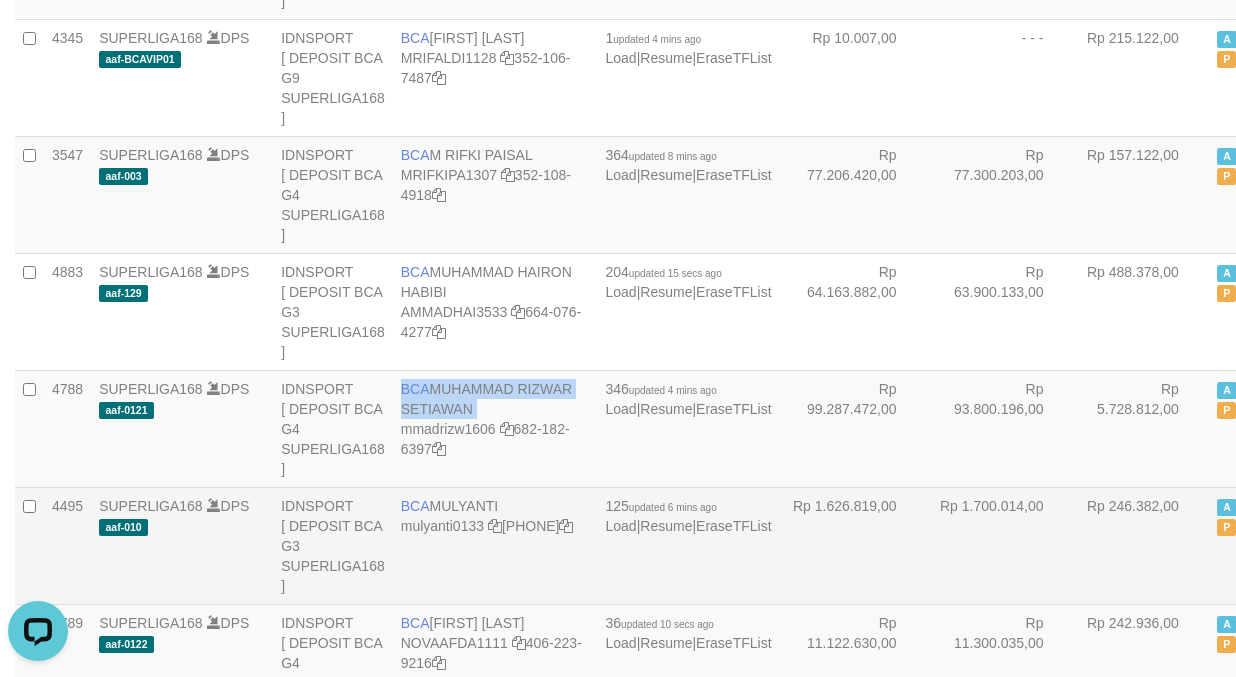 copy on "BCA
MUHAMMAD RIZWAR SETIAWAN" 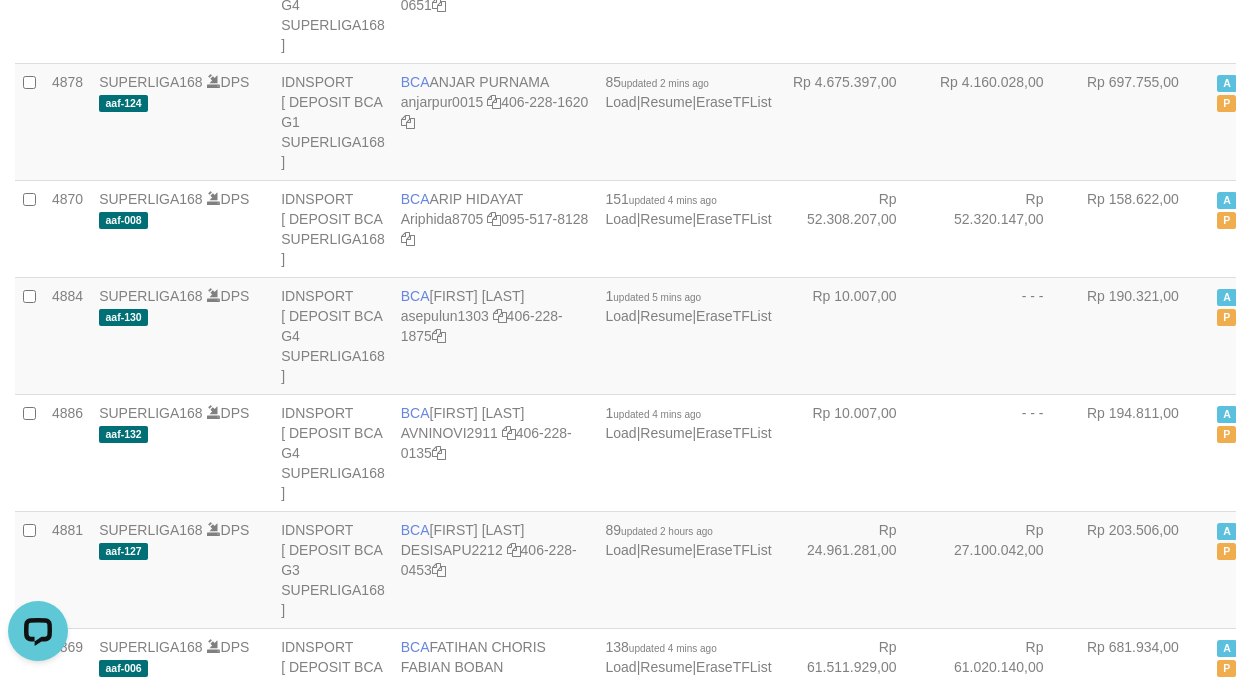 scroll, scrollTop: 6444, scrollLeft: 0, axis: vertical 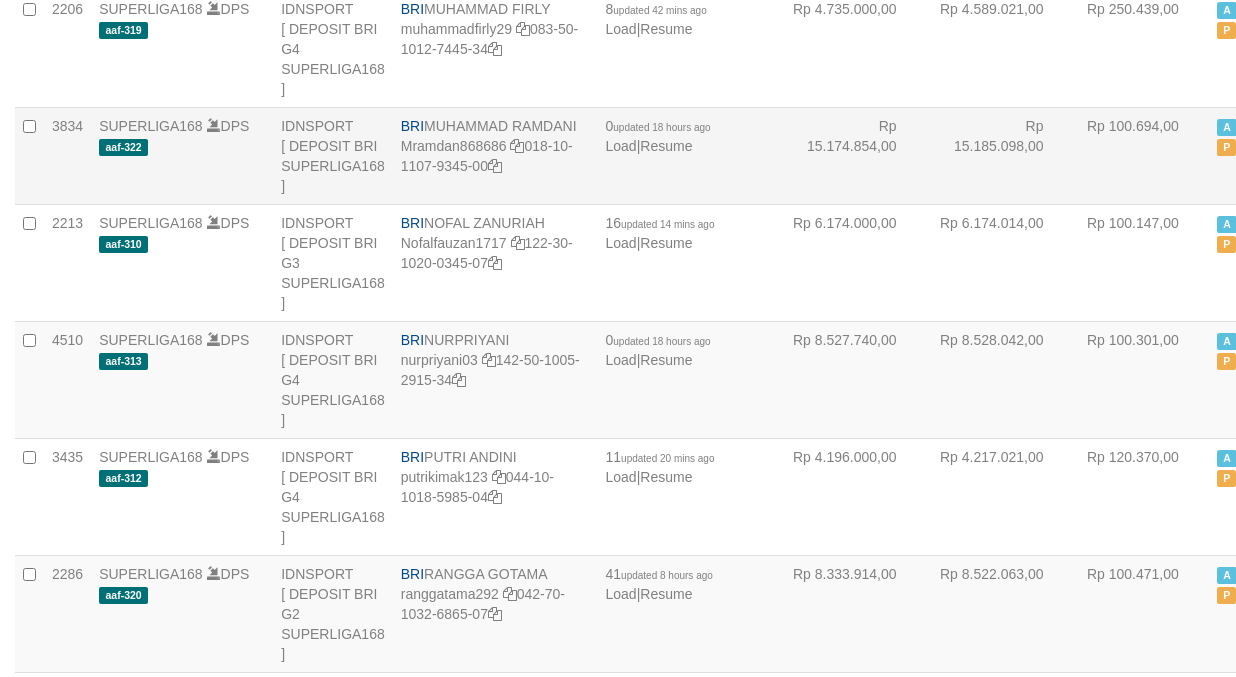 click on "Rp 15.174.854,00" at bounding box center (853, 155) 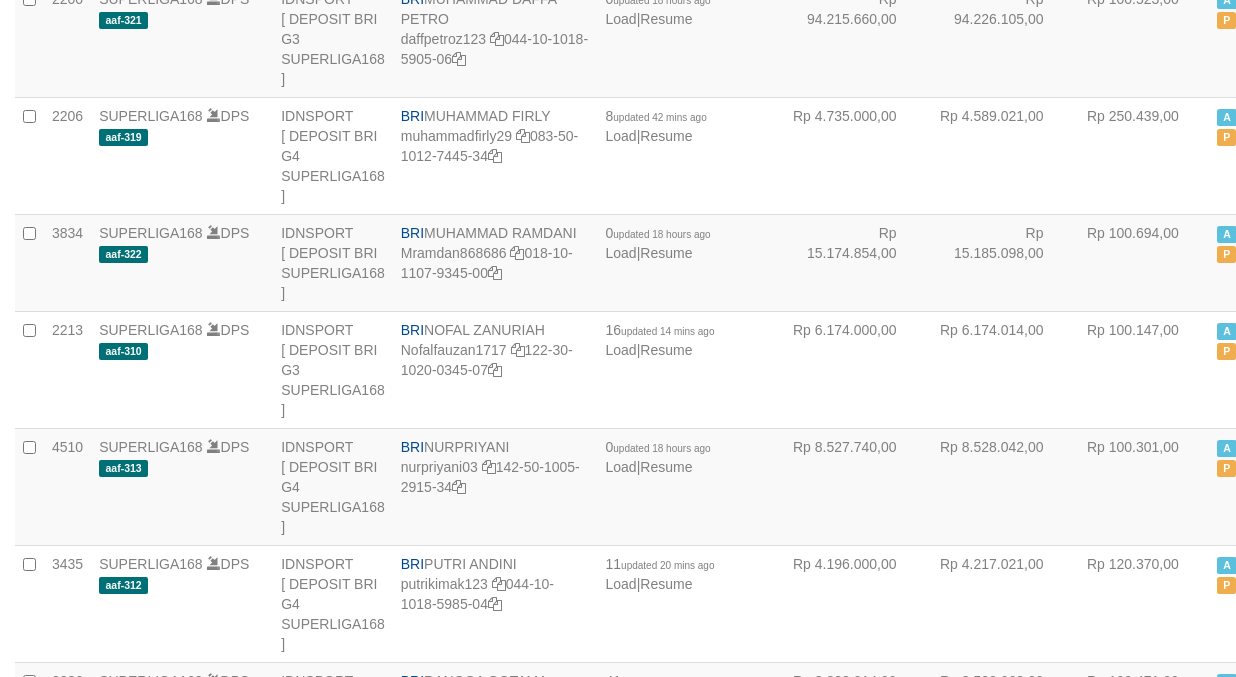 scroll, scrollTop: 6444, scrollLeft: 0, axis: vertical 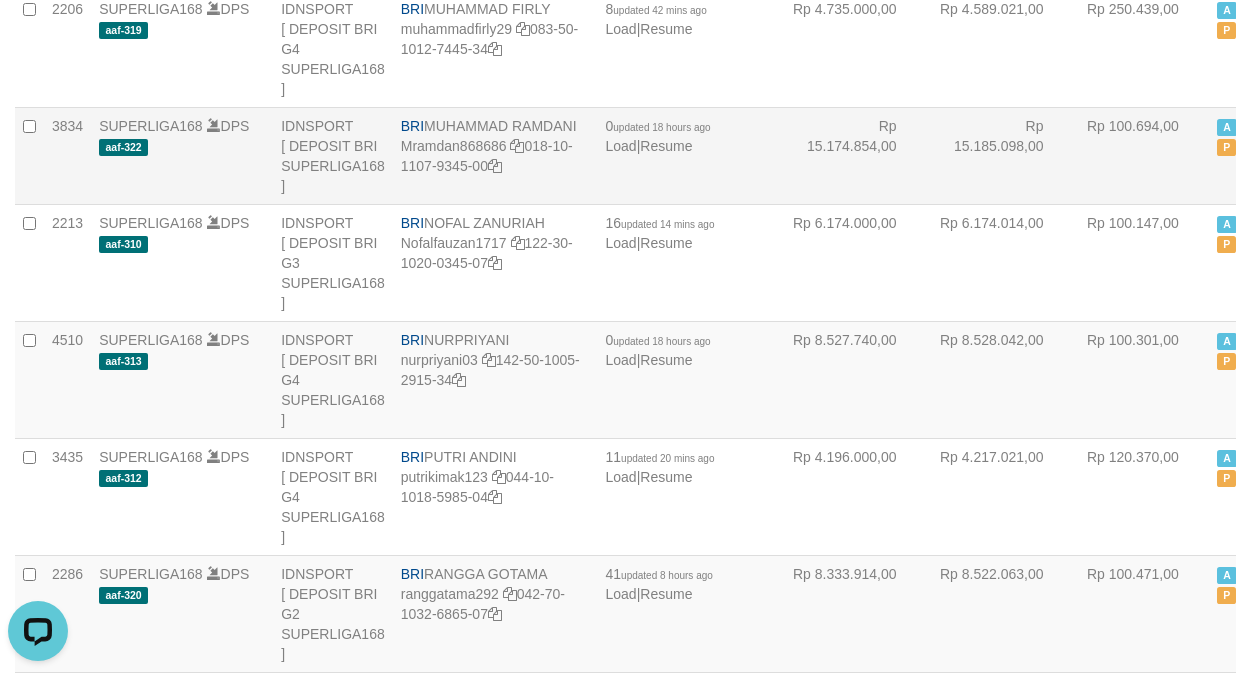 click on "Rp 15.185.098,00" at bounding box center [1000, 155] 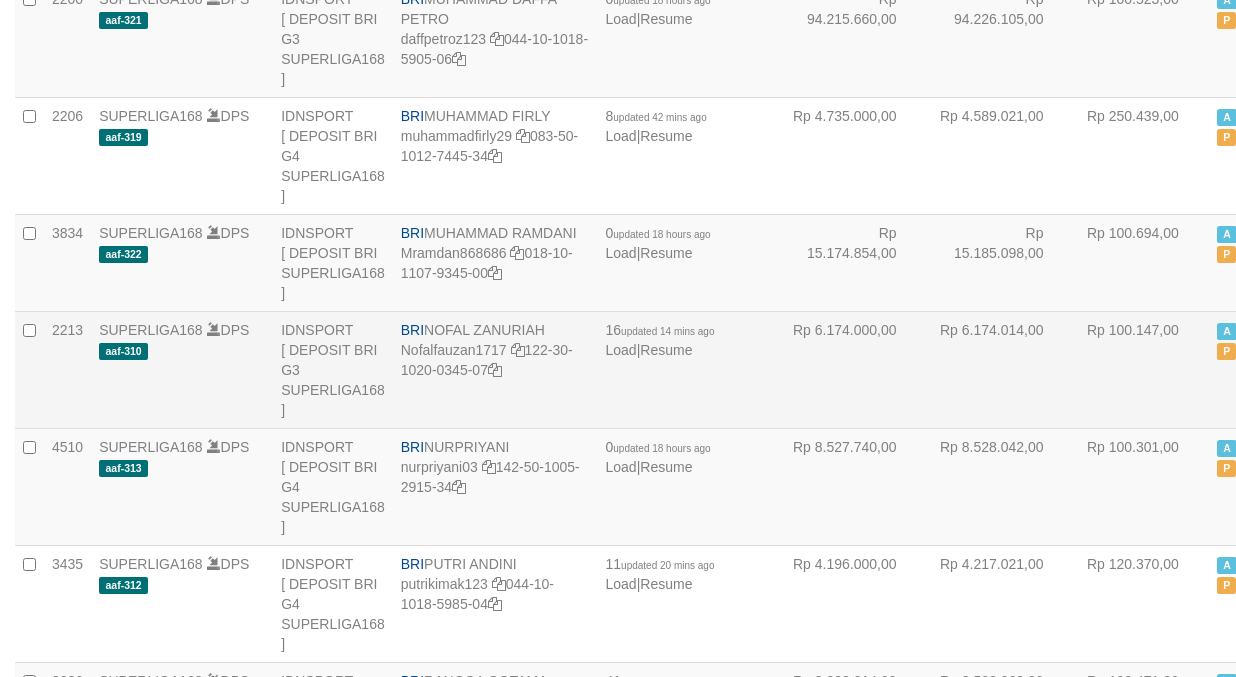 scroll, scrollTop: 6444, scrollLeft: 0, axis: vertical 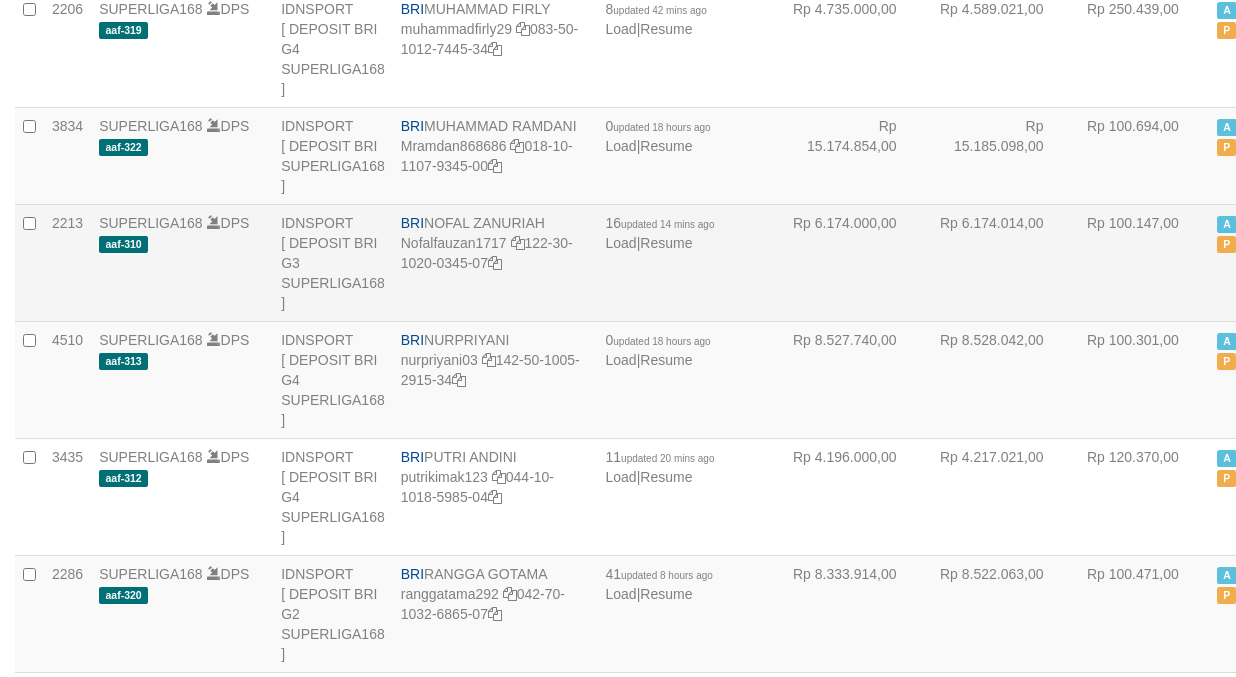 click on "Rp 6.174.014,00" at bounding box center (1000, 262) 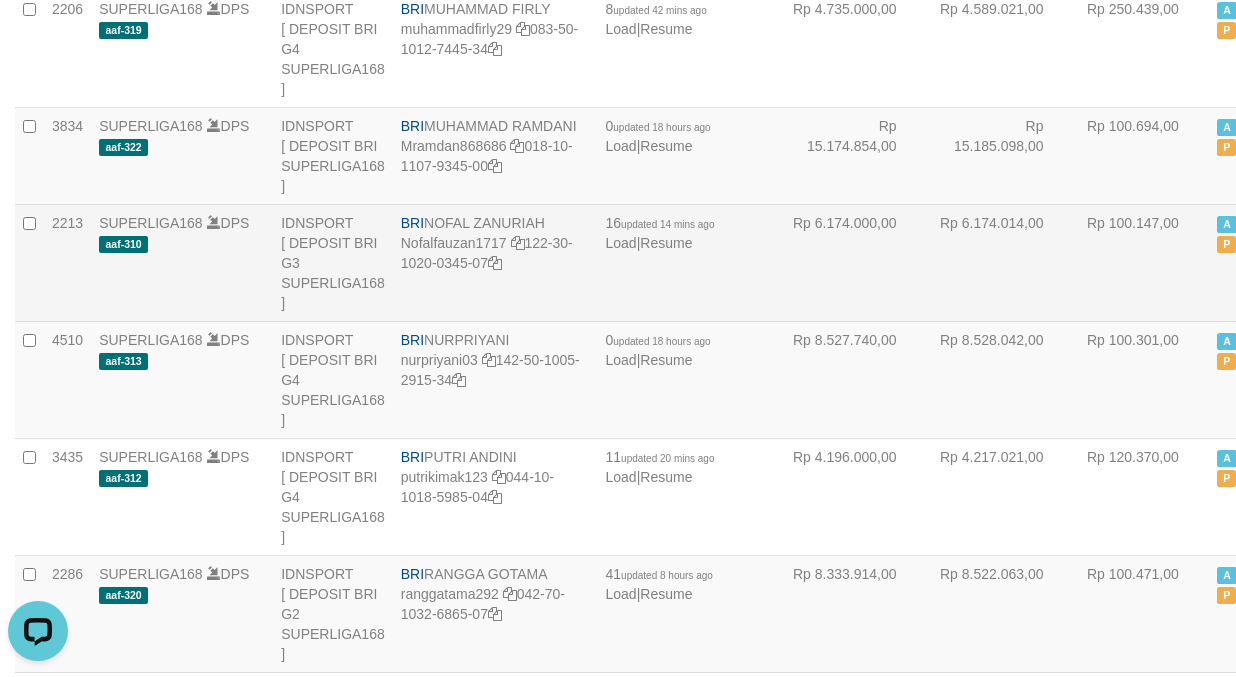 scroll, scrollTop: 0, scrollLeft: 0, axis: both 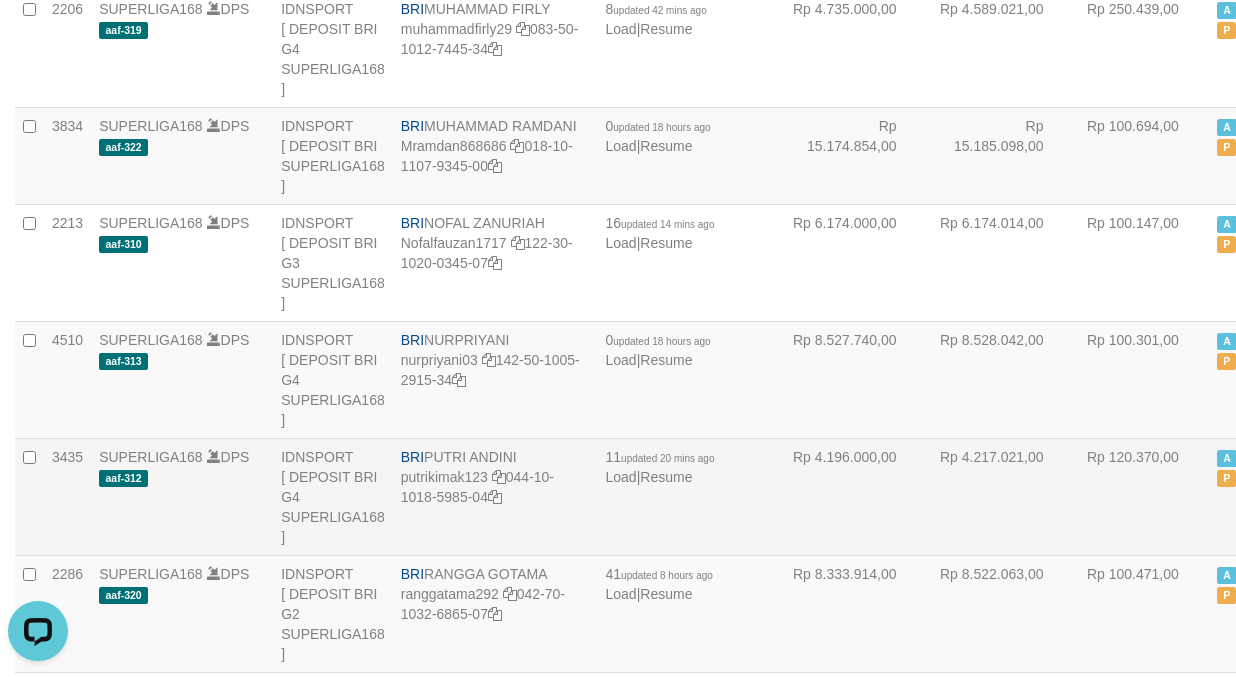 click on "BRI
PUTRI ANDINI
putrikimak123
044-10-1018-5985-04" at bounding box center (495, 496) 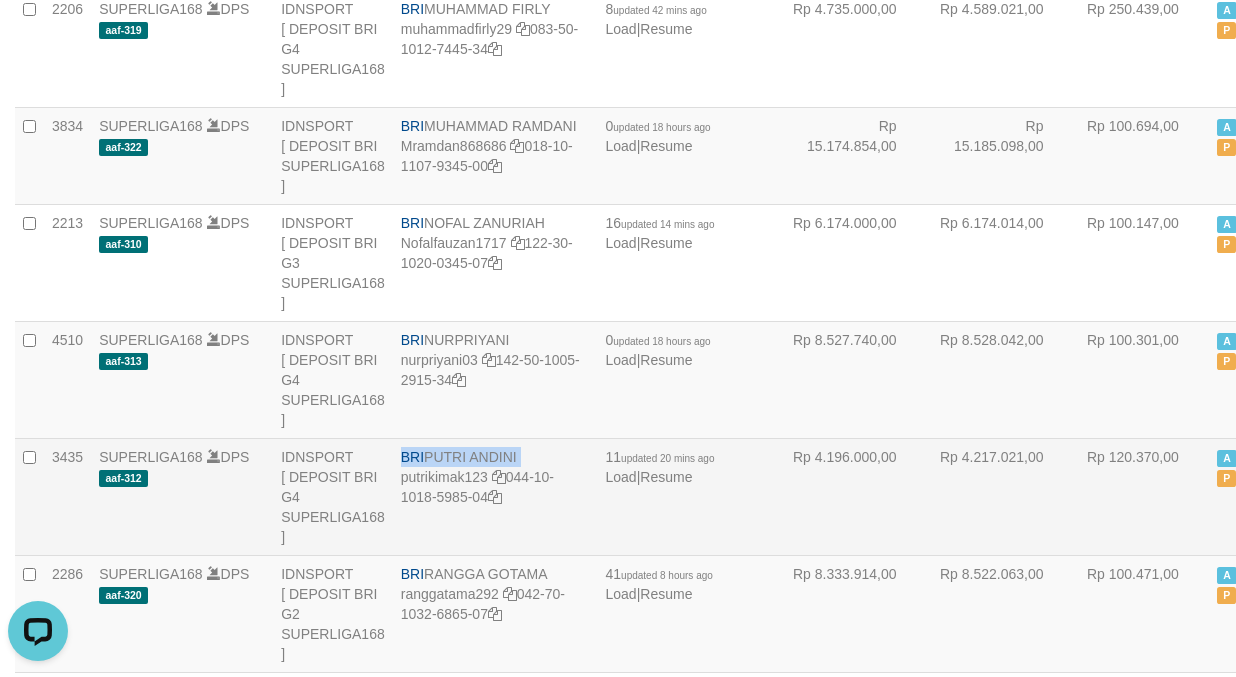 click on "BRI
PUTRI ANDINI
putrikimak123
044-10-1018-5985-04" at bounding box center [495, 496] 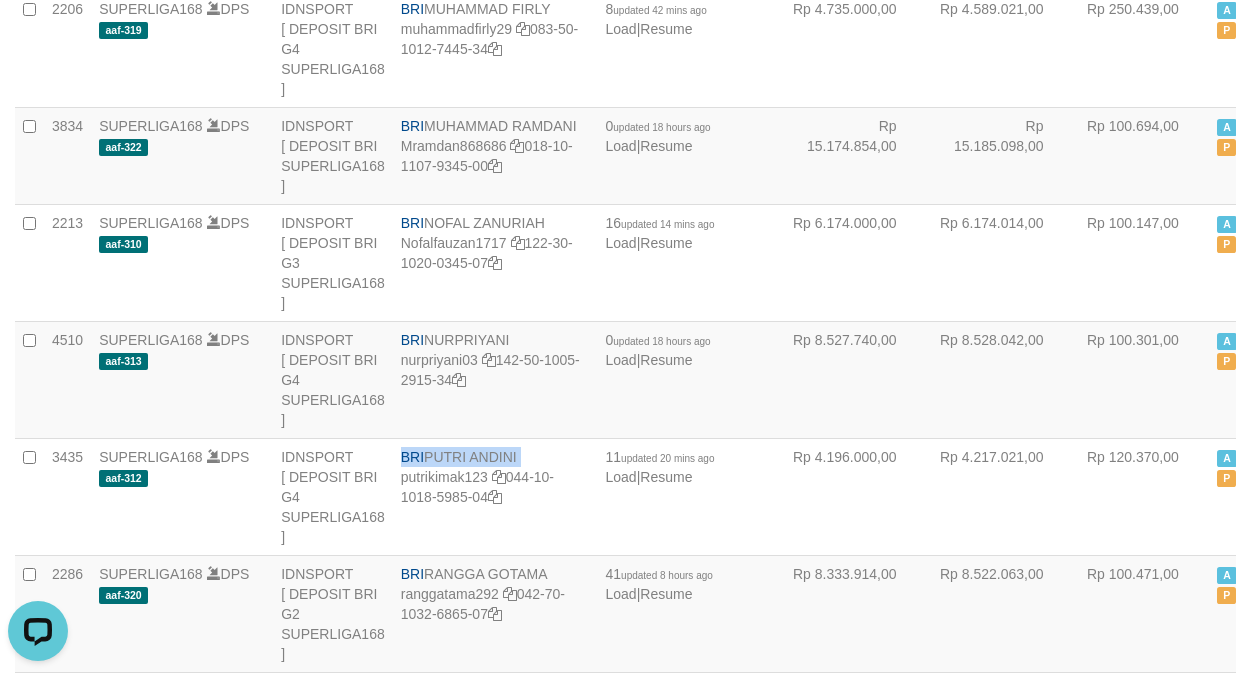 copy on "BRI
PUTRI ANDINI" 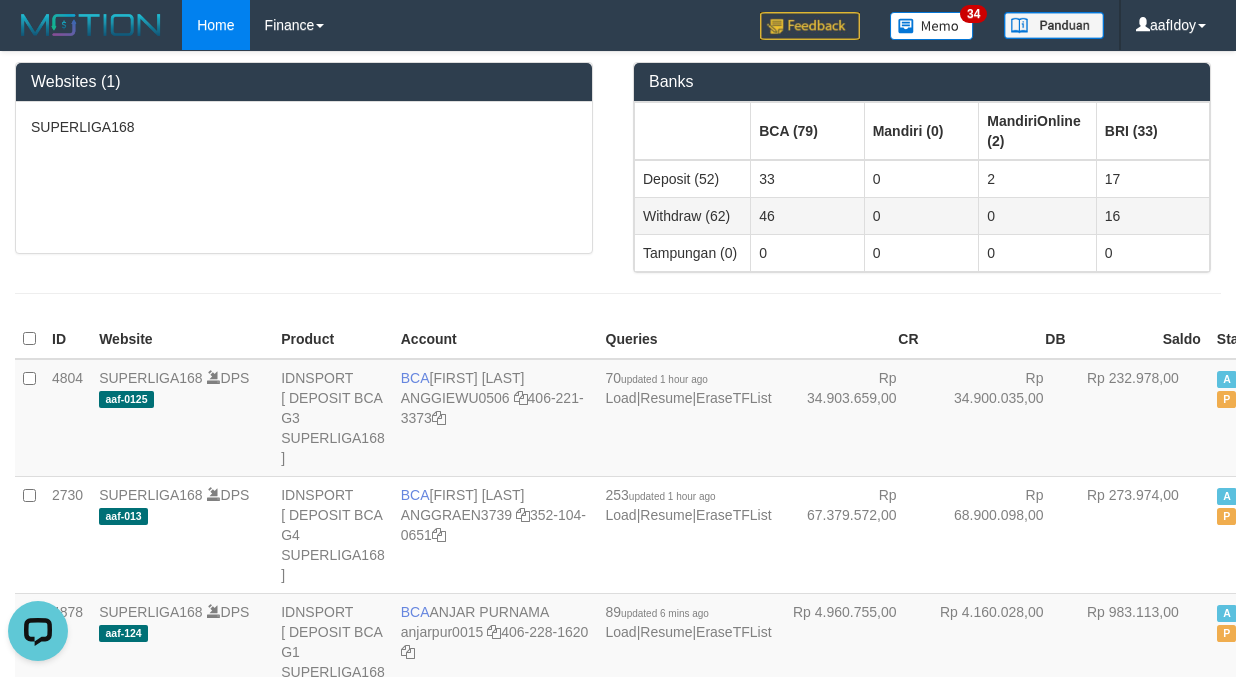 scroll, scrollTop: 133, scrollLeft: 0, axis: vertical 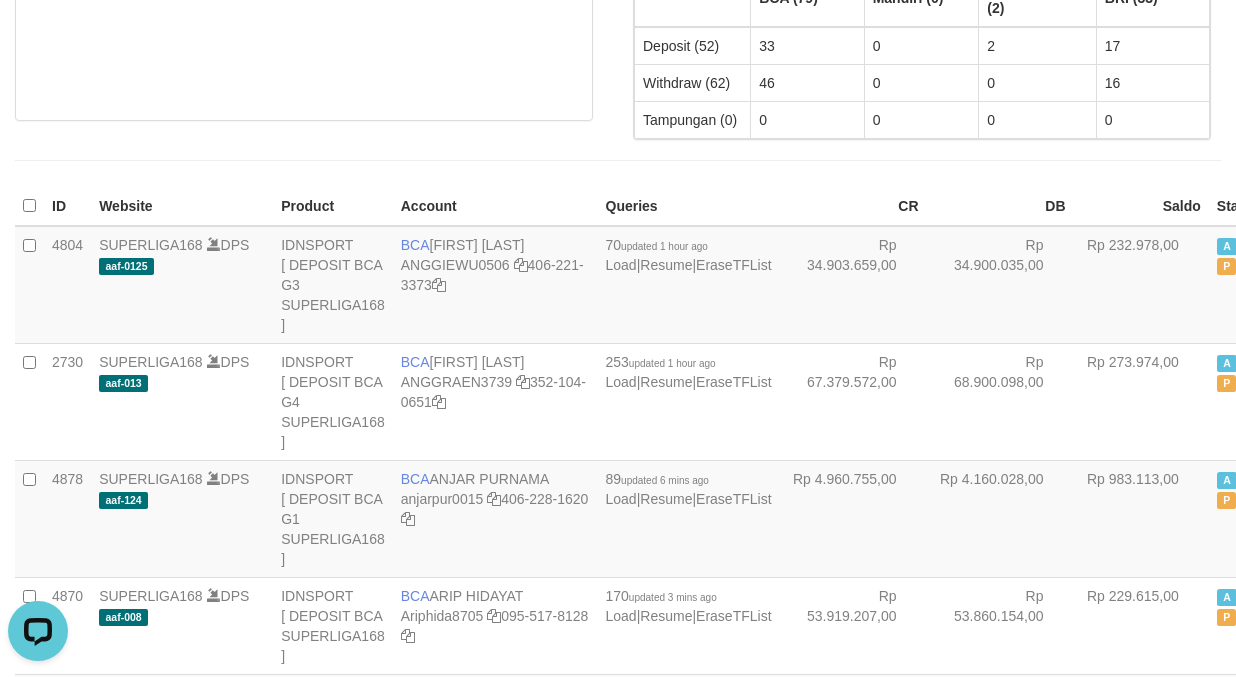 click at bounding box center (618, 160) 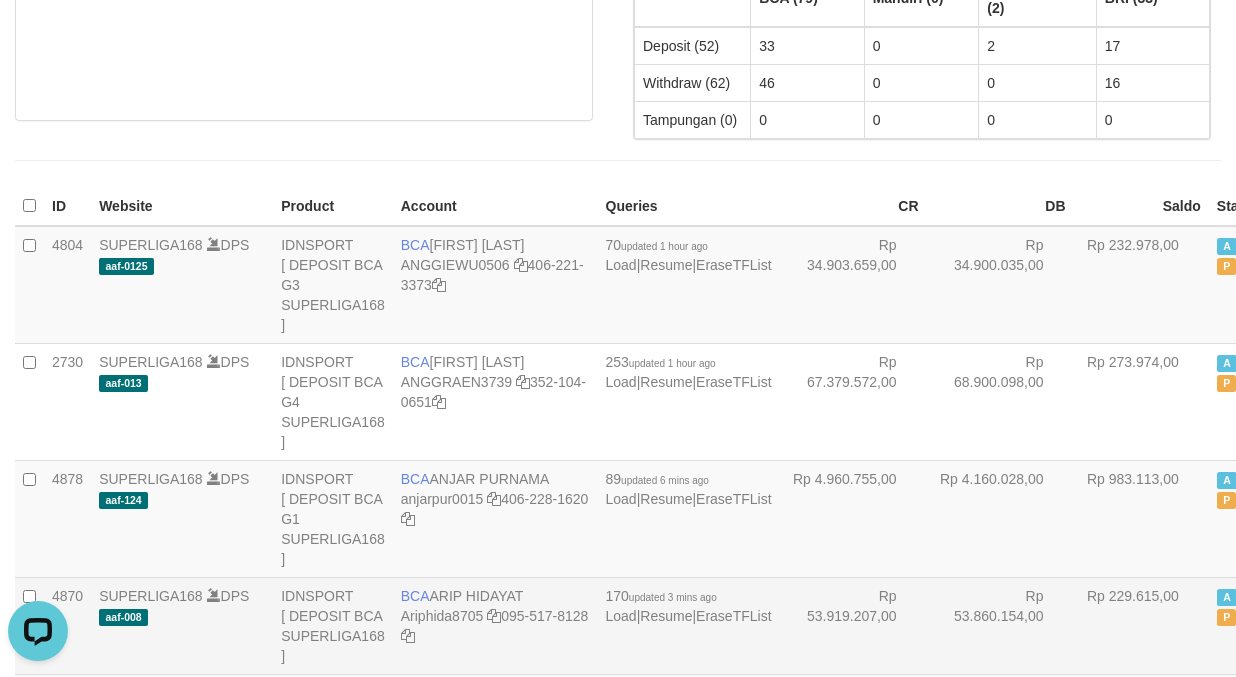 scroll, scrollTop: 5762, scrollLeft: 0, axis: vertical 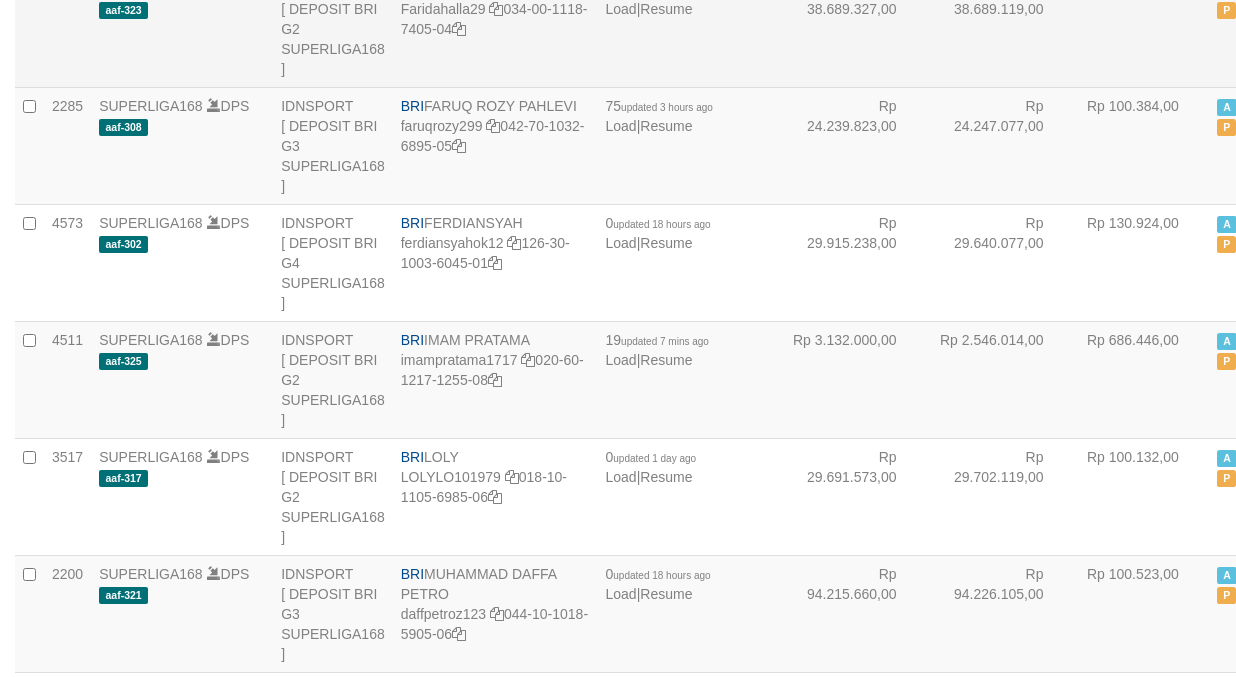 click on "Rp 38.689.327,00" at bounding box center [853, 28] 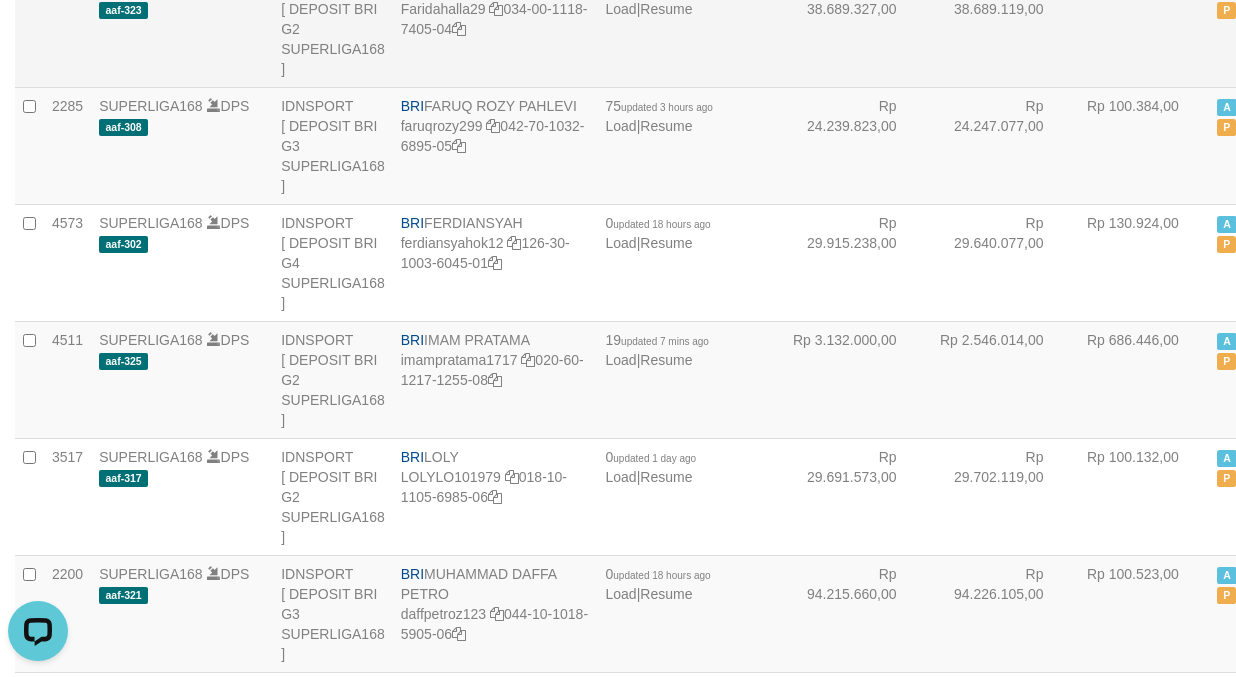 scroll, scrollTop: 0, scrollLeft: 0, axis: both 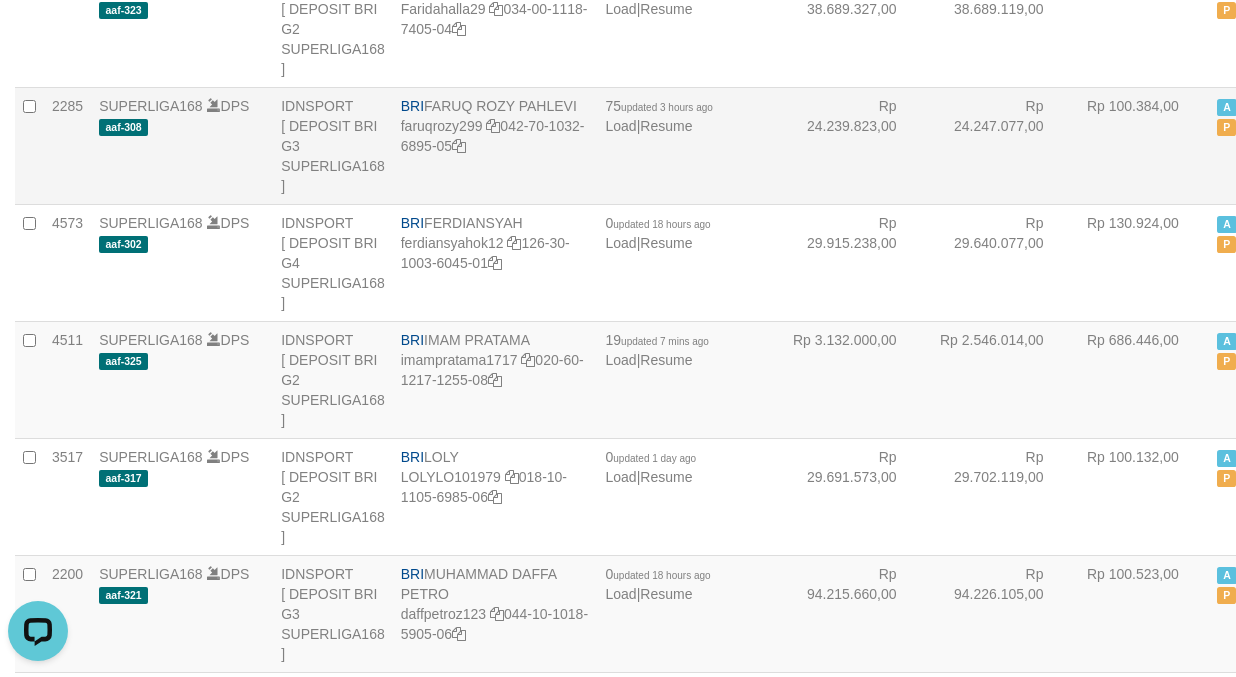 click on "Rp 24.247.077,00" at bounding box center (1000, 145) 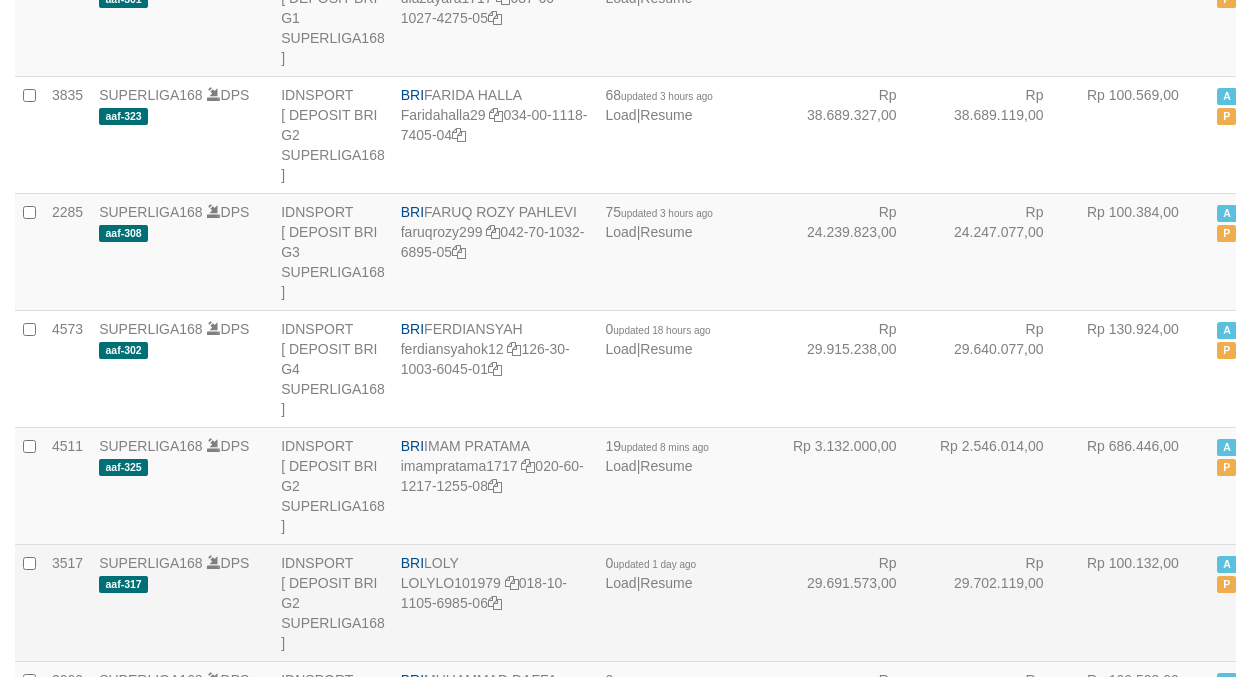 scroll, scrollTop: 5762, scrollLeft: 0, axis: vertical 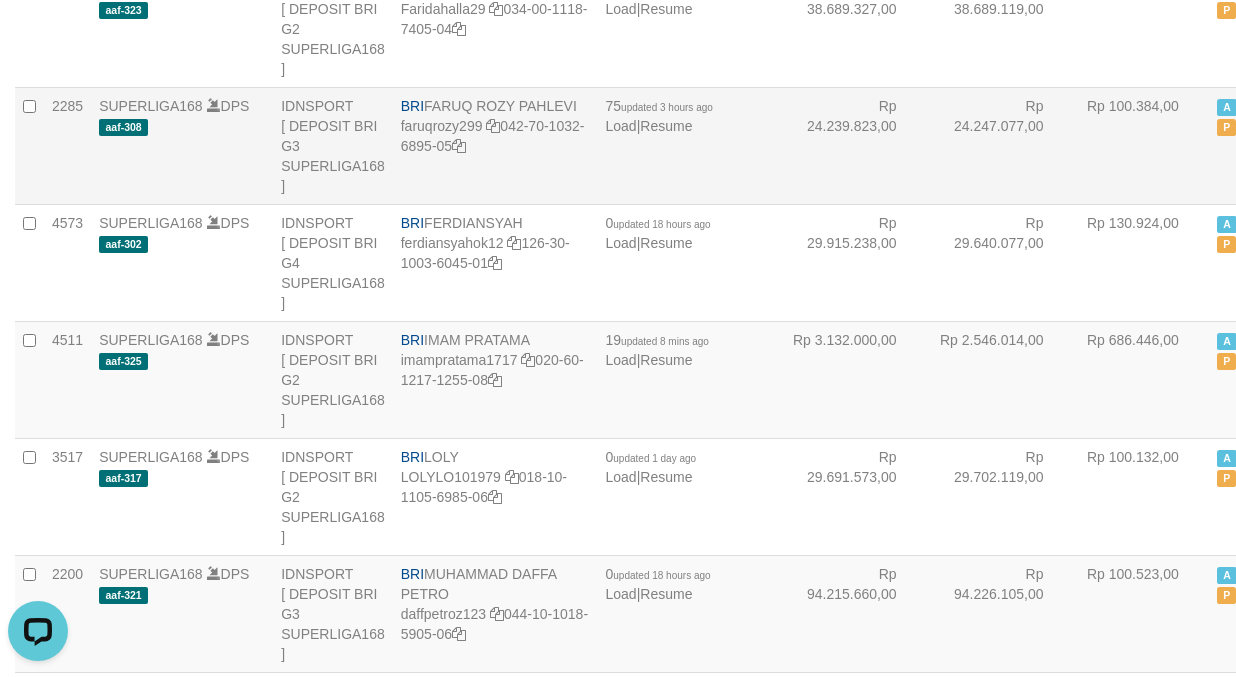 click on "Rp 24.239.823,00" at bounding box center [853, 145] 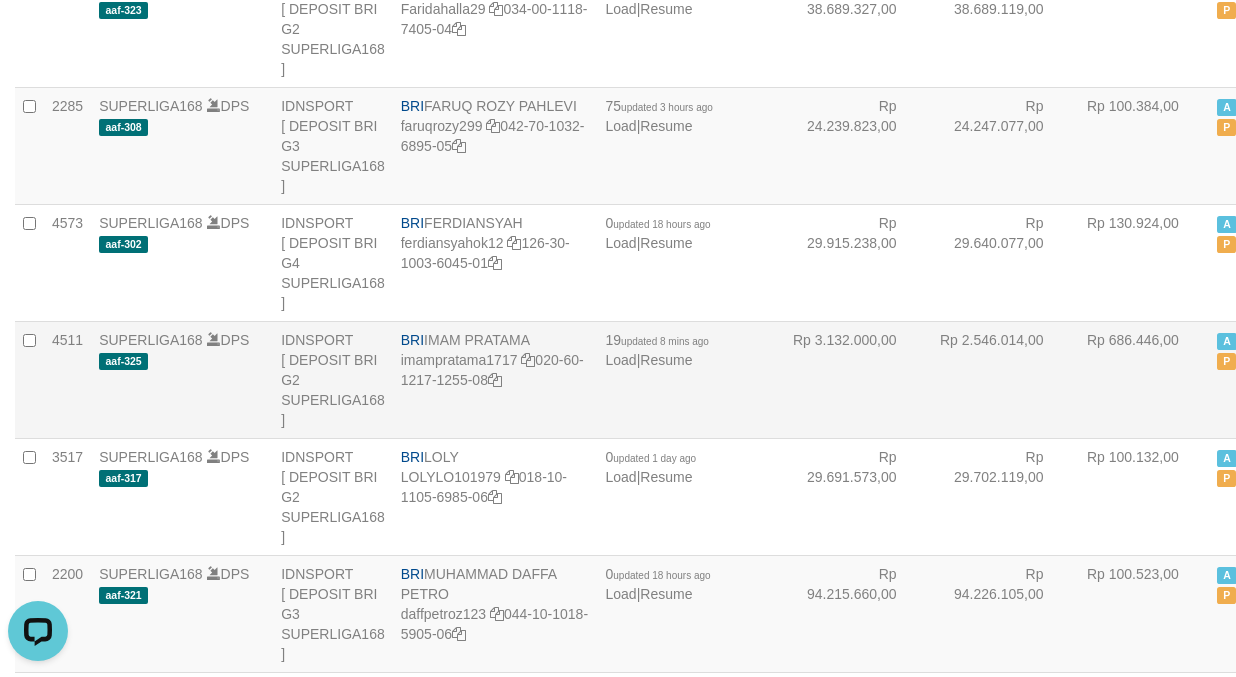 click on "BRI" at bounding box center [412, 340] 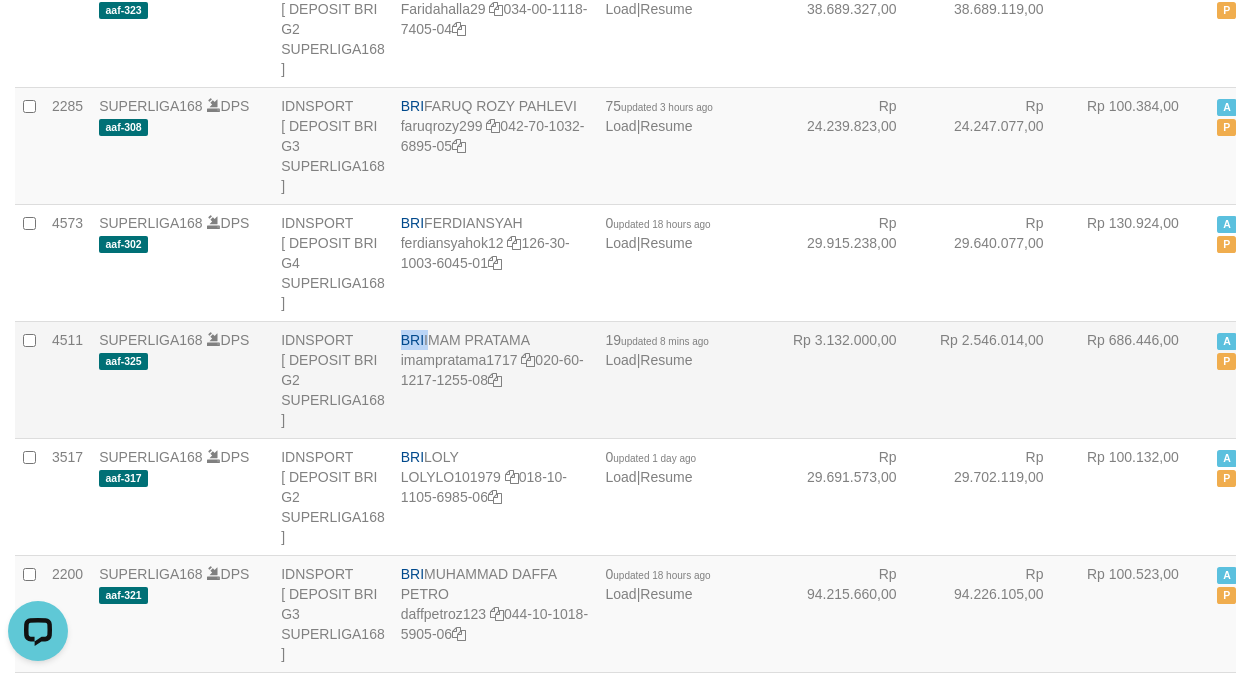 click on "BRI" at bounding box center (412, 340) 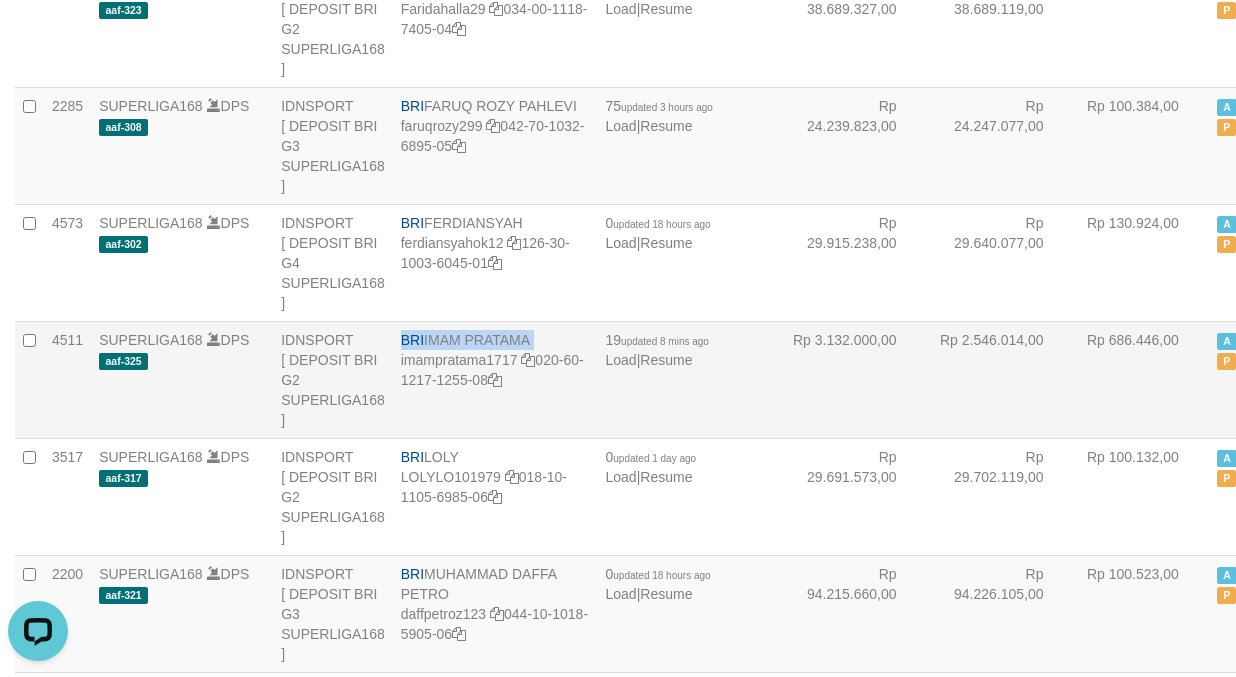 click on "BRI" at bounding box center (412, 340) 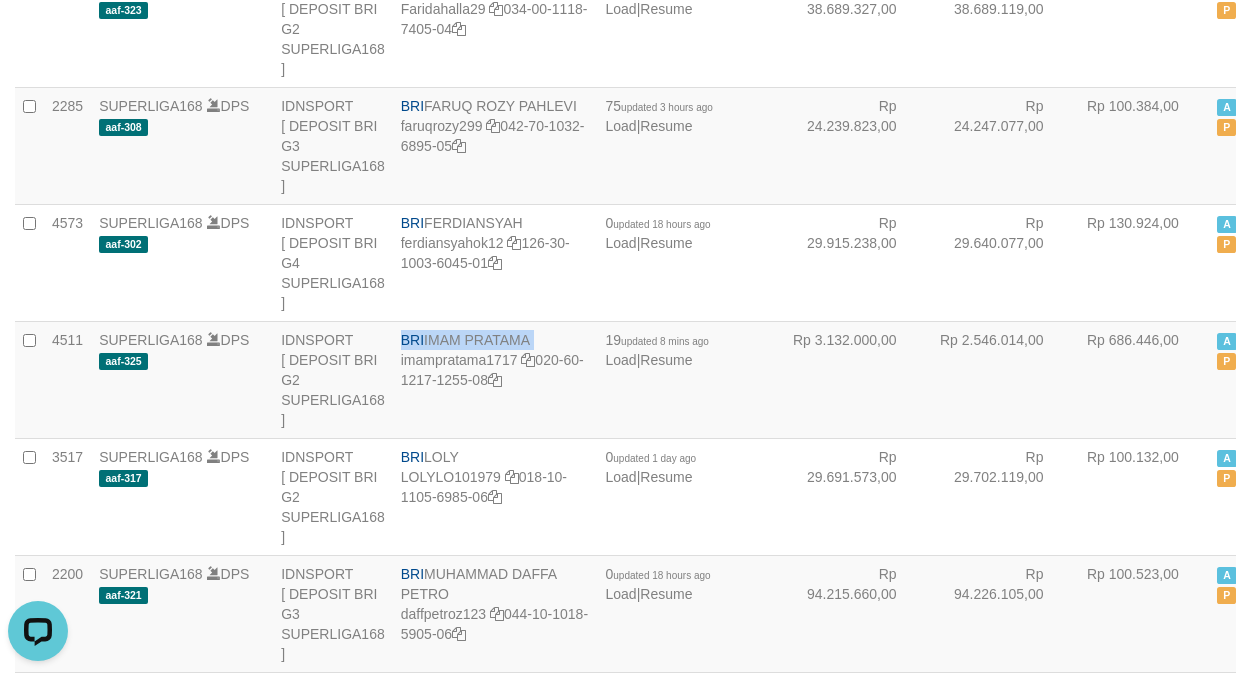copy on "BRI
IMAM PRATAMA" 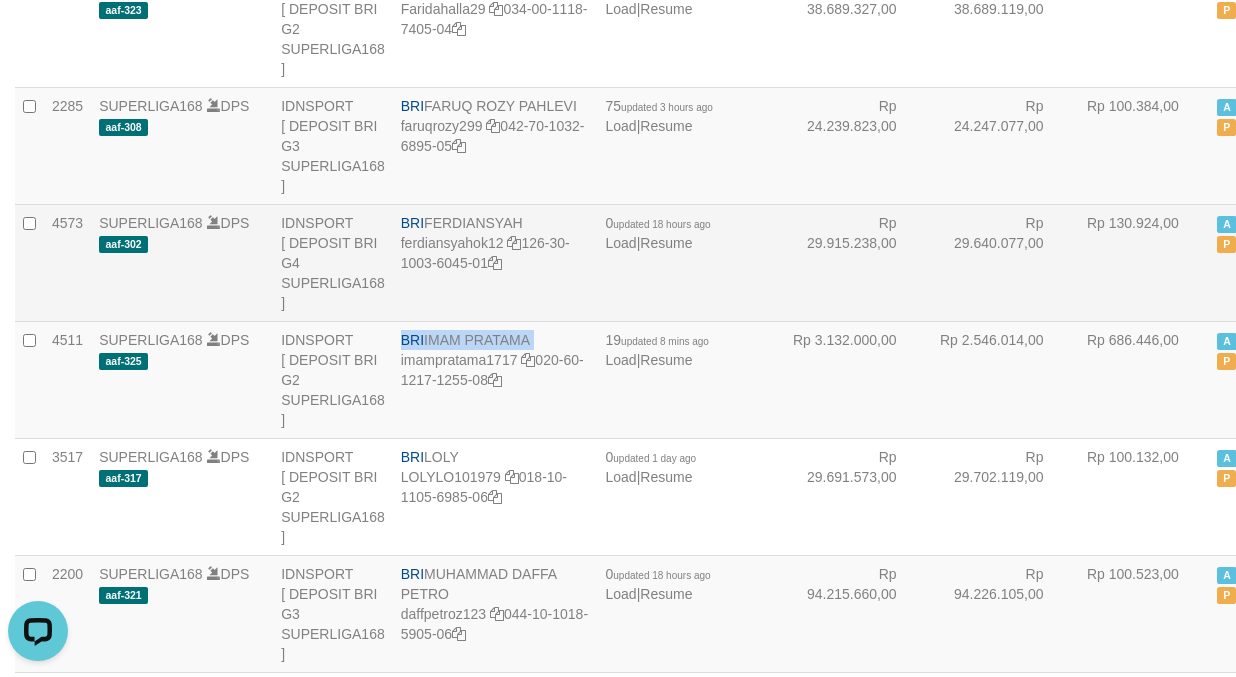 drag, startPoint x: 693, startPoint y: 73, endPoint x: 553, endPoint y: 233, distance: 212.60292 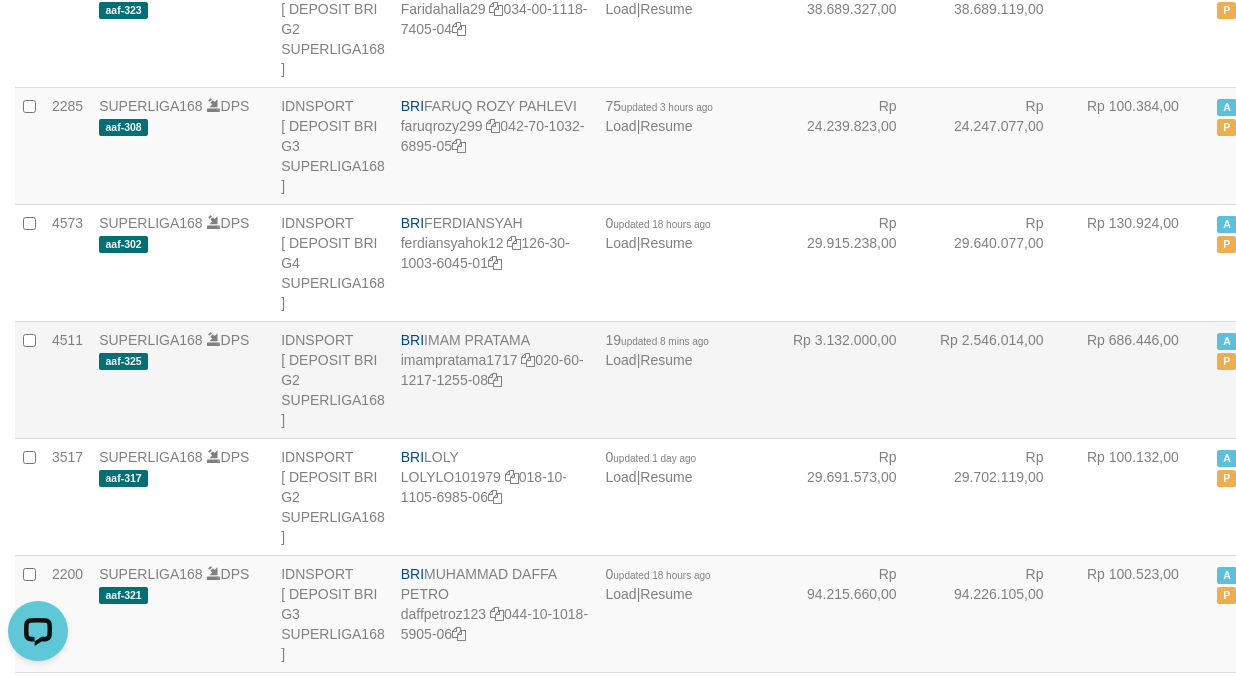 click on "BRI" at bounding box center (412, 340) 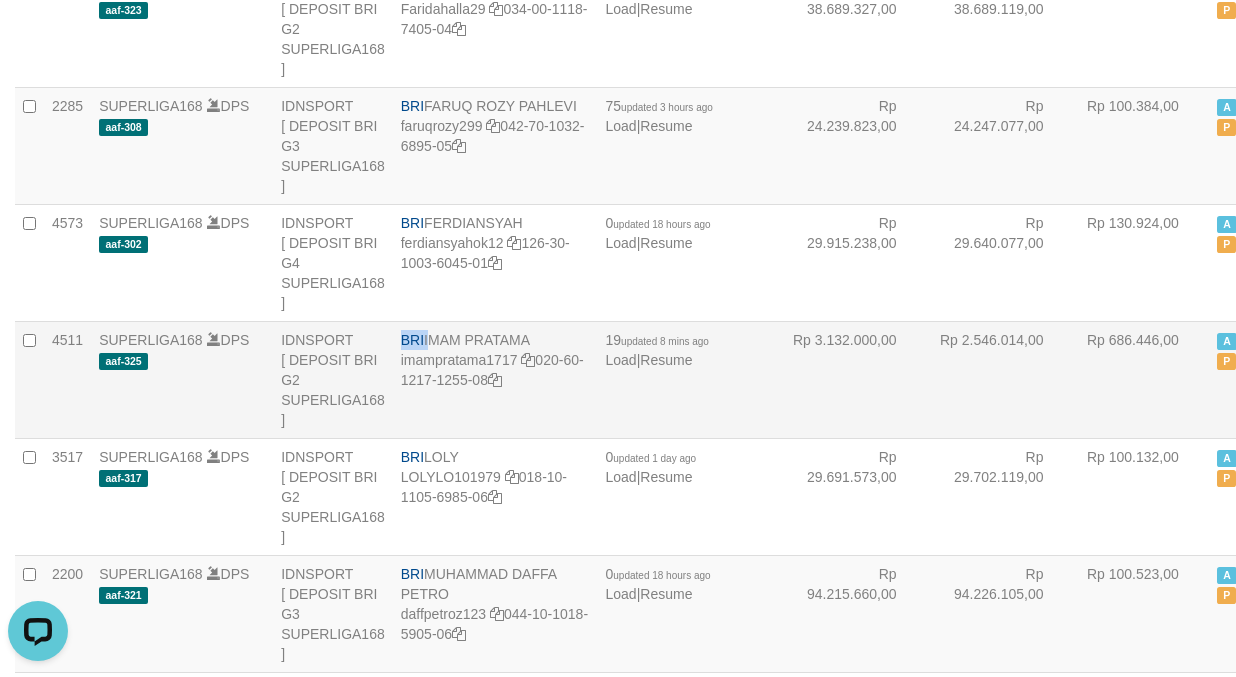 click on "BRI" at bounding box center [412, 340] 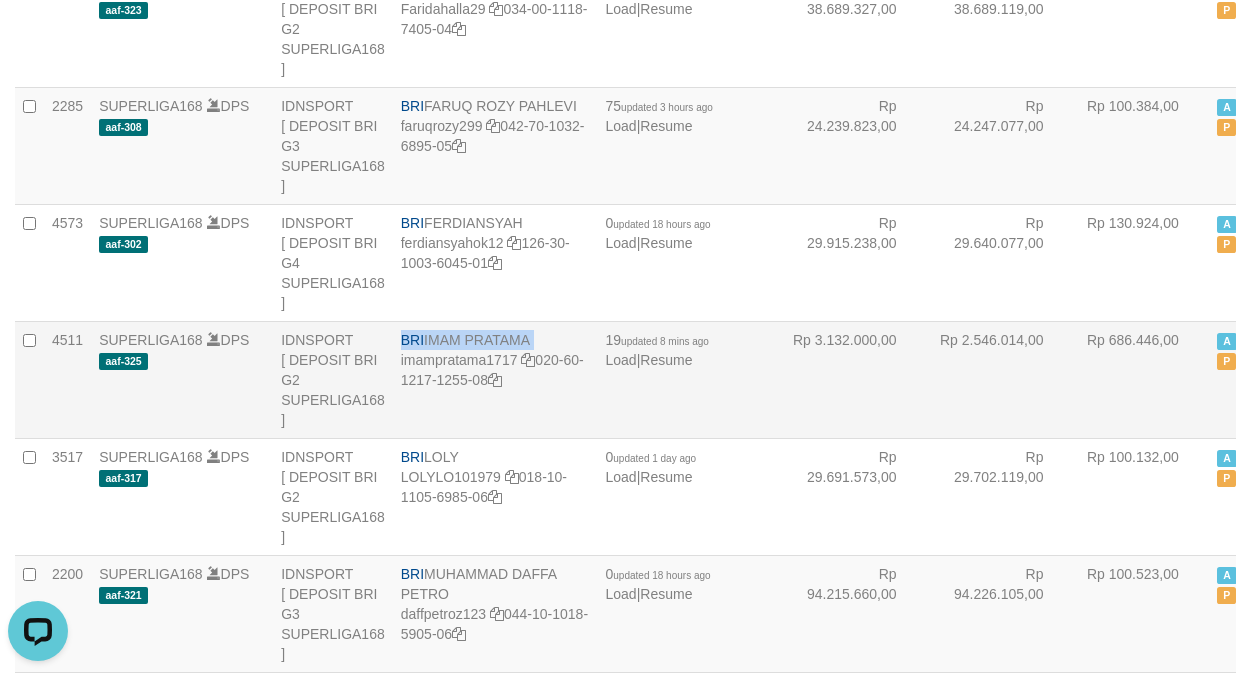click on "BRI" at bounding box center (412, 340) 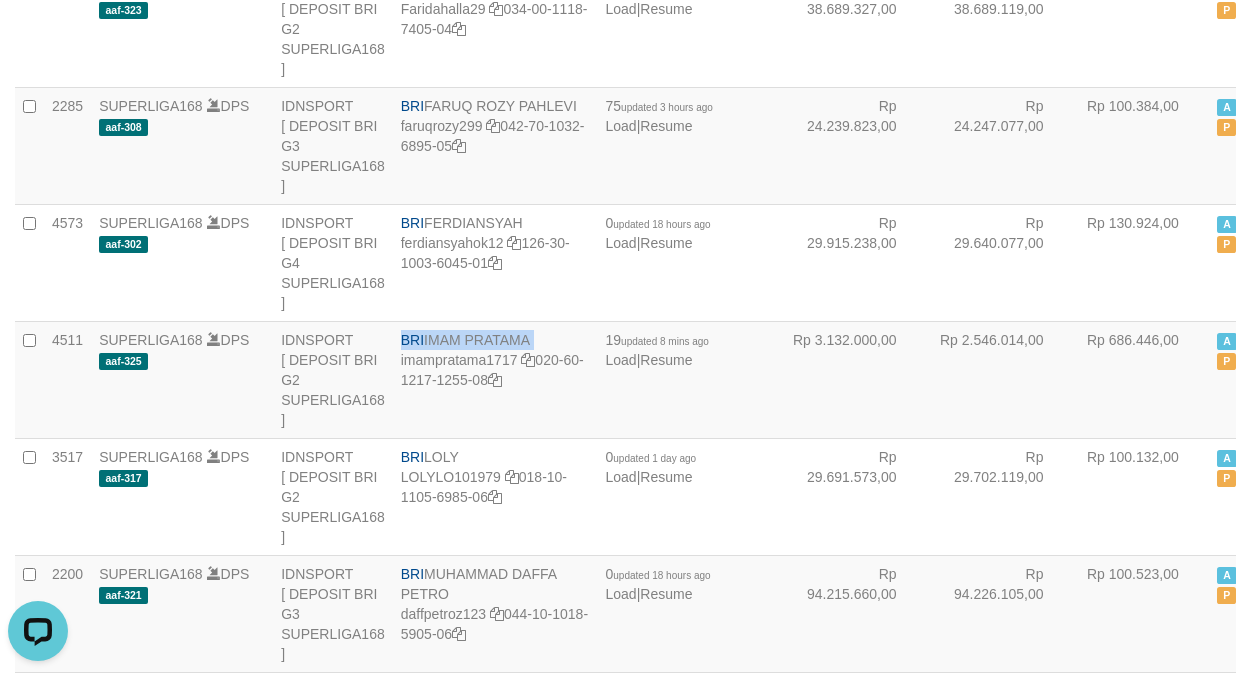 copy on "BRI
IMAM PRATAMA" 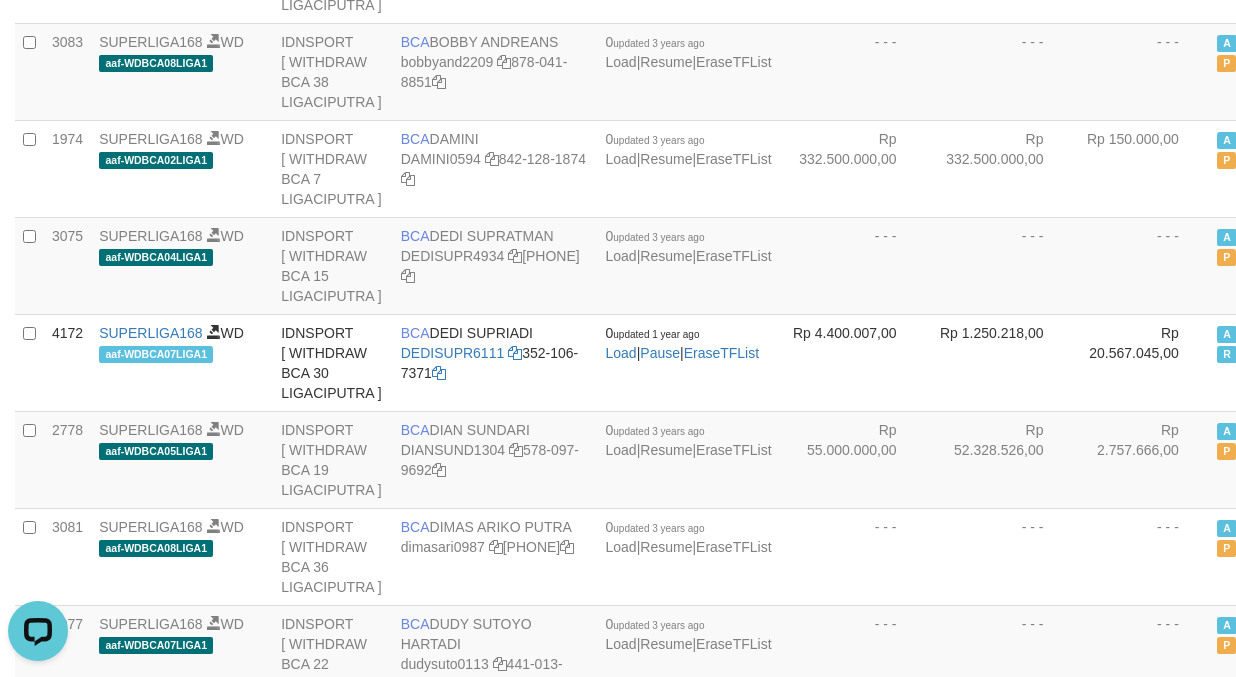 scroll, scrollTop: 393, scrollLeft: 0, axis: vertical 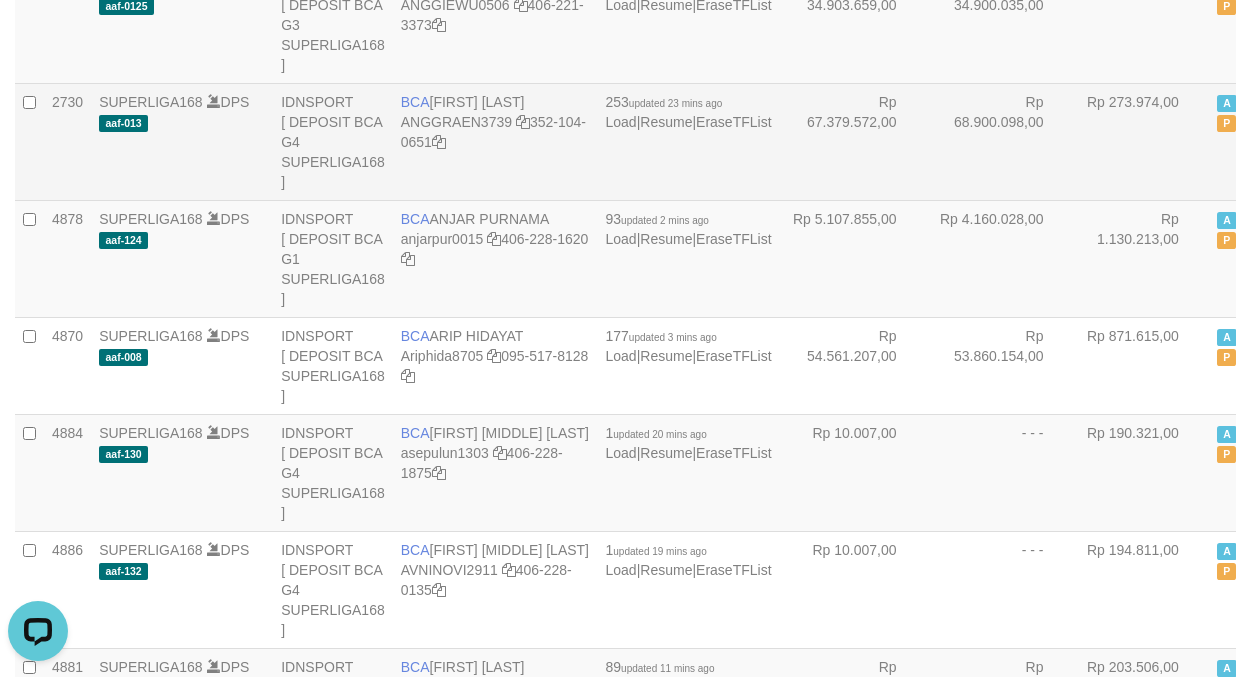 click on "Rp 68.900.098,00" at bounding box center (1000, 141) 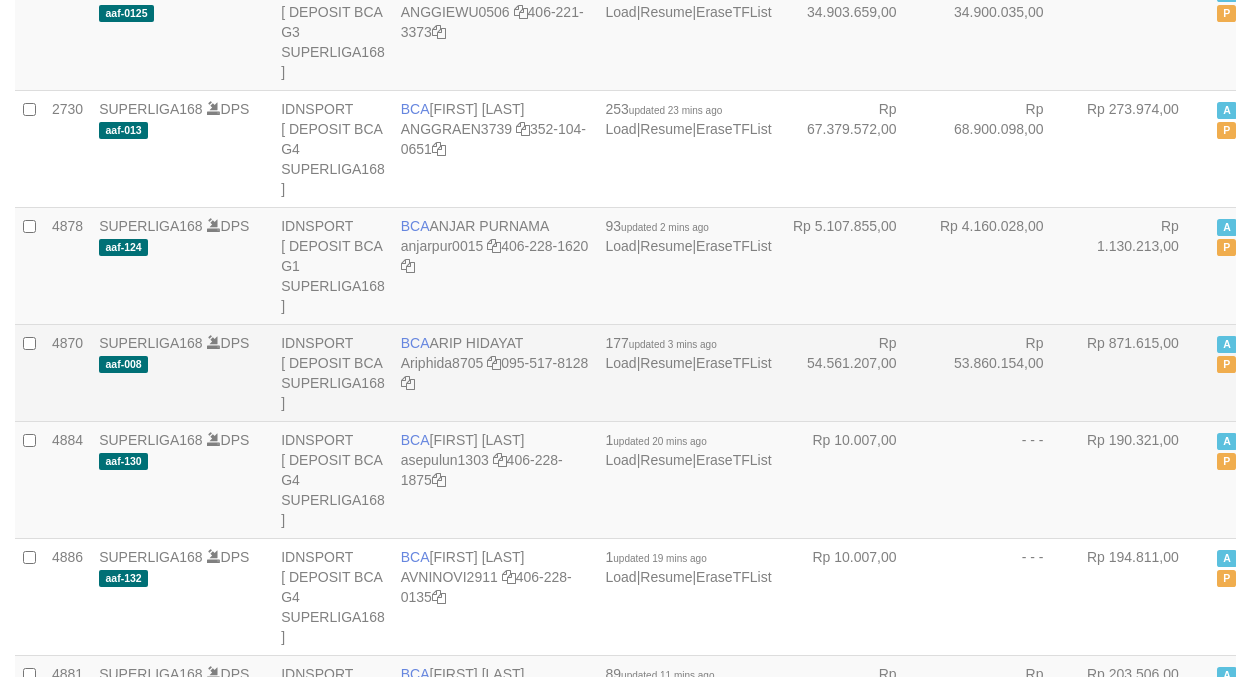 scroll, scrollTop: 393, scrollLeft: 0, axis: vertical 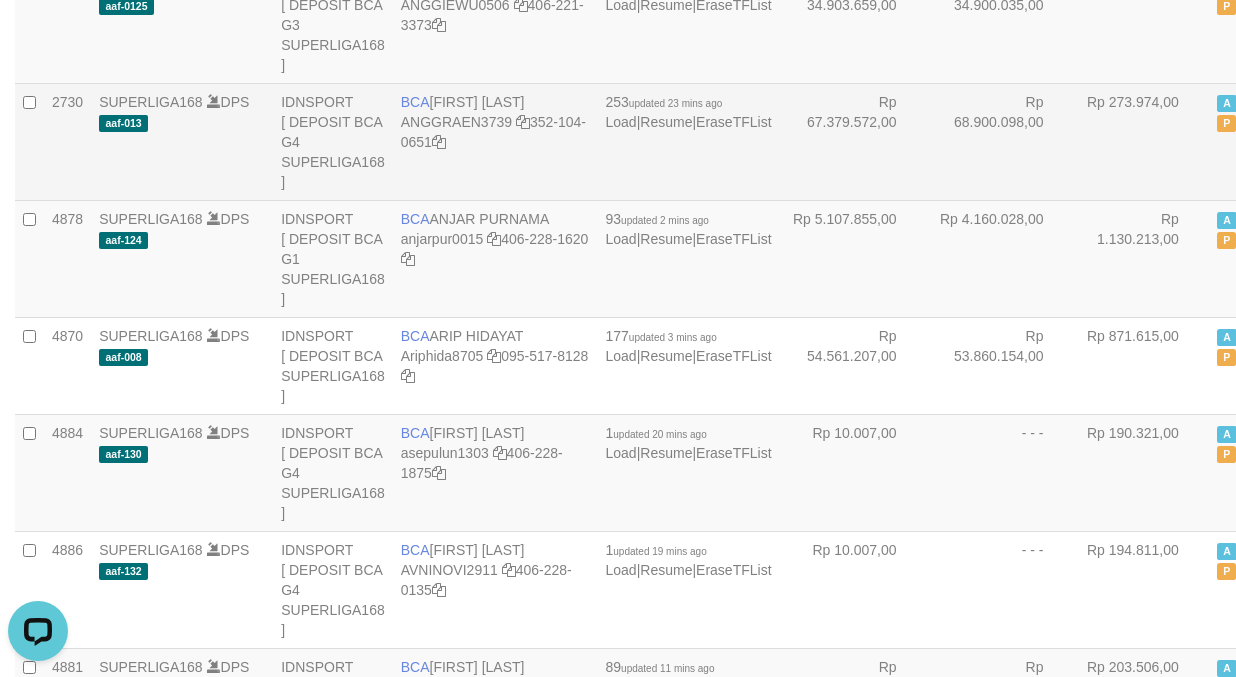 click on "Rp 68.900.098,00" at bounding box center (1000, 141) 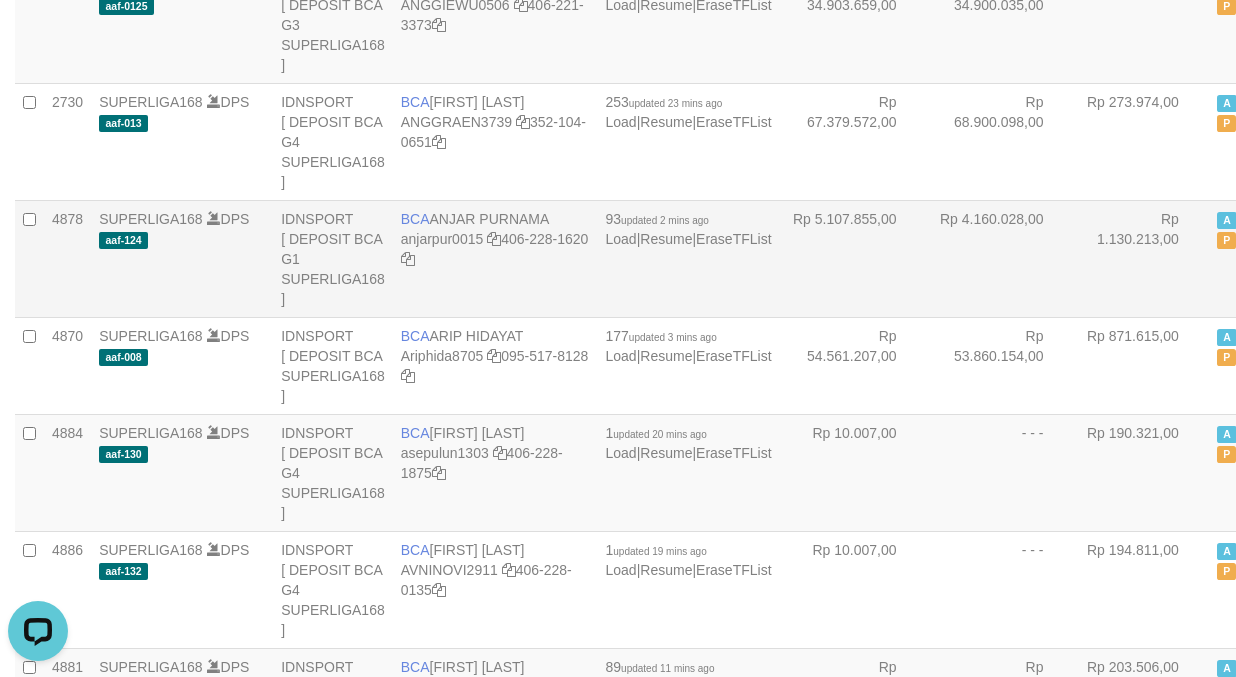 click on "Rp 4.160.028,00" at bounding box center [1000, 258] 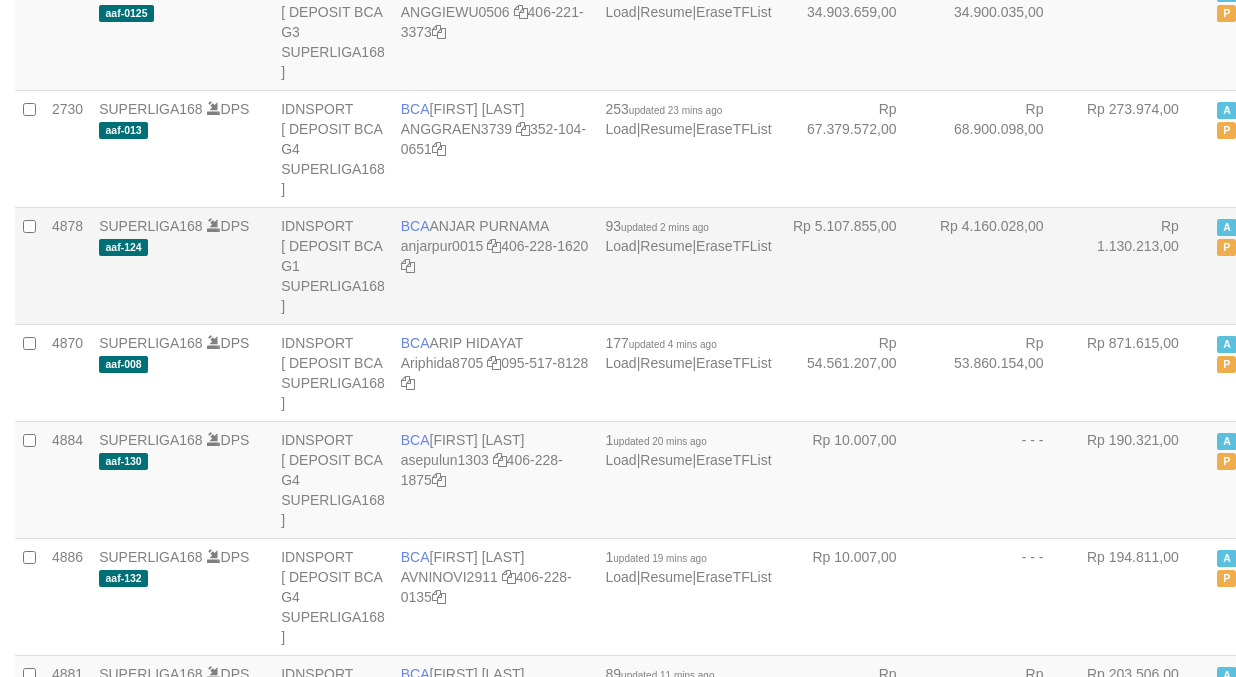 click on "Rp 4.160.028,00" at bounding box center (1000, 265) 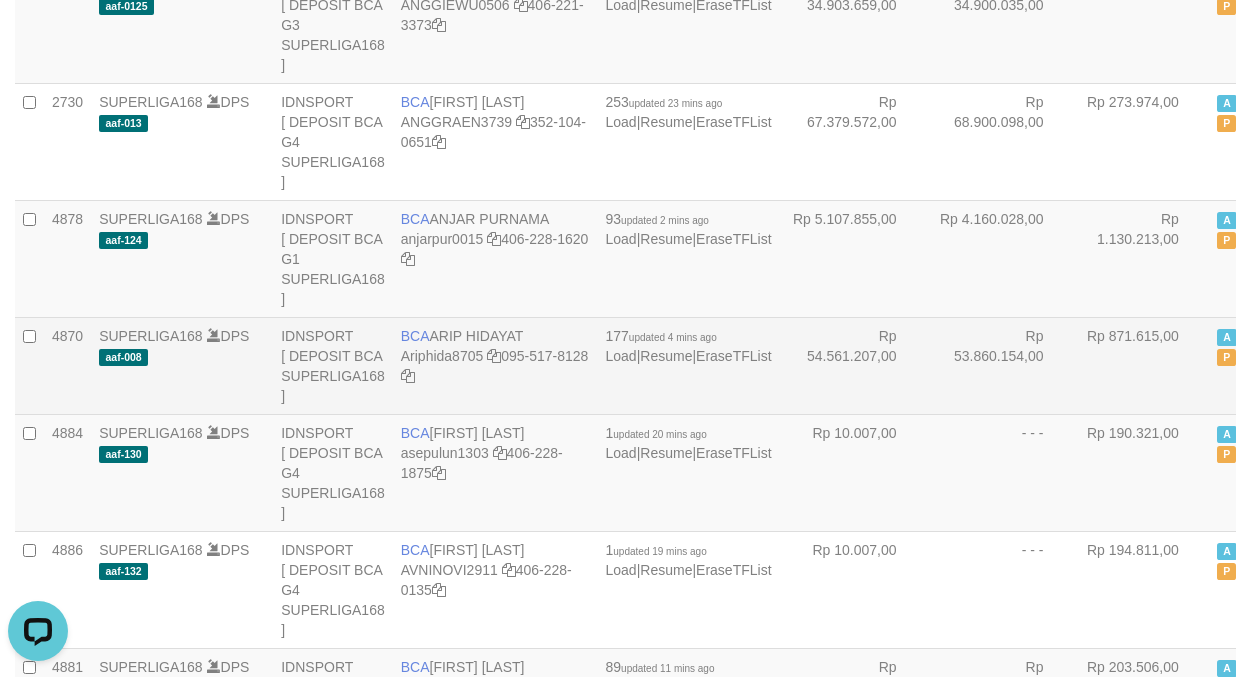scroll, scrollTop: 0, scrollLeft: 0, axis: both 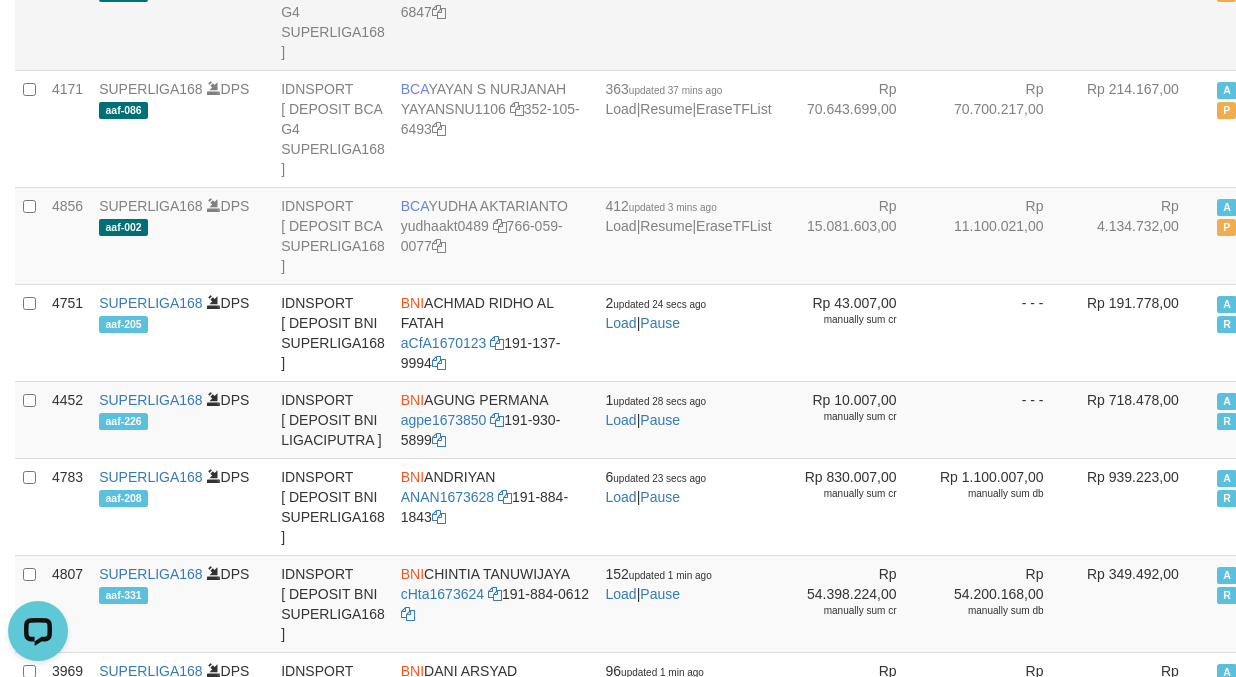 click on "- - -" at bounding box center (1000, 11) 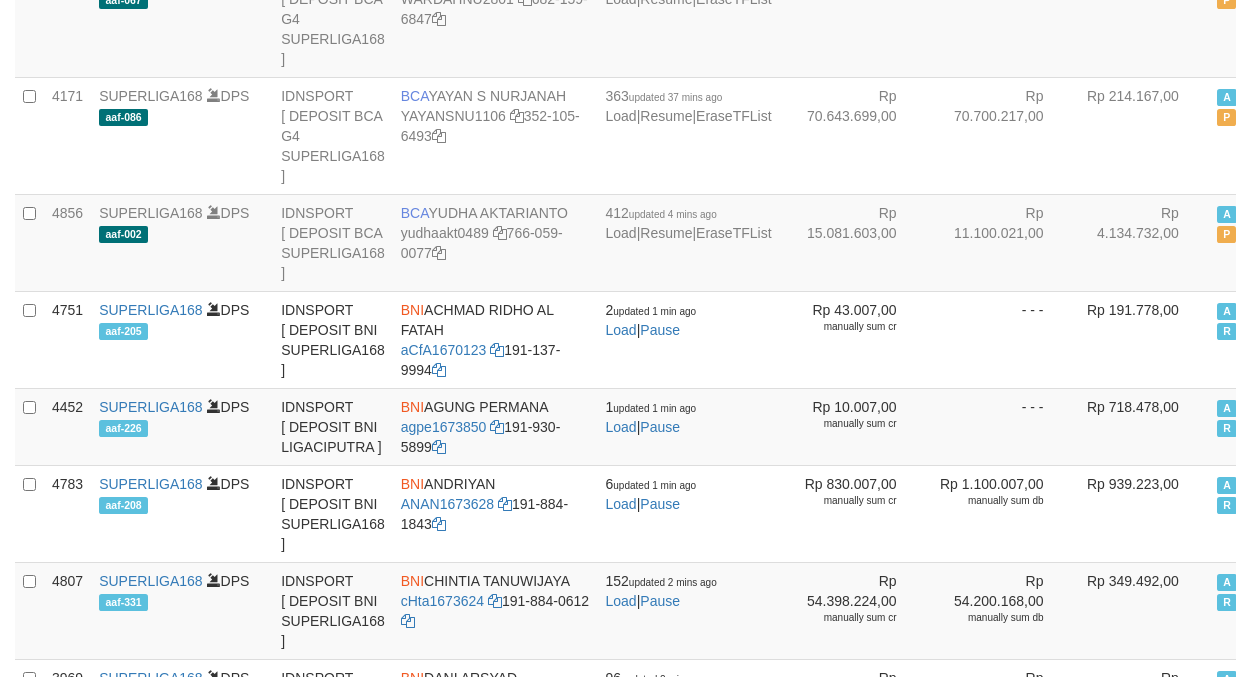 scroll, scrollTop: 3796, scrollLeft: 0, axis: vertical 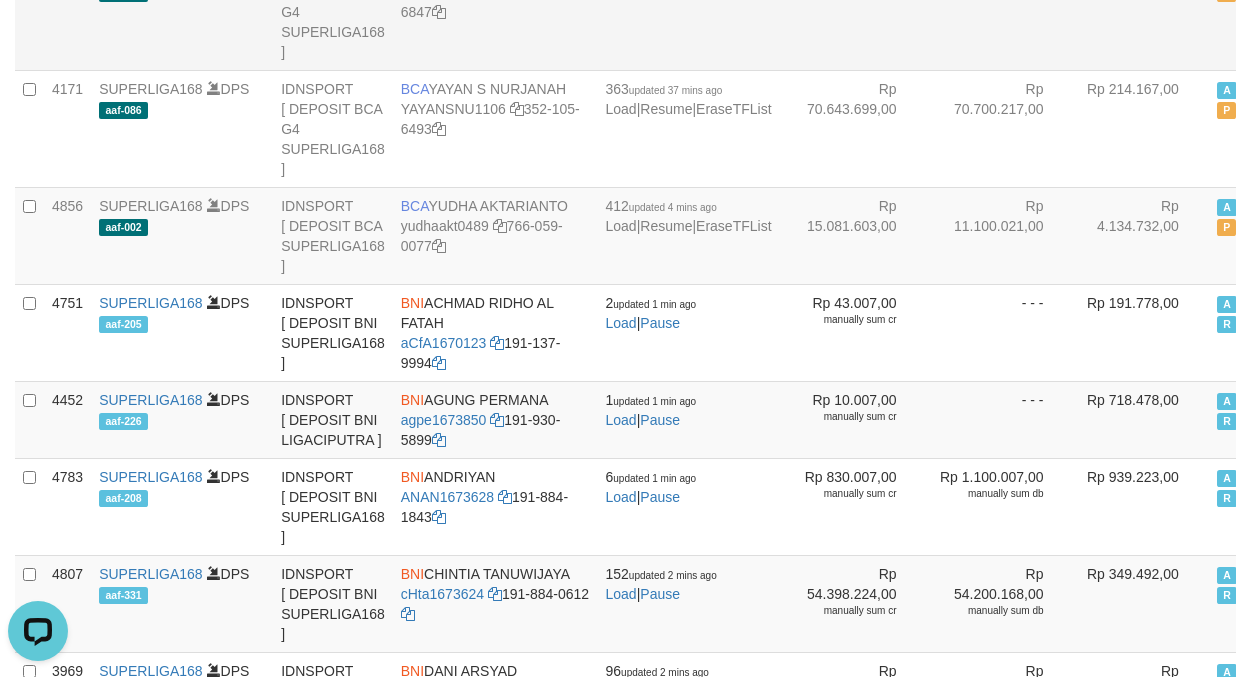 drag, startPoint x: 849, startPoint y: 73, endPoint x: 842, endPoint y: 110, distance: 37.65634 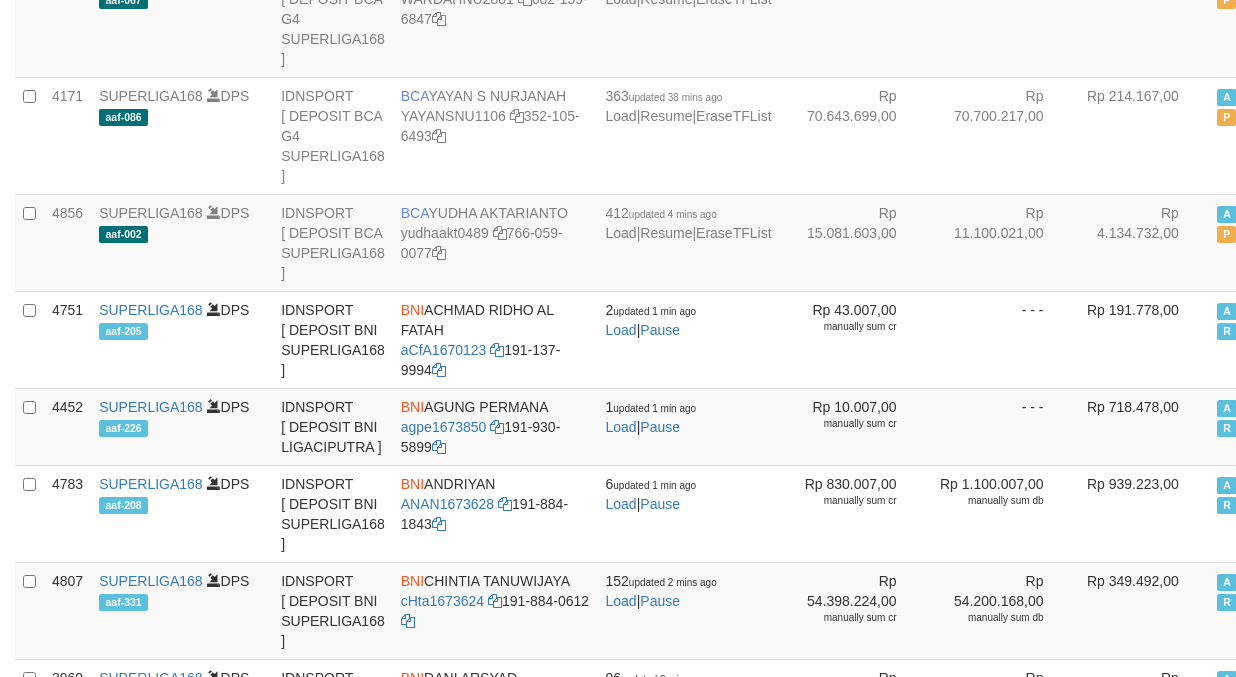 scroll, scrollTop: 3796, scrollLeft: 0, axis: vertical 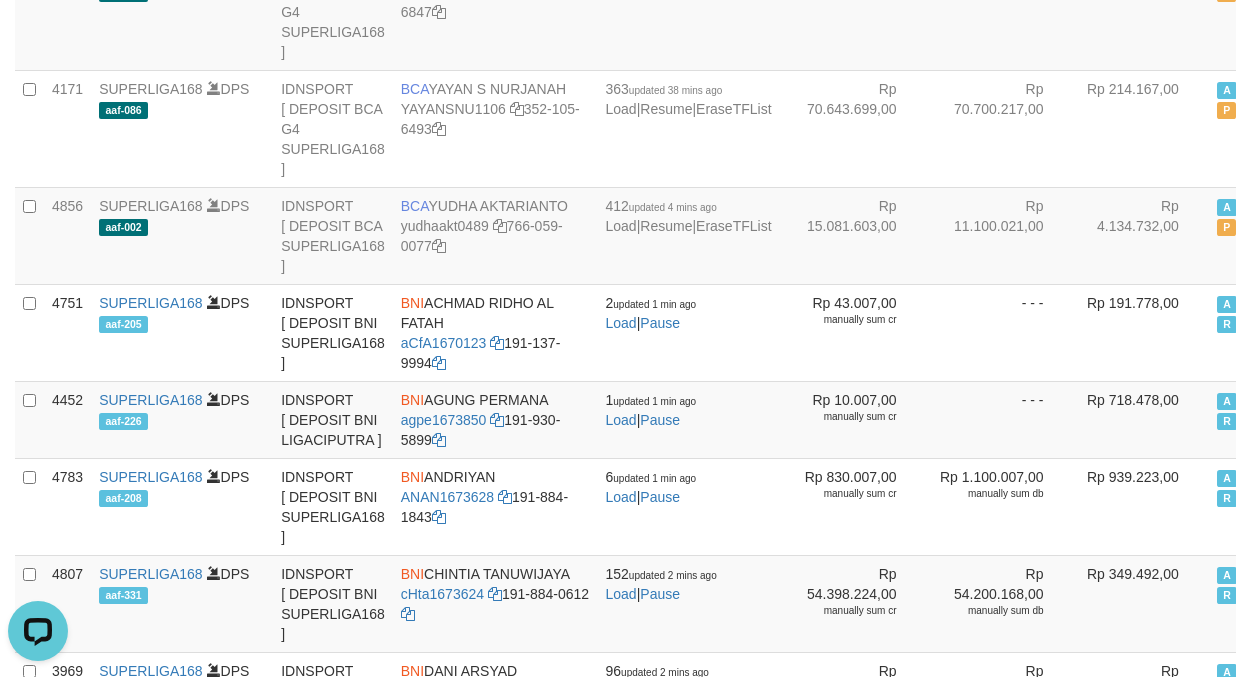 click on "- - -" at bounding box center [1000, -106] 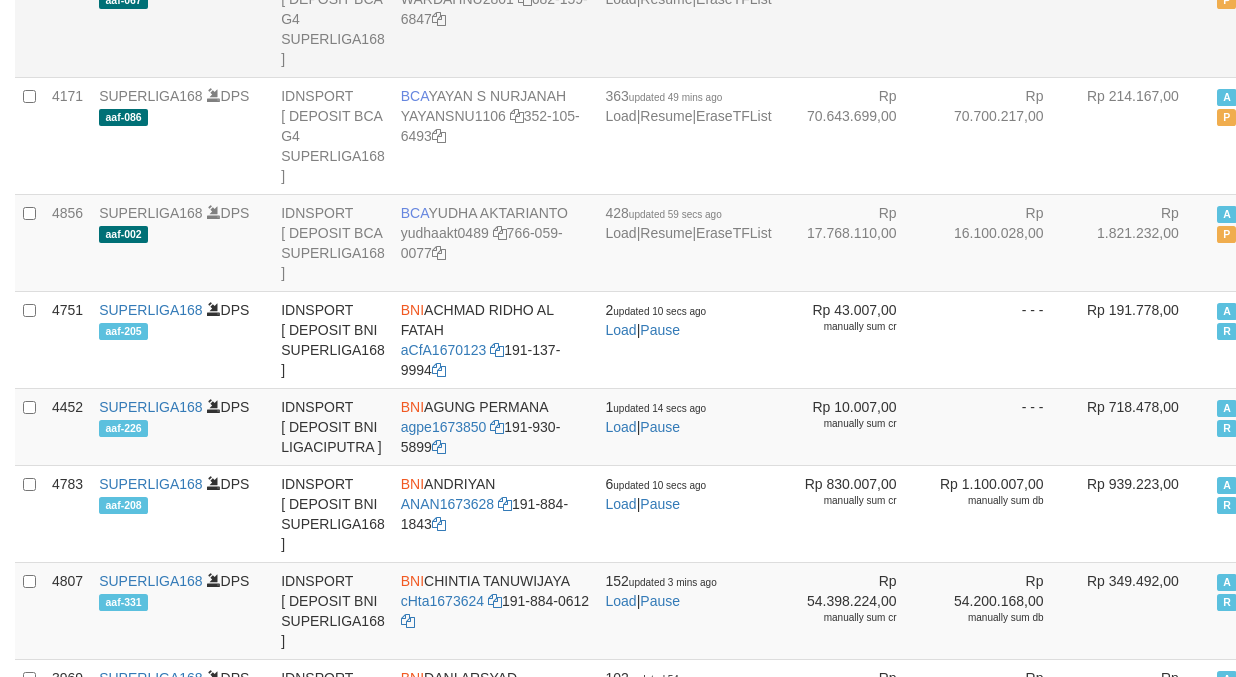 click on "Rp 10.007,00" at bounding box center (853, 18) 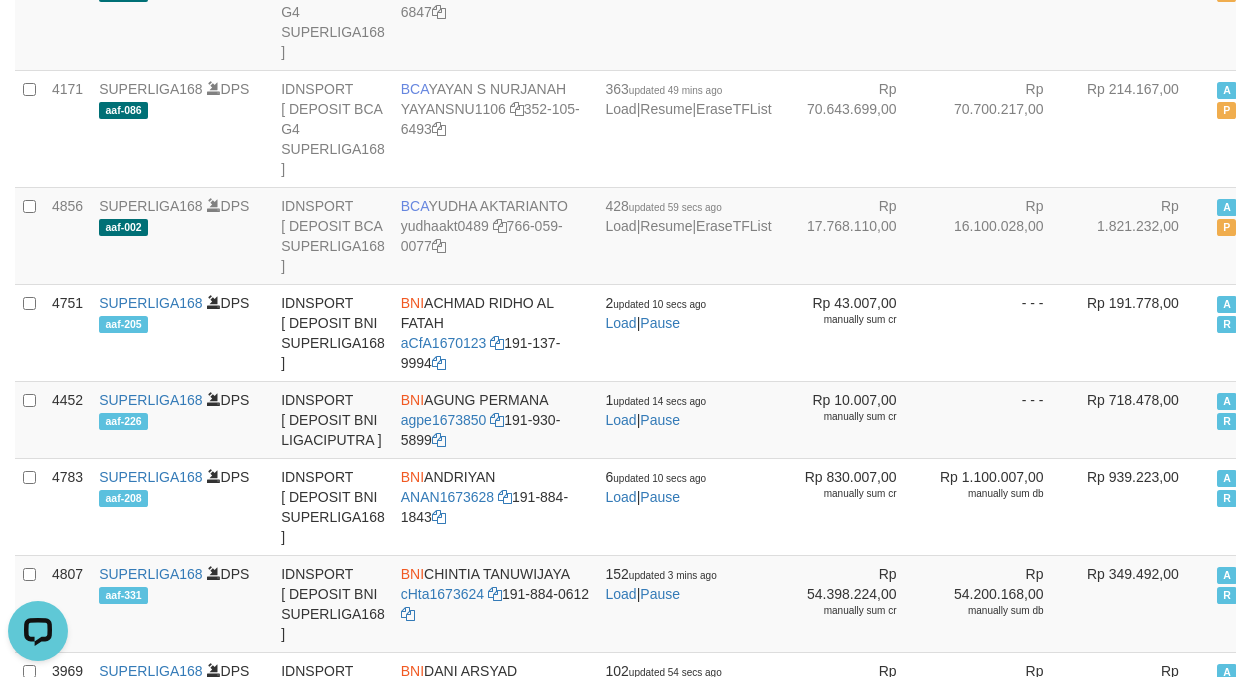 scroll, scrollTop: 0, scrollLeft: 0, axis: both 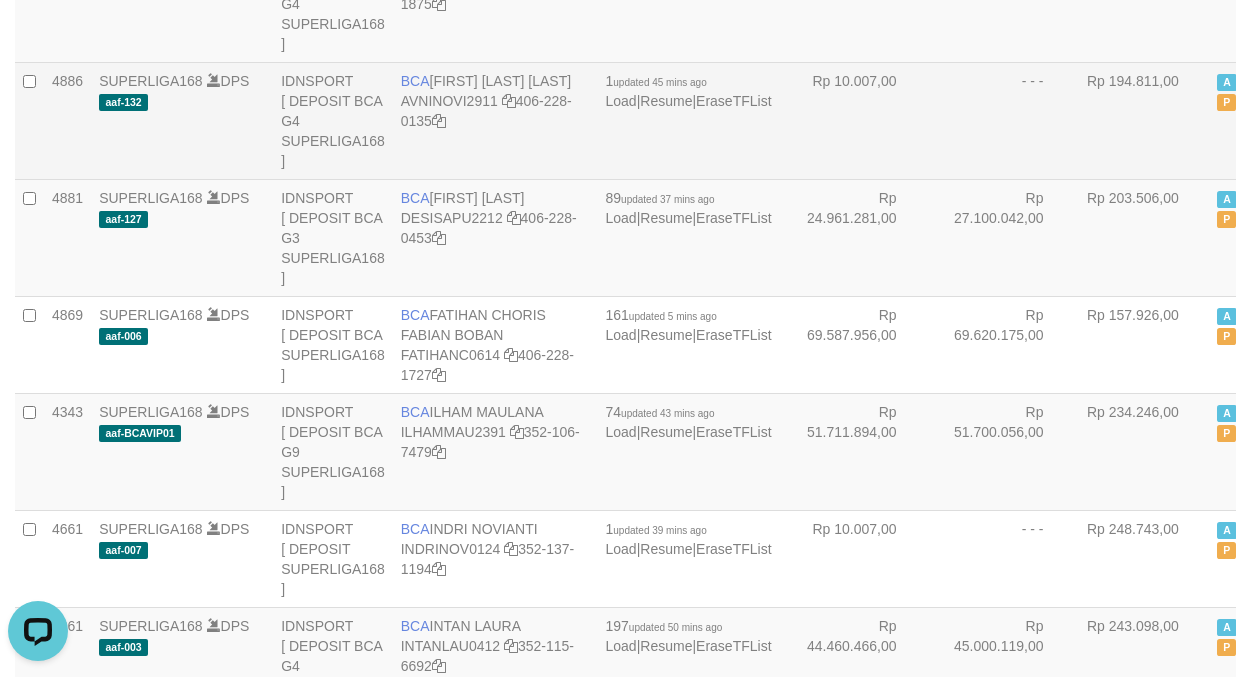 click on "- - -" at bounding box center [1000, 120] 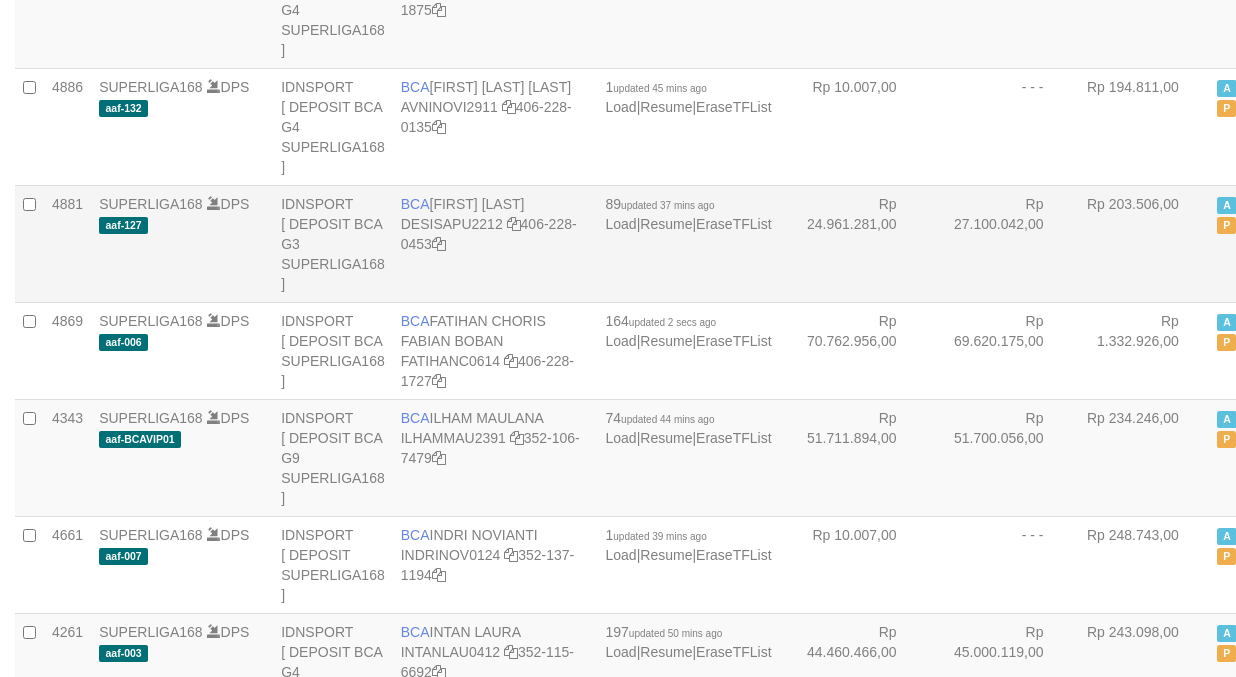 scroll, scrollTop: 862, scrollLeft: 0, axis: vertical 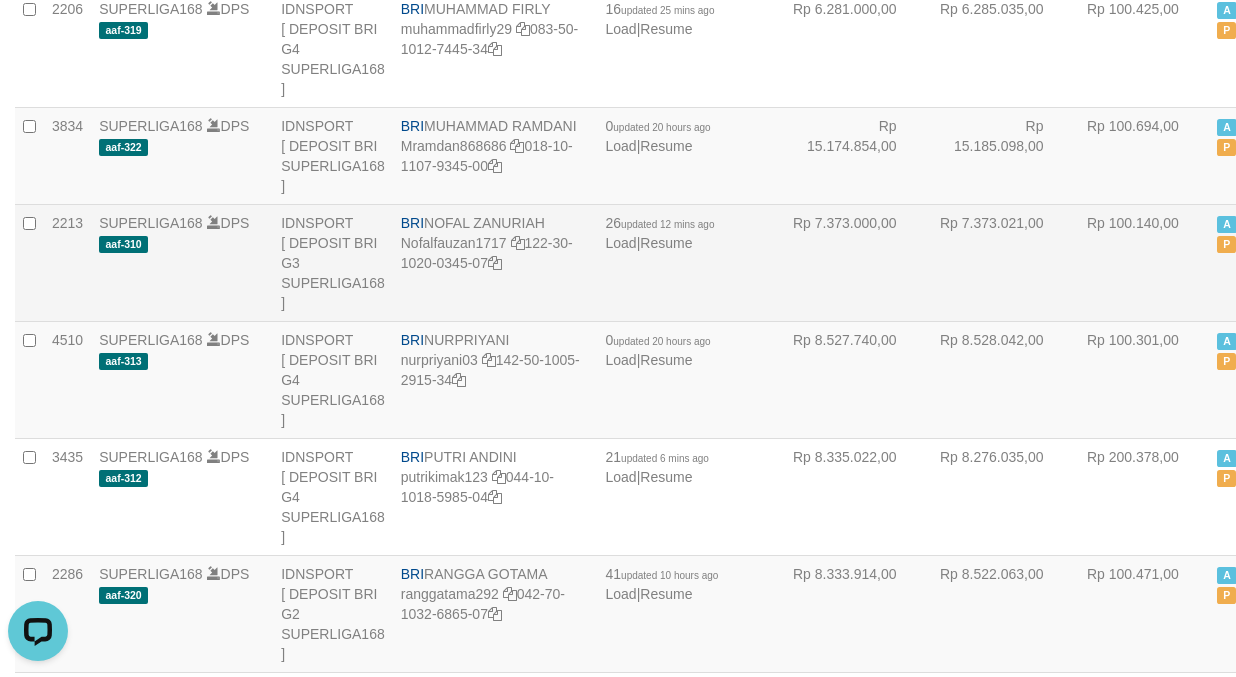 click on "Rp 7.373.021,00" at bounding box center [1000, 262] 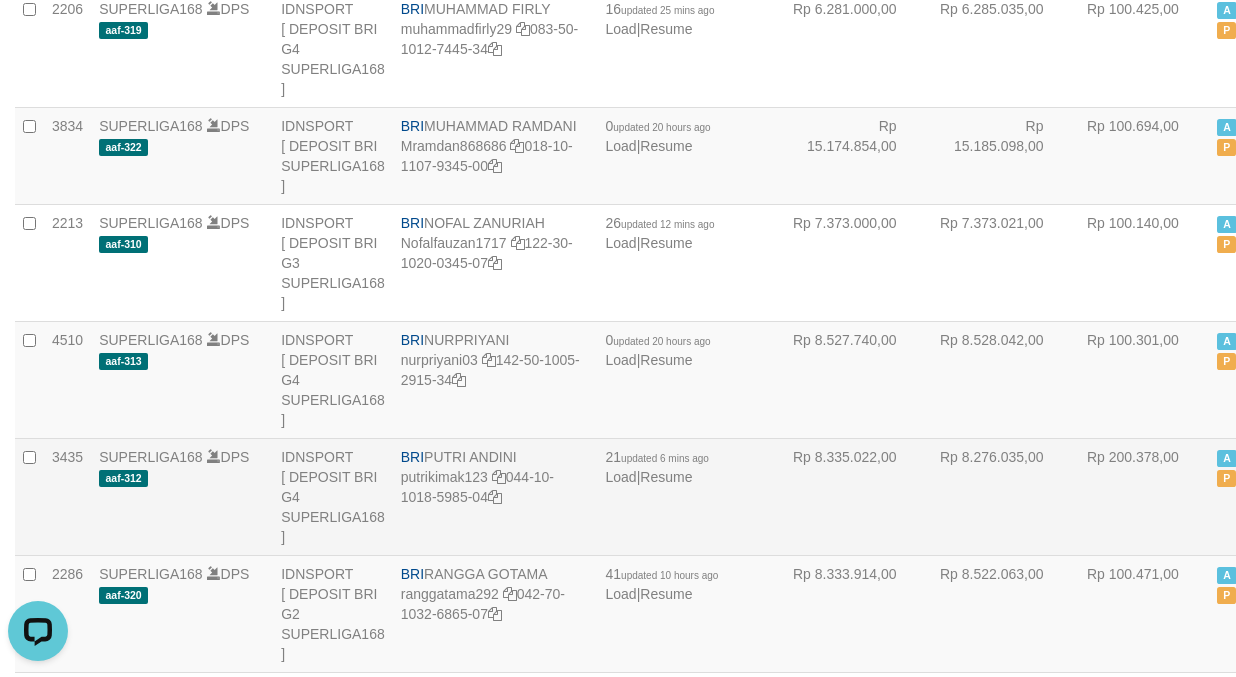 click on "BRI
PUTRI ANDINI
putrikimak123
044-10-1018-5985-04" at bounding box center [495, 496] 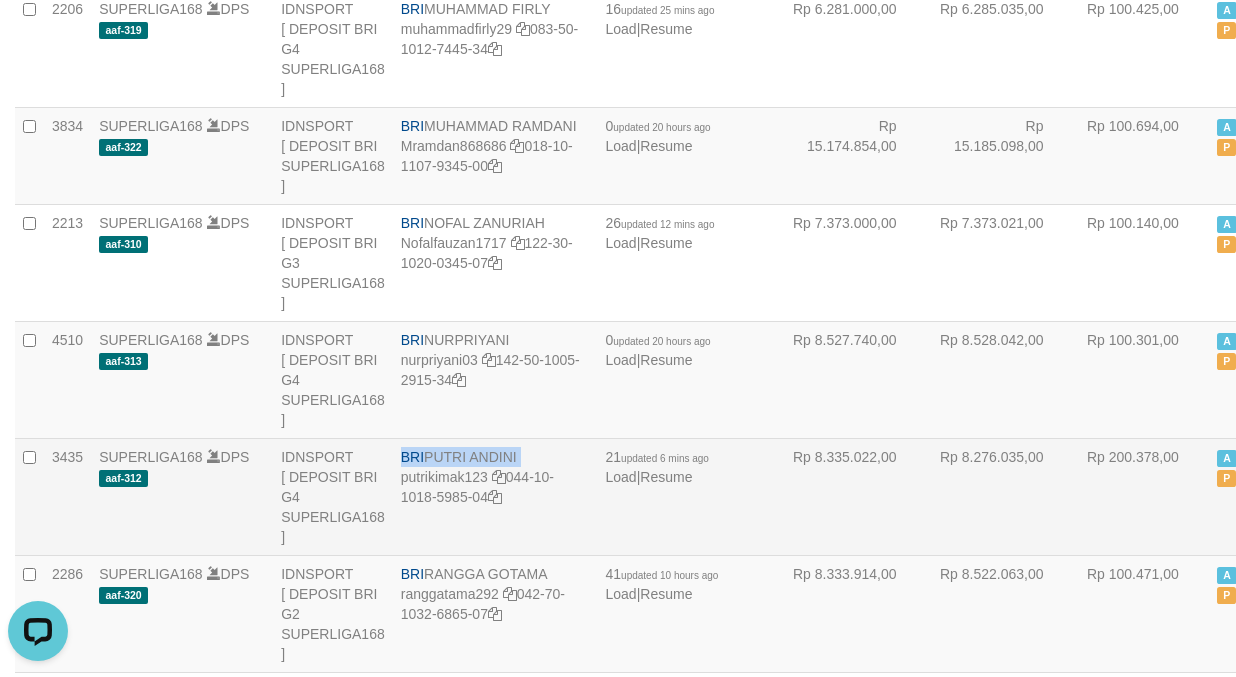 click on "BRI
PUTRI ANDINI
putrikimak123
044-10-1018-5985-04" at bounding box center (495, 496) 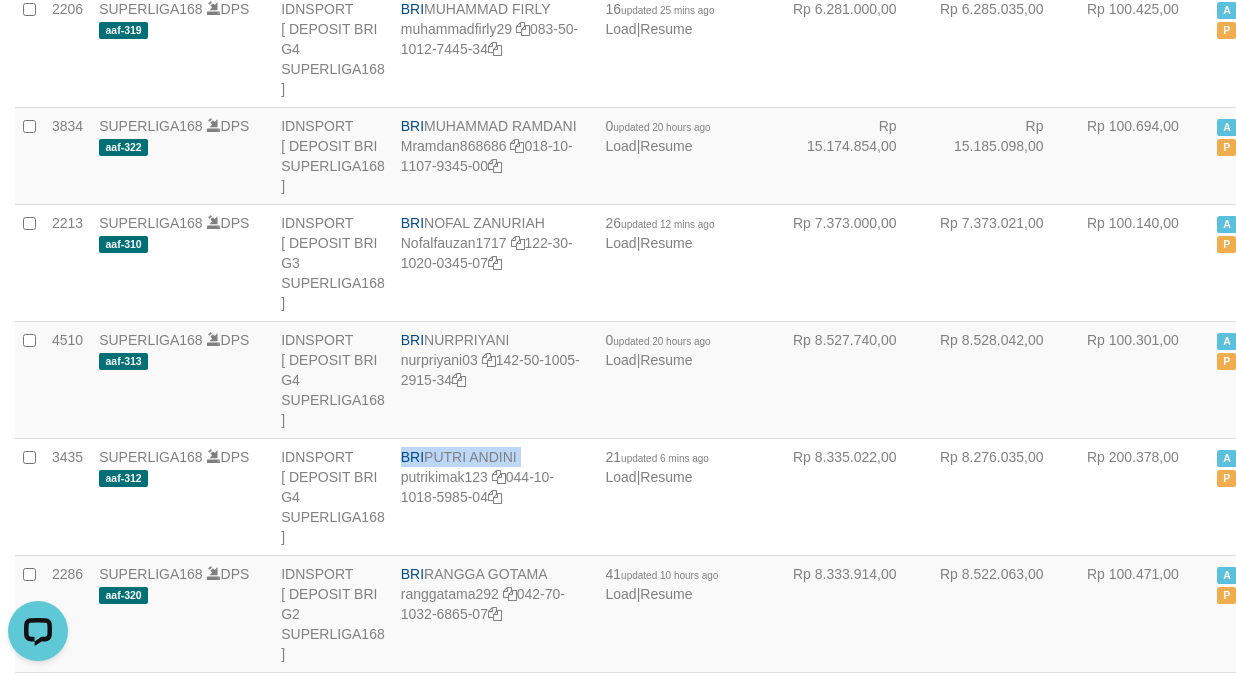 copy on "BRI
PUTRI ANDINI" 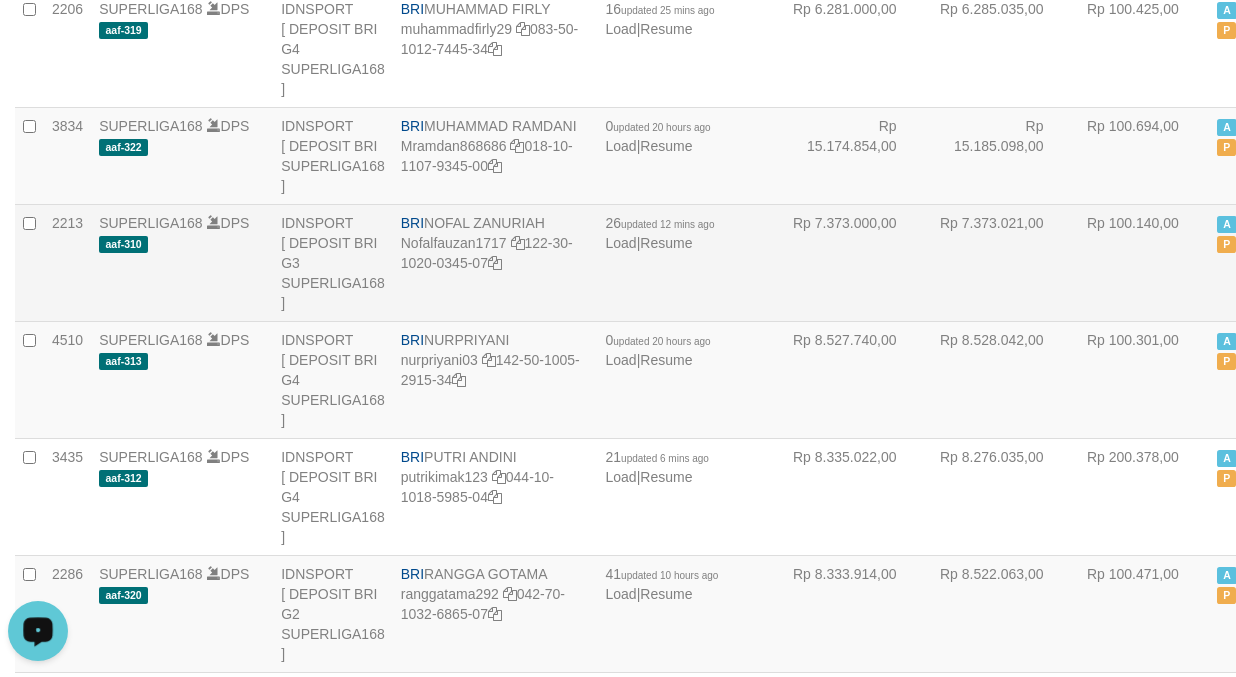 click on "Rp 7.373.021,00" at bounding box center [1000, 262] 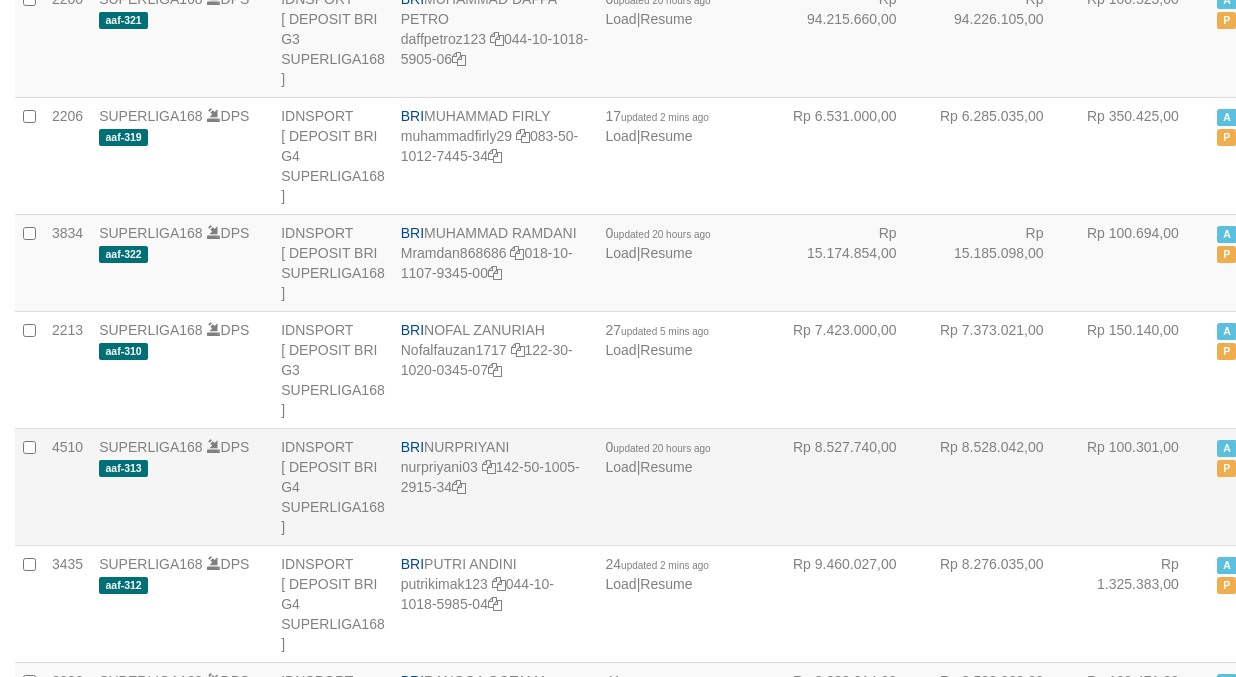 scroll, scrollTop: 6444, scrollLeft: 0, axis: vertical 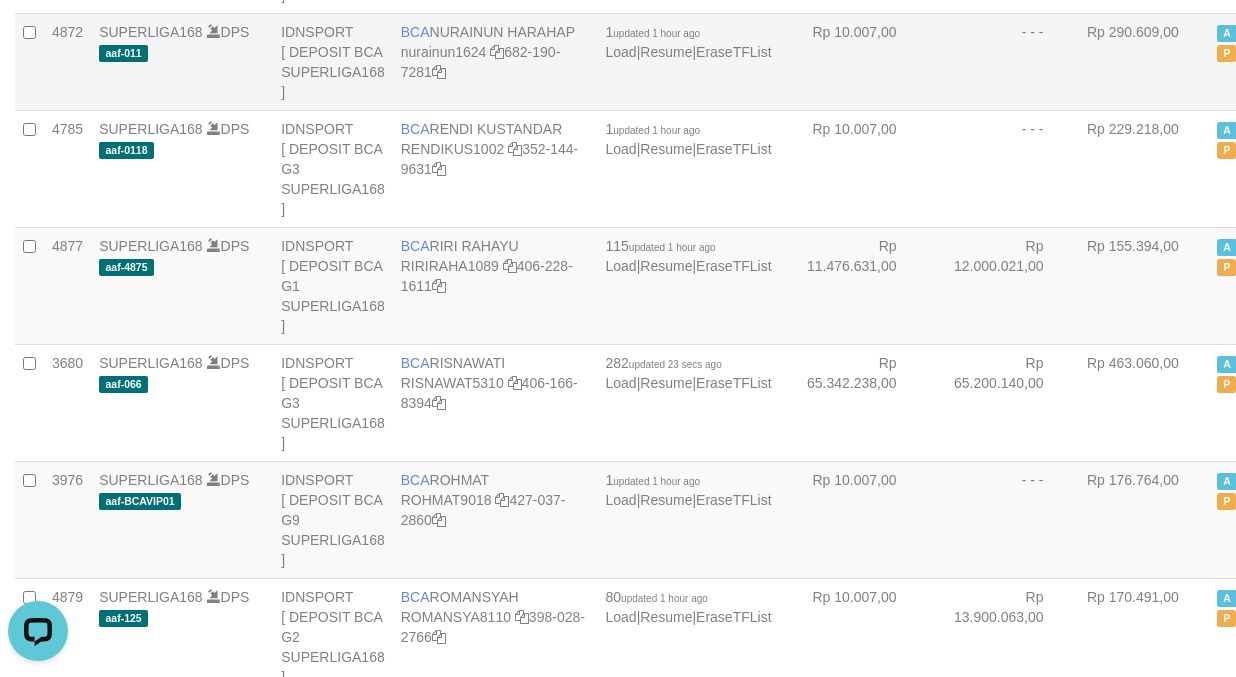 click on "Rp 10.007,00" at bounding box center (853, 61) 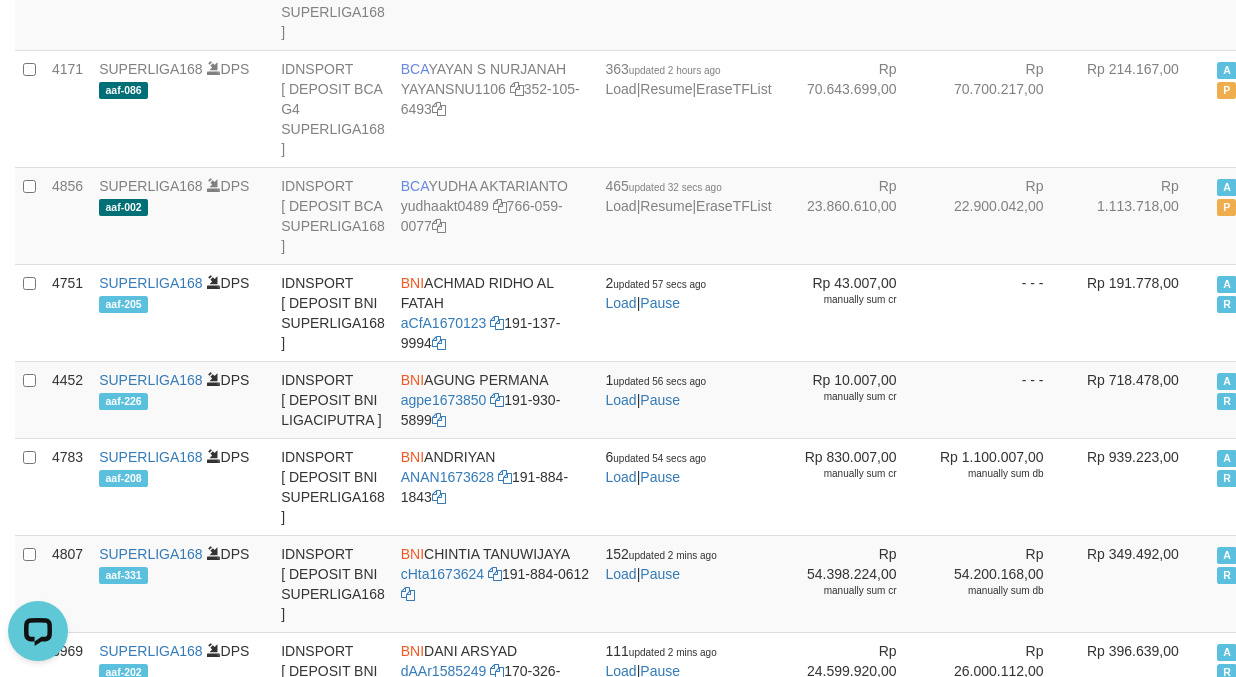 scroll, scrollTop: 393, scrollLeft: 0, axis: vertical 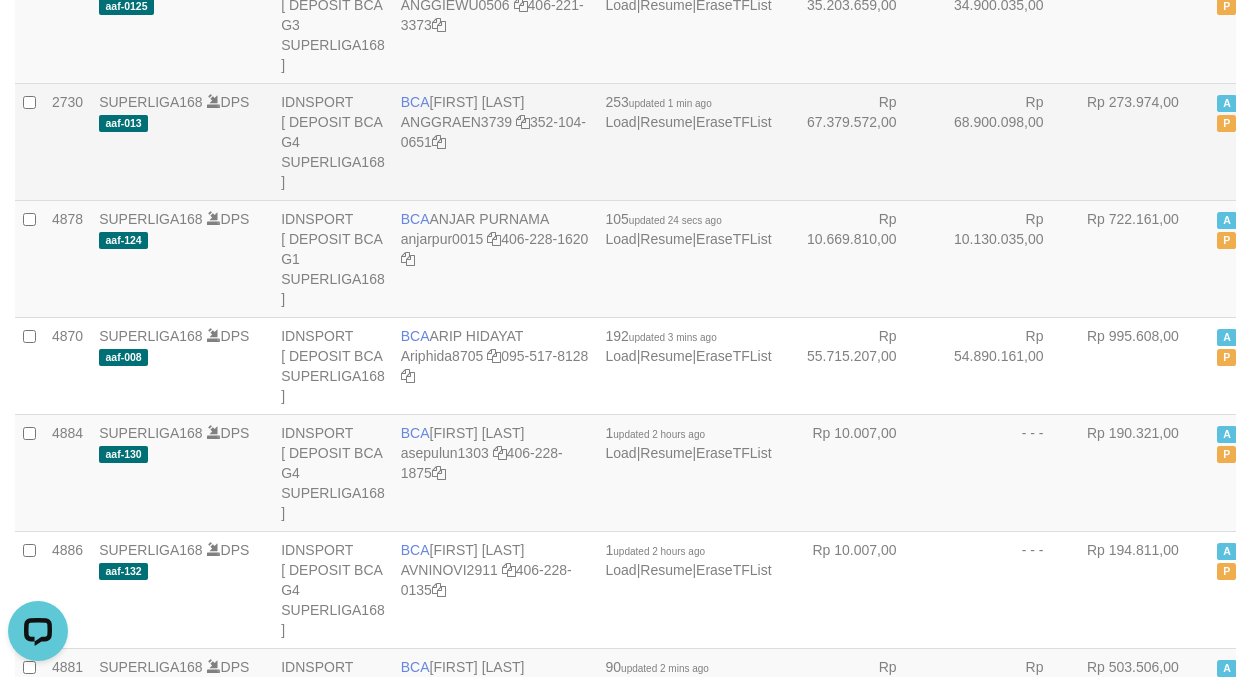 click on "Rp 68.900.098,00" at bounding box center (1000, 141) 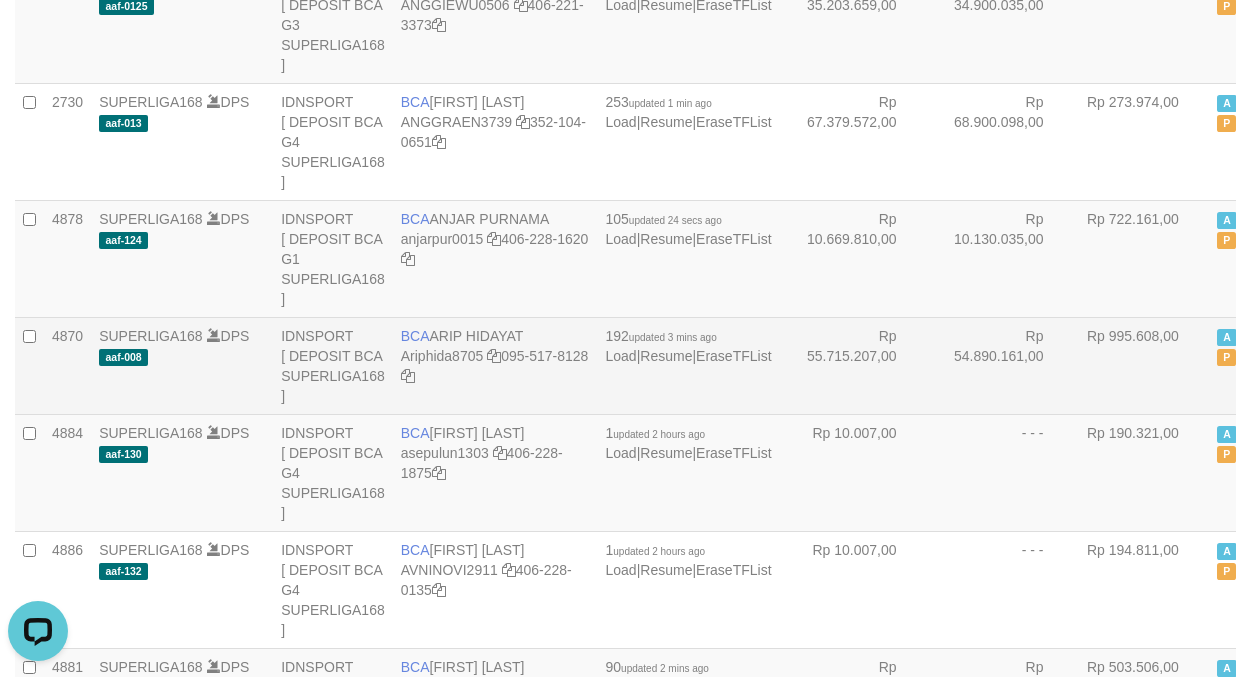 click on "BCA
ARIP HIDAYAT
Ariphida8705
095-517-8128" at bounding box center (495, 365) 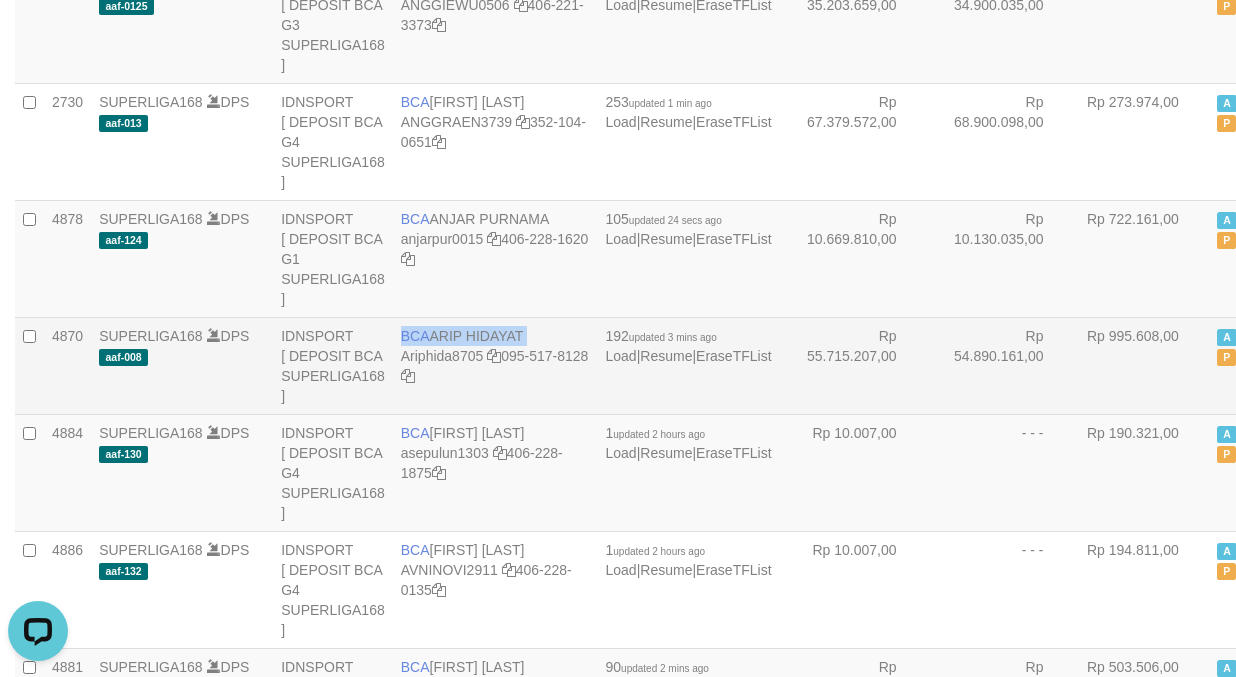 click on "BCA
ARIP HIDAYAT
Ariphida8705
095-517-8128" at bounding box center (495, 365) 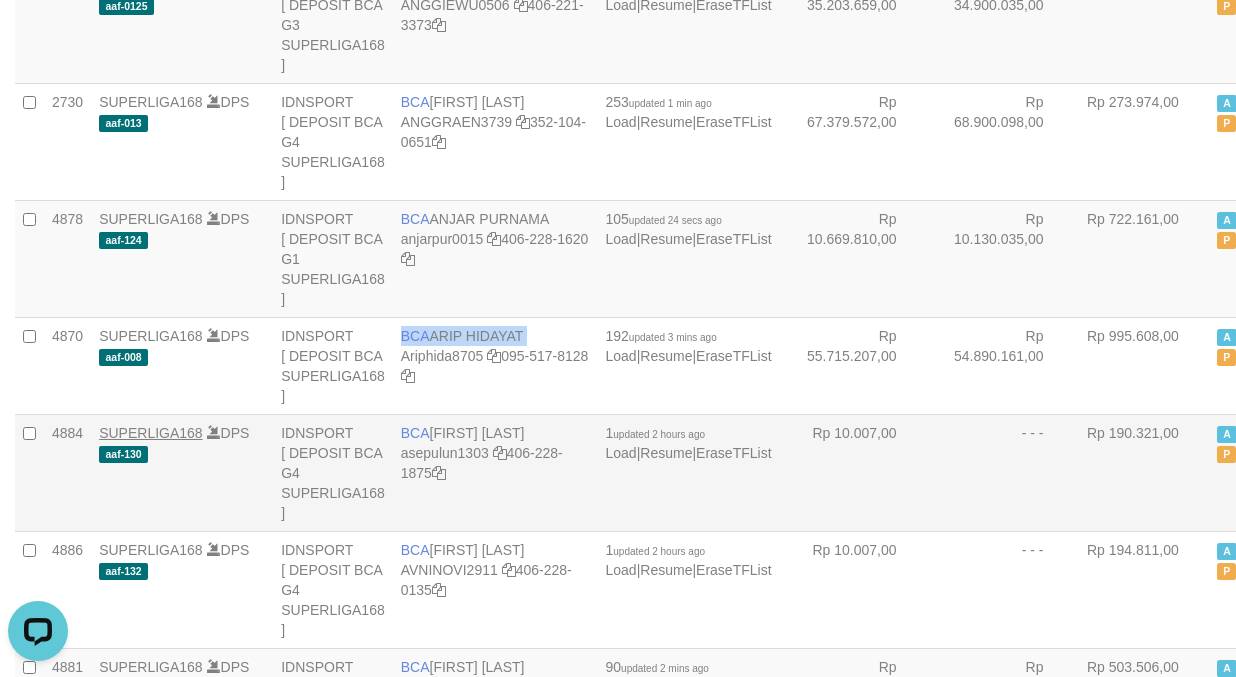 copy on "BCA
ARIP HIDAYAT" 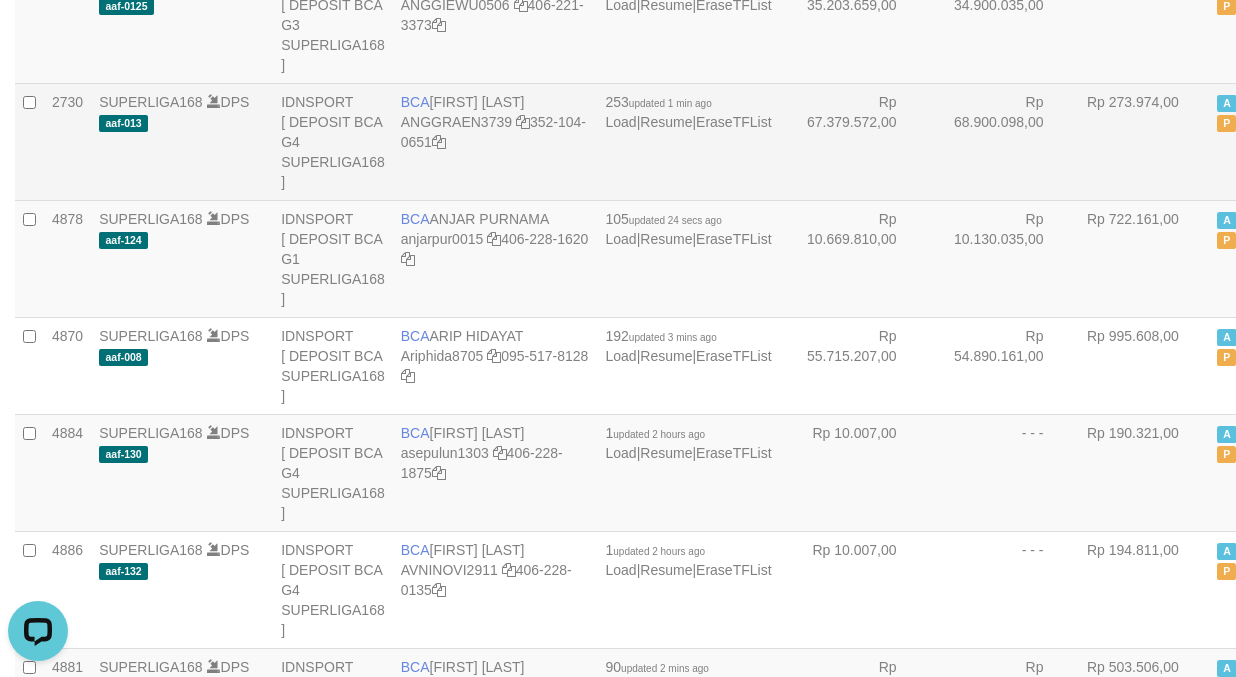 click on "Rp 67.379.572,00" at bounding box center [853, 141] 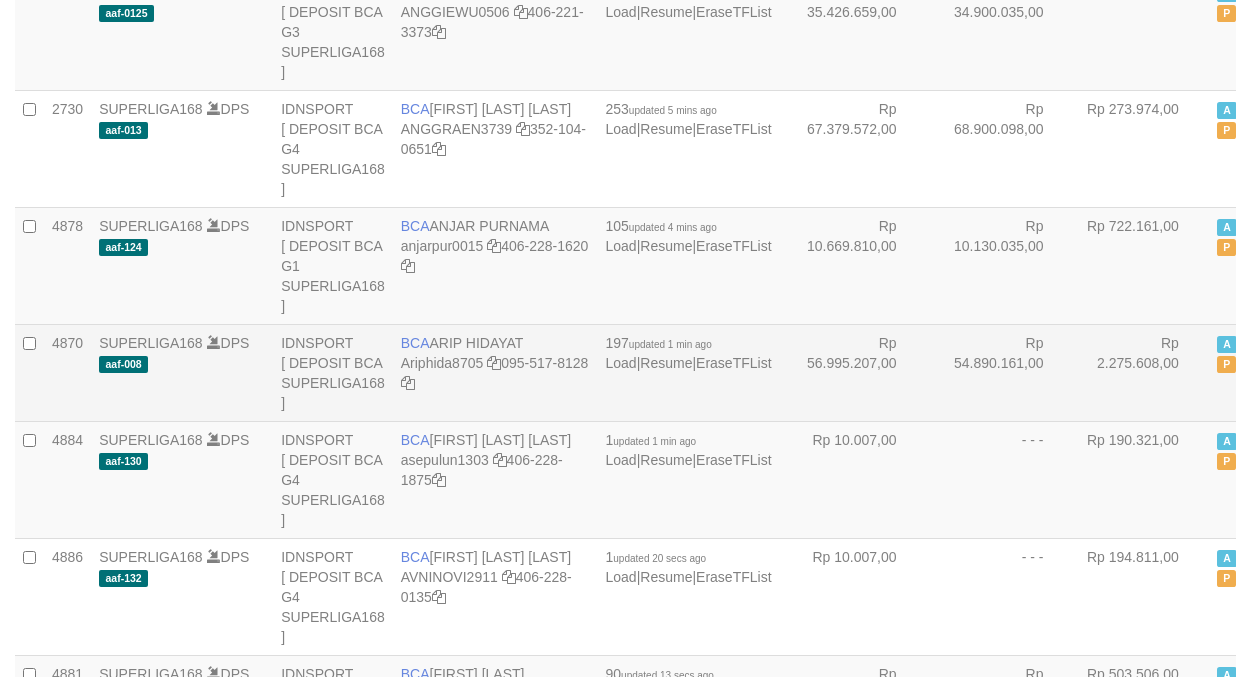 scroll, scrollTop: 393, scrollLeft: 0, axis: vertical 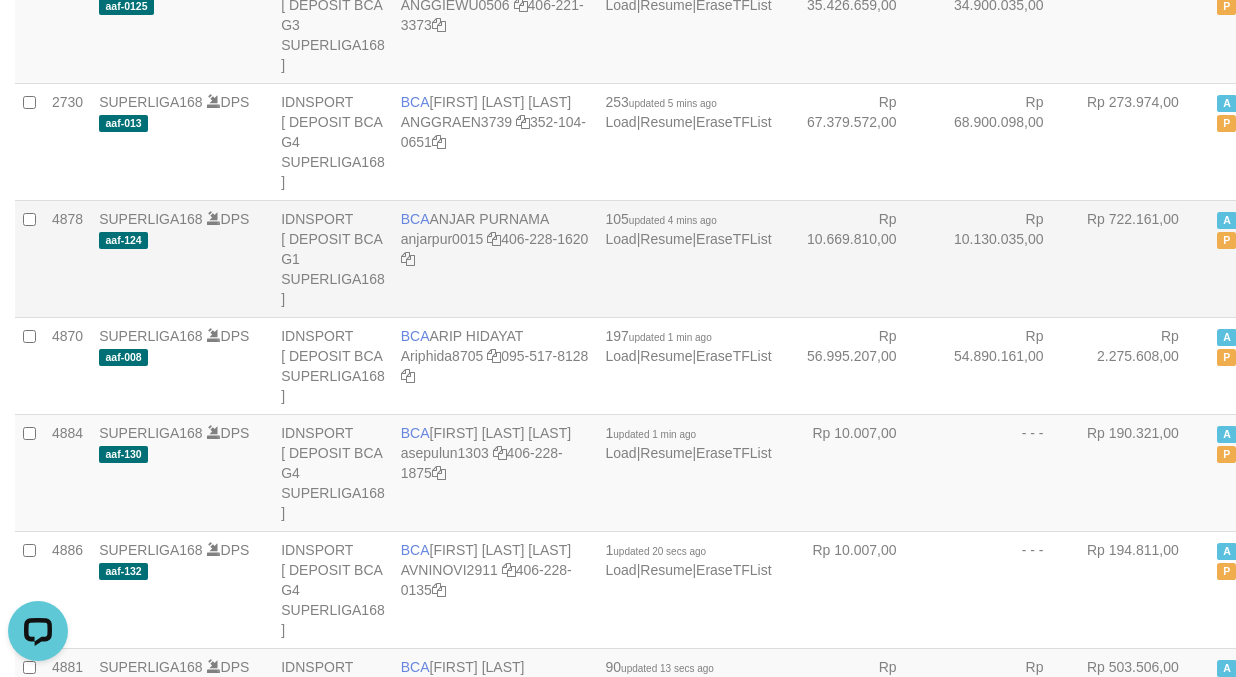 click on "Rp 10.130.035,00" at bounding box center [1000, 258] 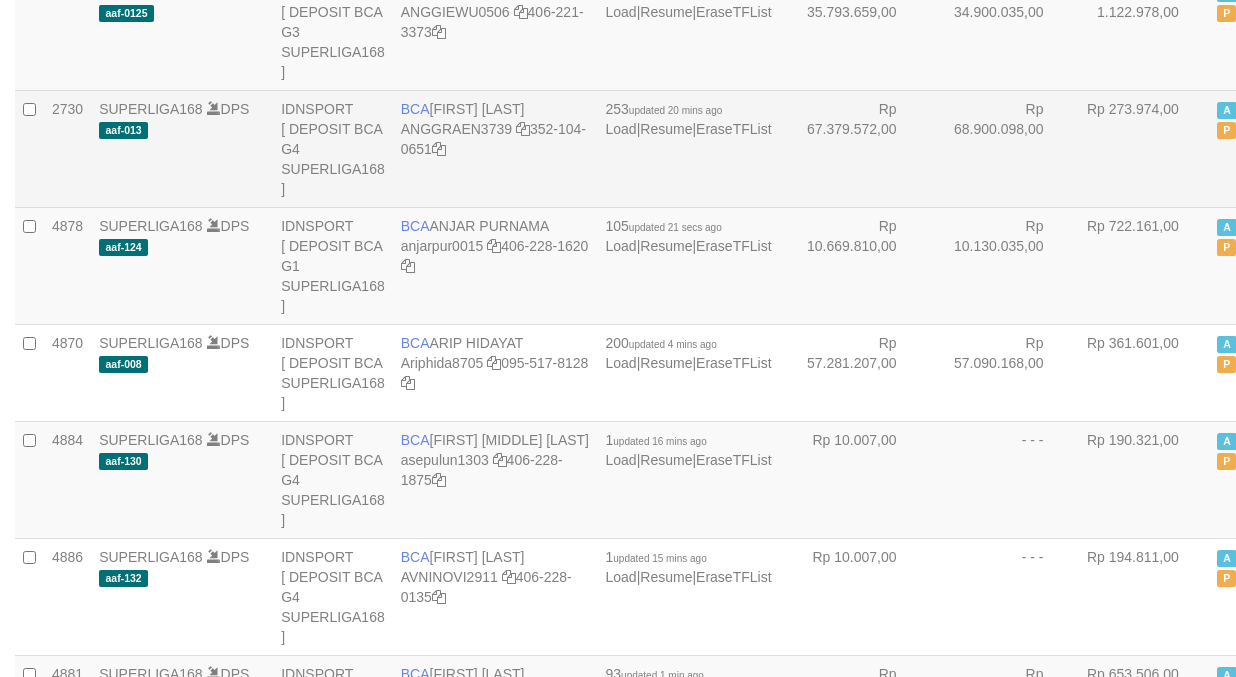 scroll, scrollTop: 370, scrollLeft: 0, axis: vertical 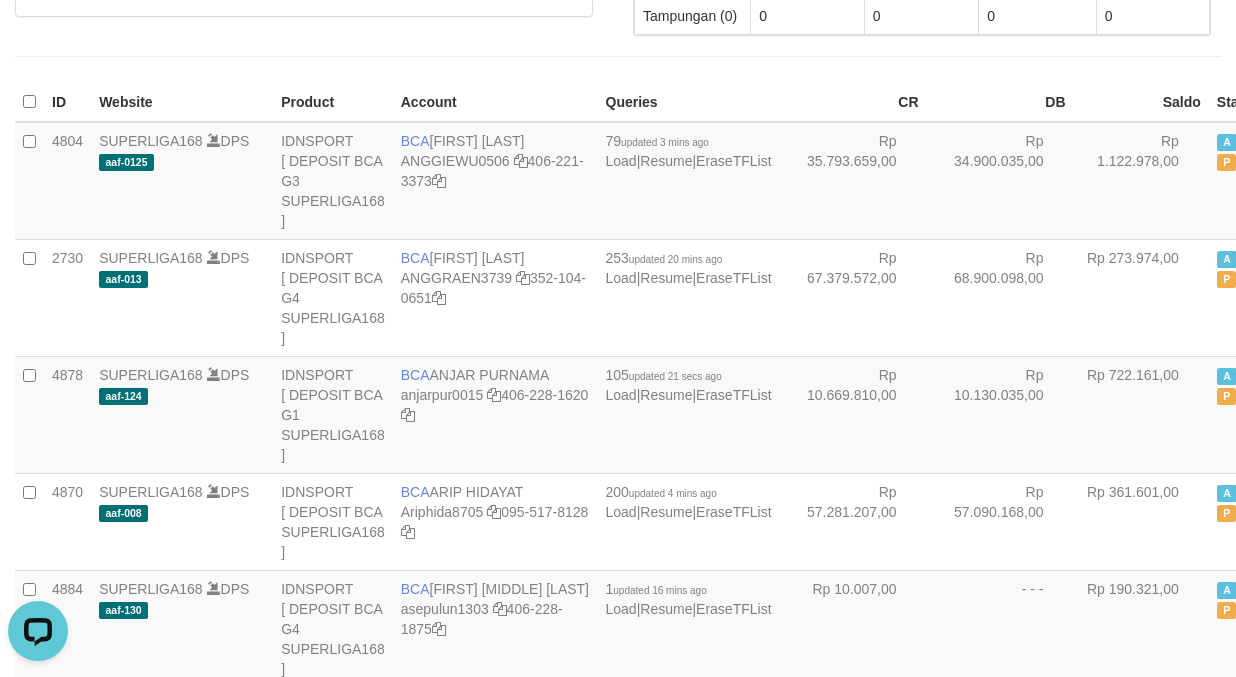 click on "DB" at bounding box center [1000, 102] 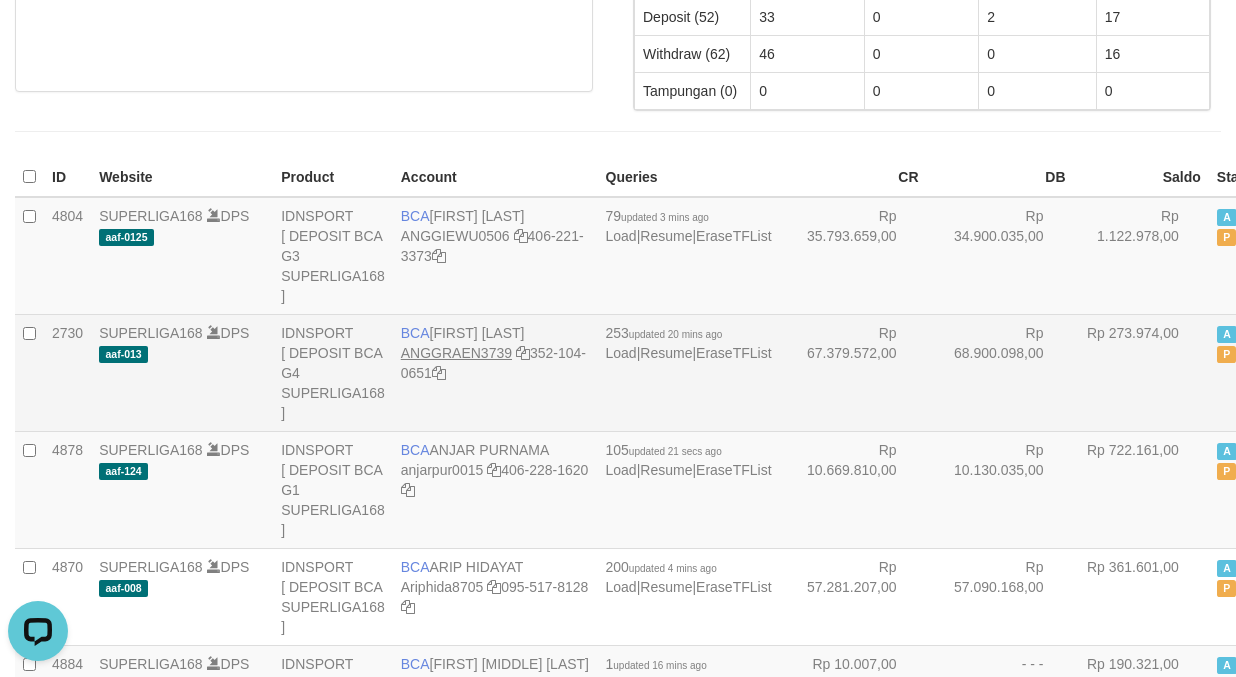 scroll, scrollTop: 104, scrollLeft: 0, axis: vertical 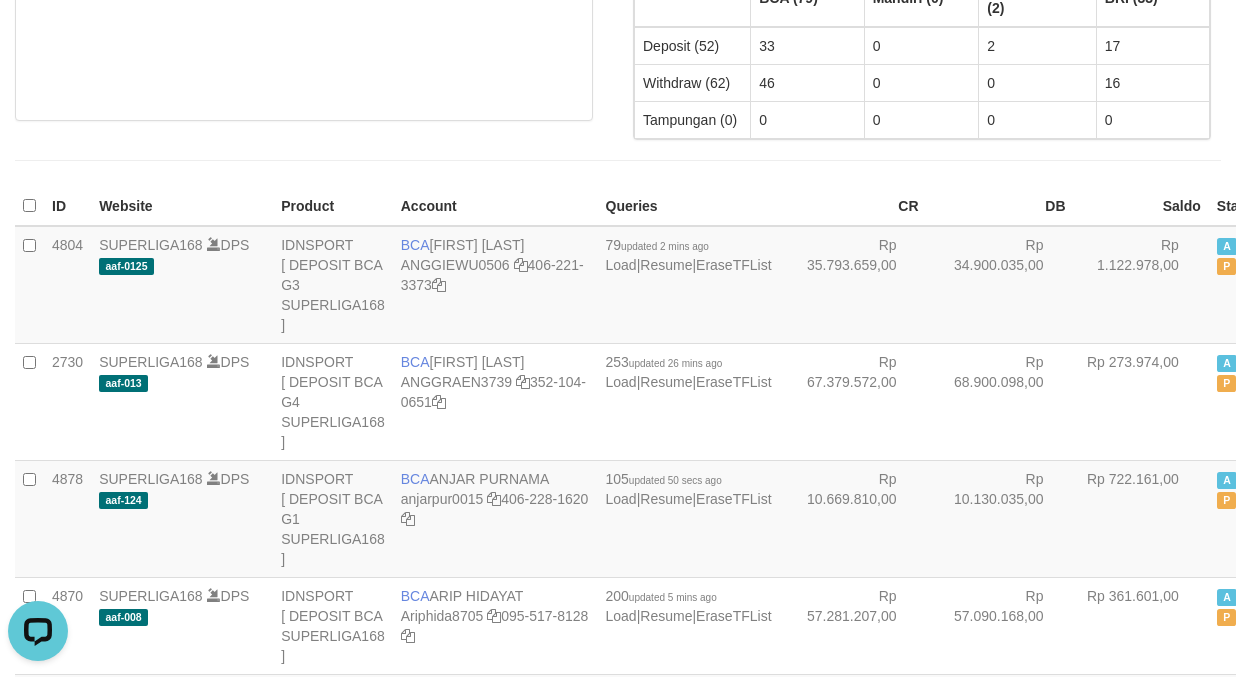 click on "Queries" at bounding box center (689, 206) 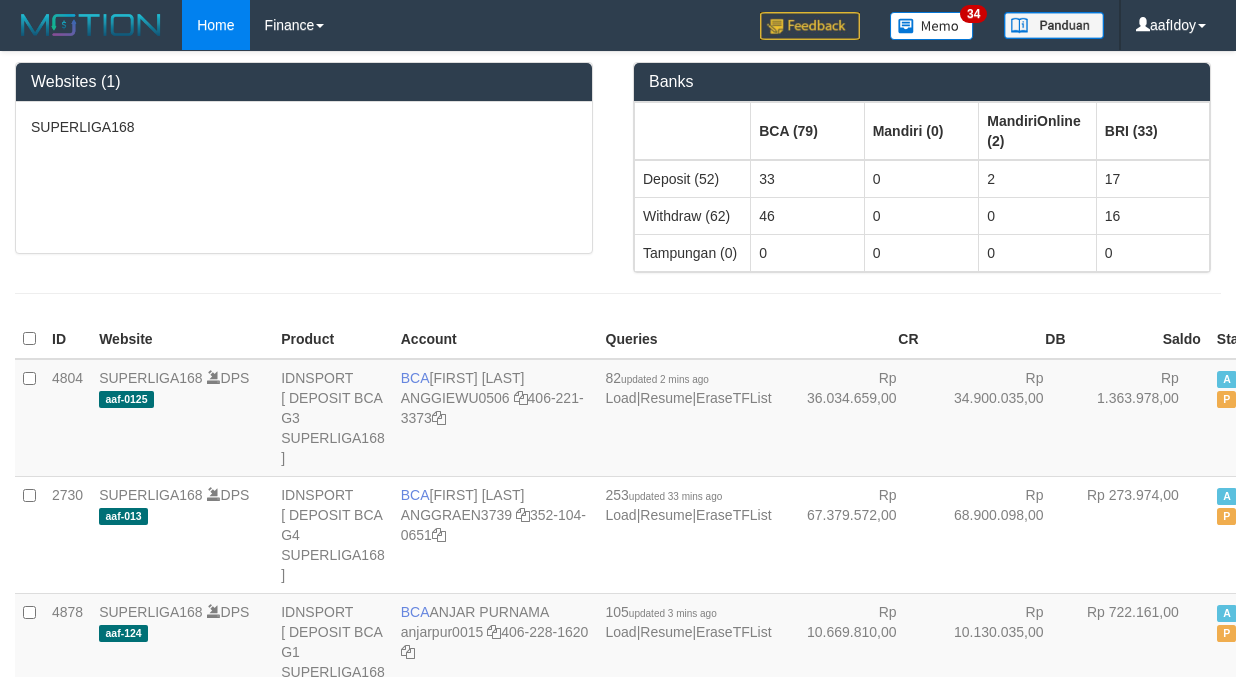 scroll, scrollTop: 132, scrollLeft: 0, axis: vertical 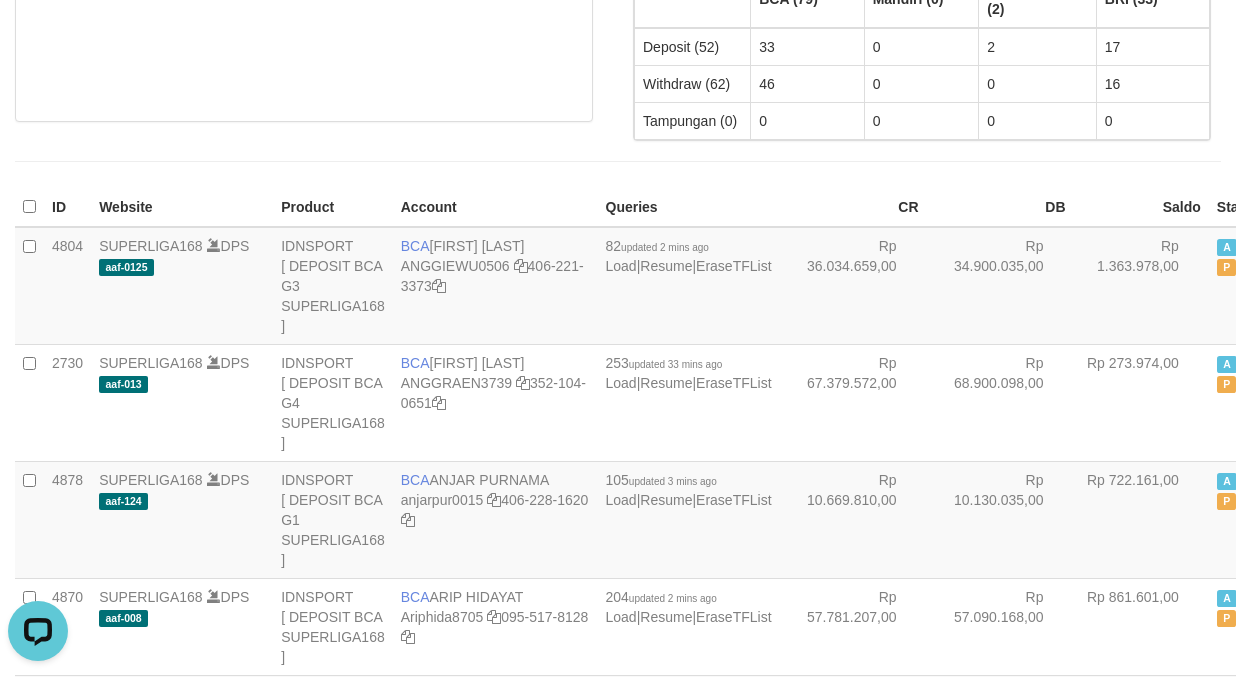 drag, startPoint x: 772, startPoint y: 136, endPoint x: 761, endPoint y: 170, distance: 35.735138 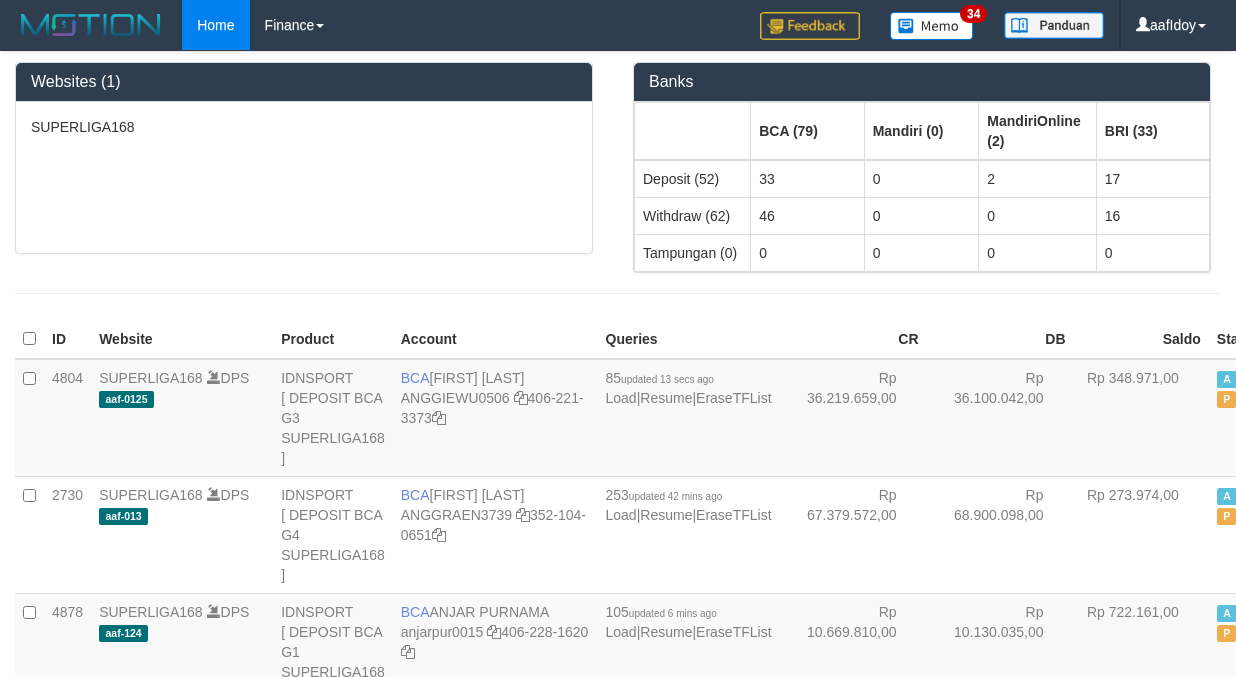 scroll, scrollTop: 130, scrollLeft: 0, axis: vertical 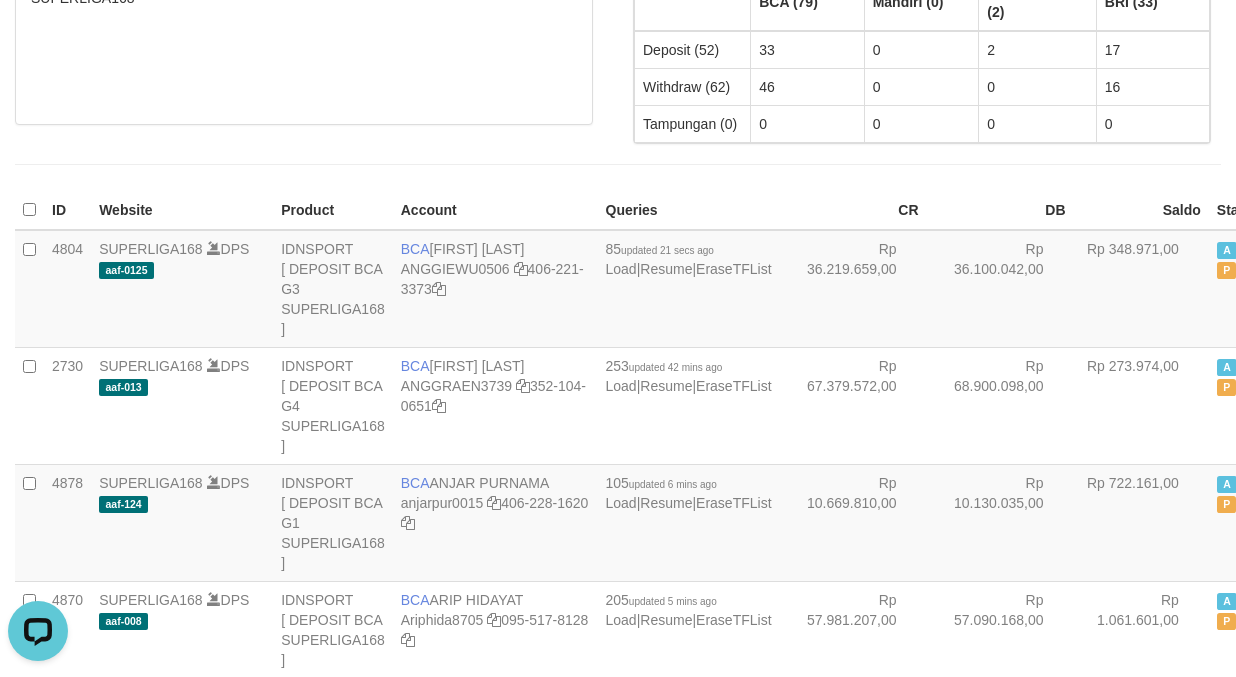 click at bounding box center [618, 164] 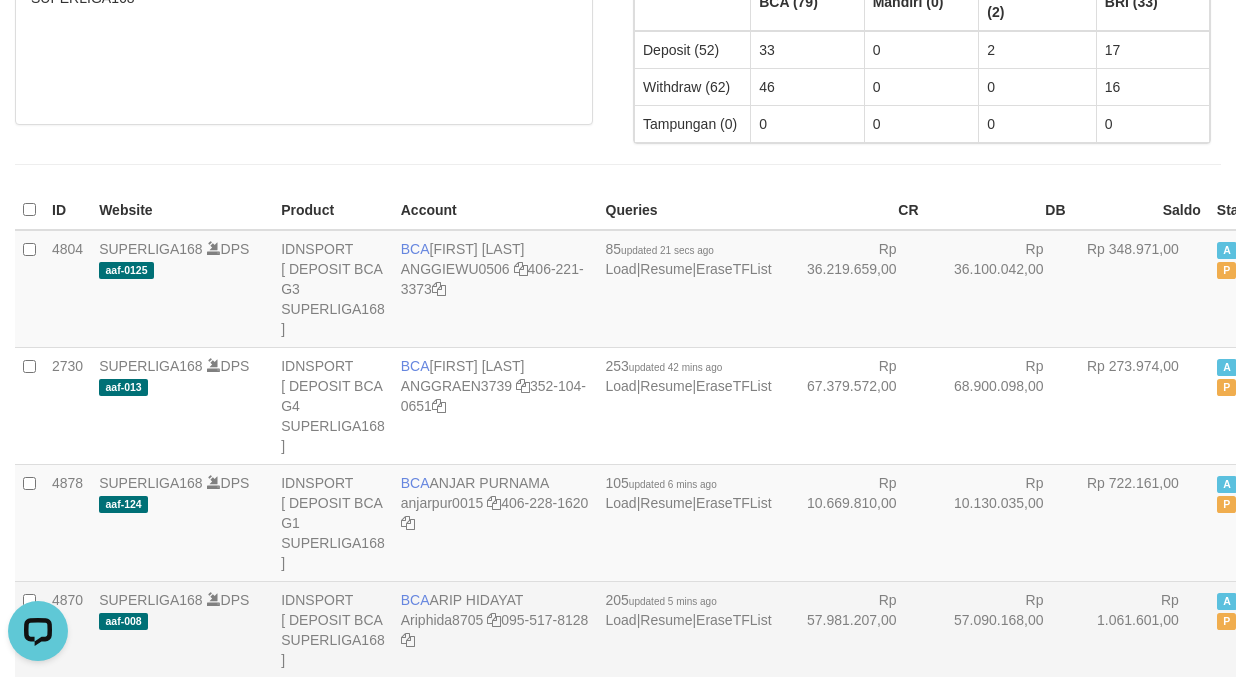 click on "BCA
ARIP HIDAYAT
Ariphida8705
095-517-8128" at bounding box center (495, 629) 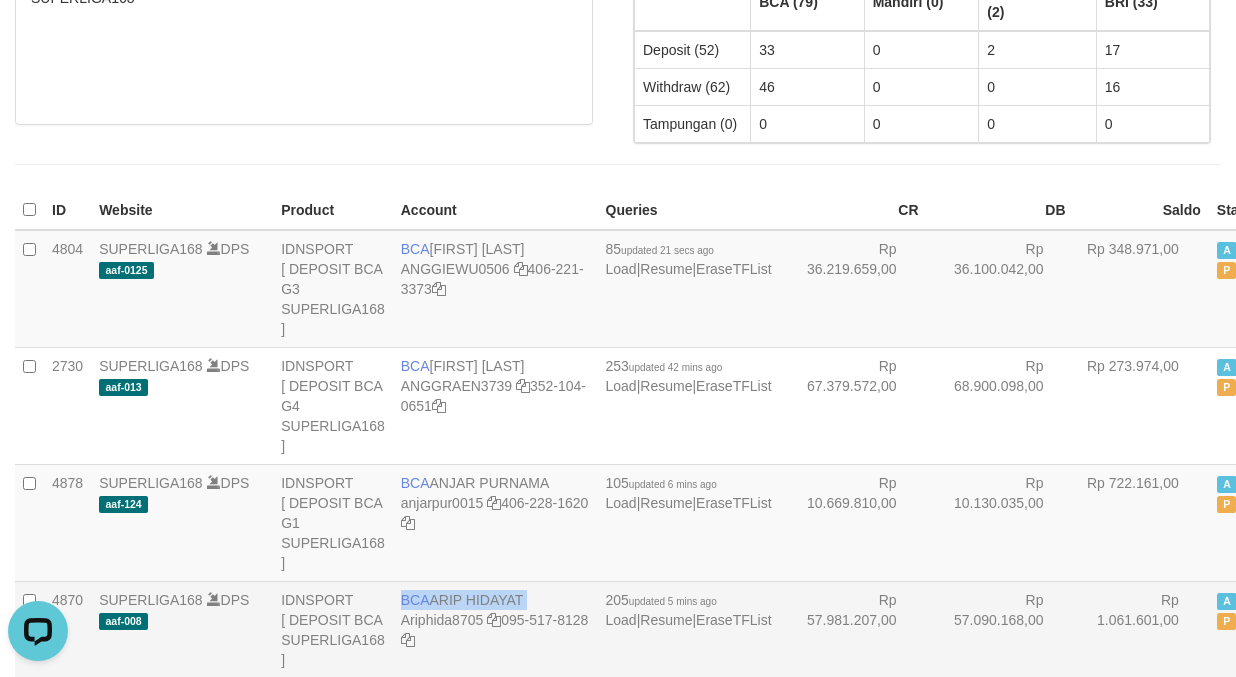 click on "BCA
ARIP HIDAYAT
Ariphida8705
095-517-8128" at bounding box center [495, 629] 